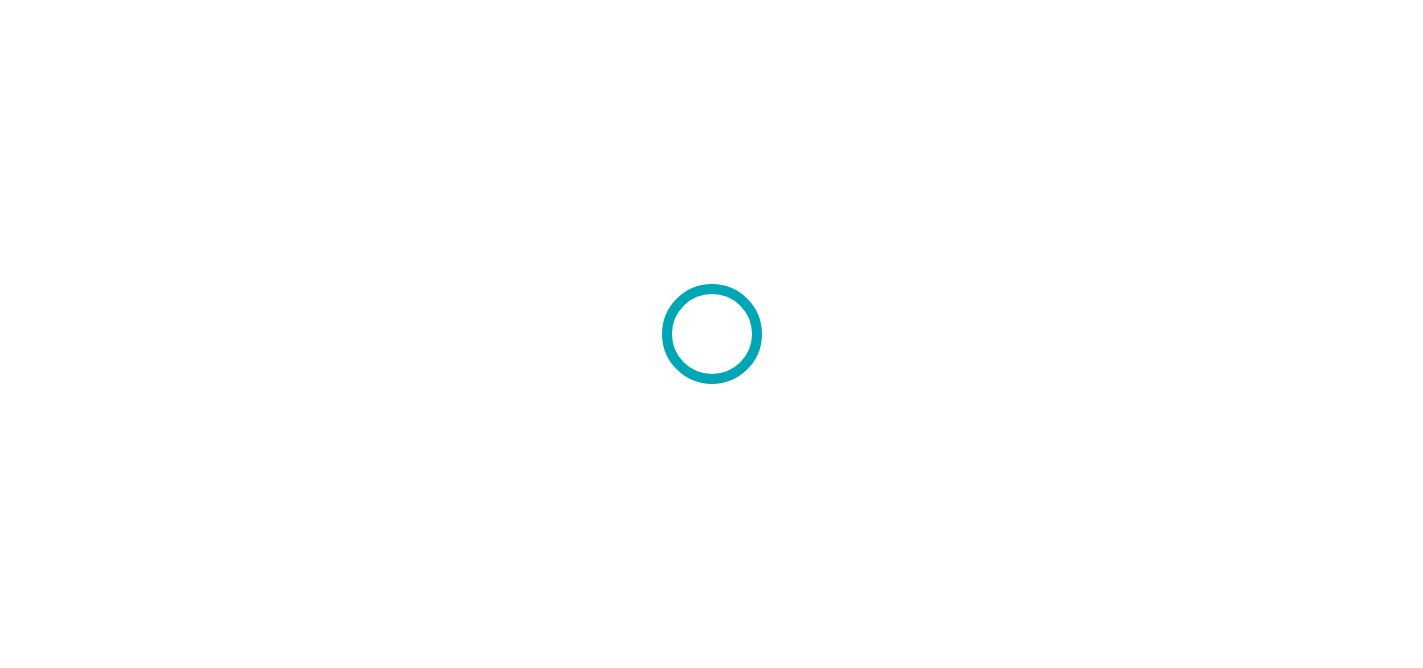 scroll, scrollTop: 0, scrollLeft: 0, axis: both 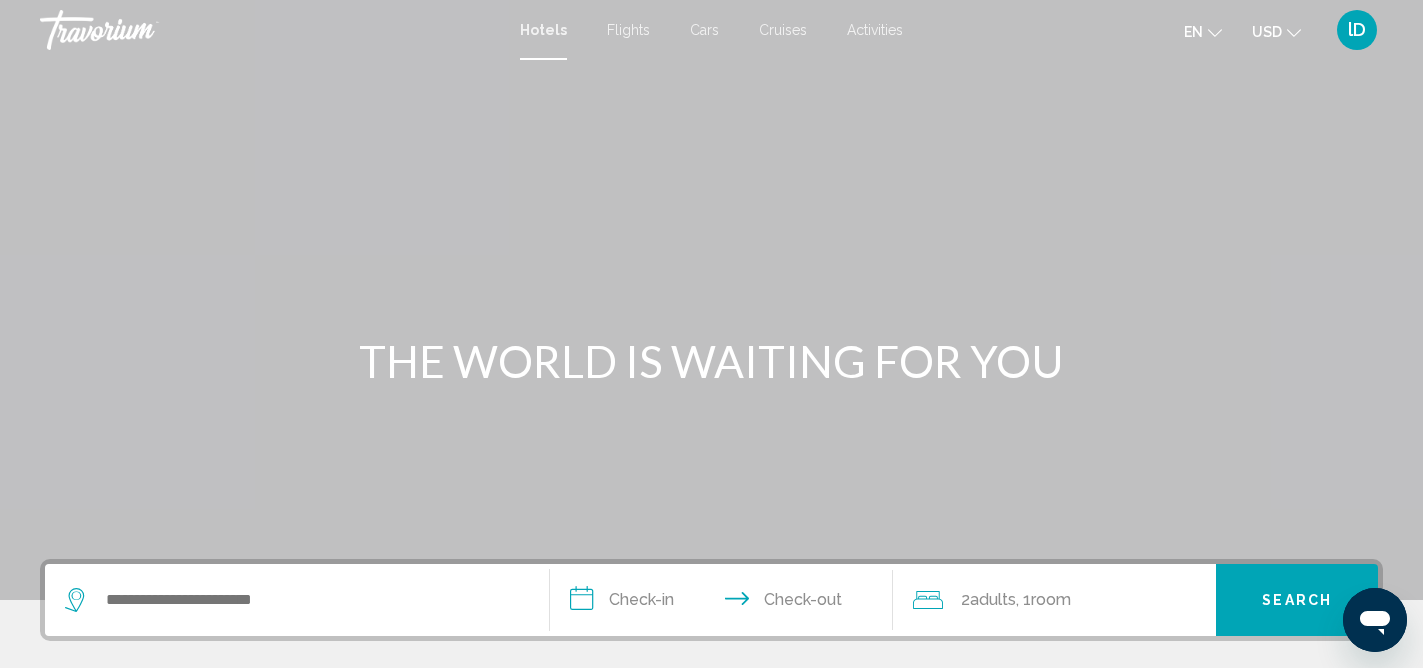 click on "Cars" at bounding box center [704, 30] 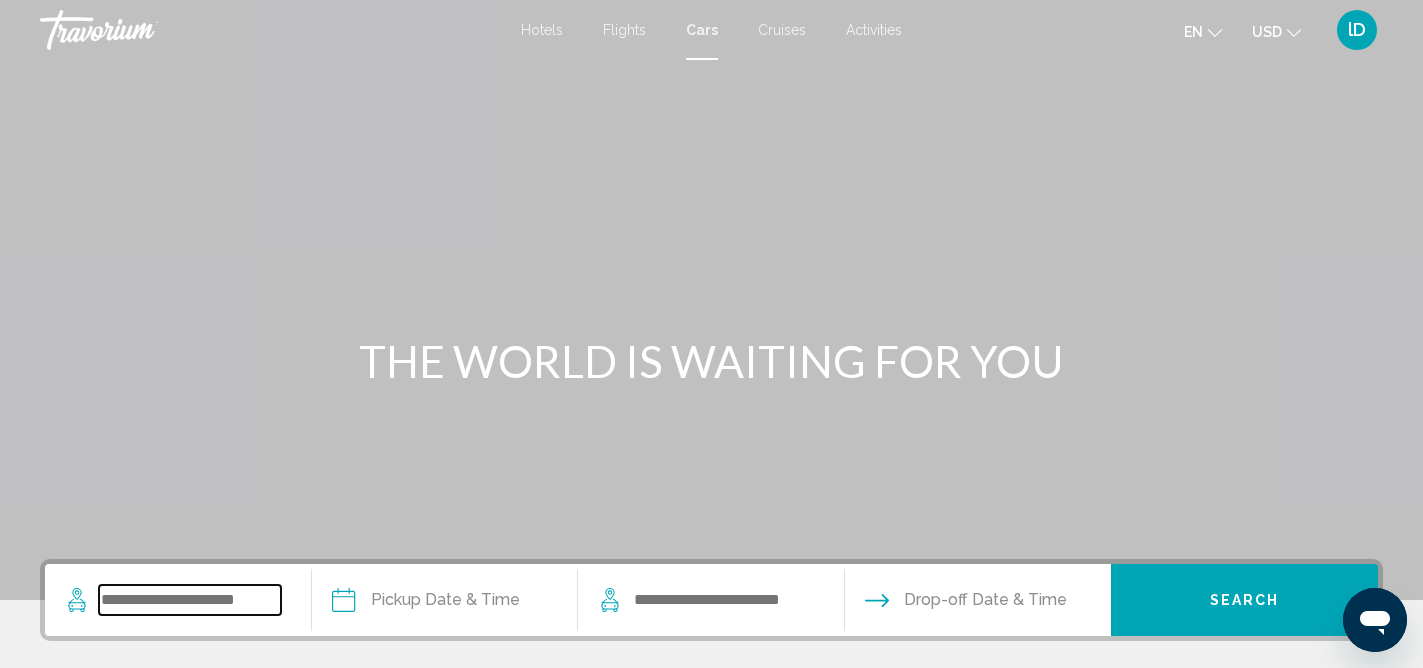 click at bounding box center (190, 600) 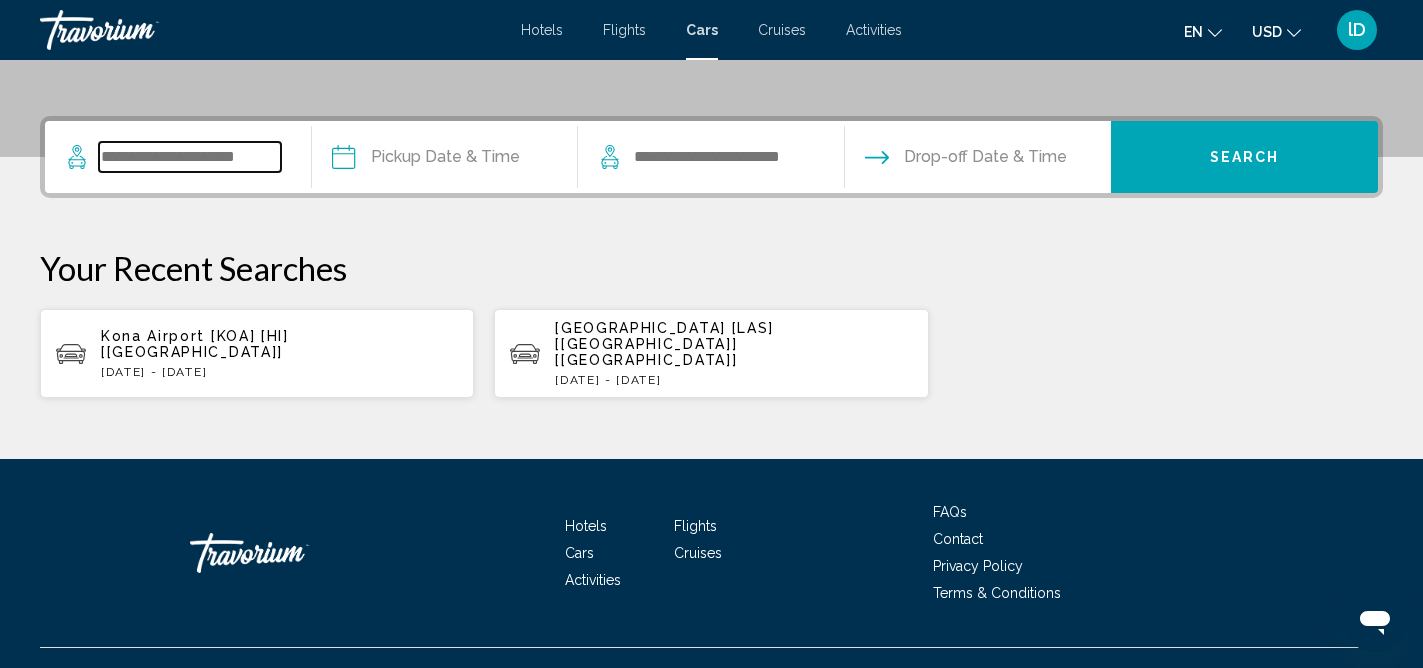 scroll, scrollTop: 447, scrollLeft: 0, axis: vertical 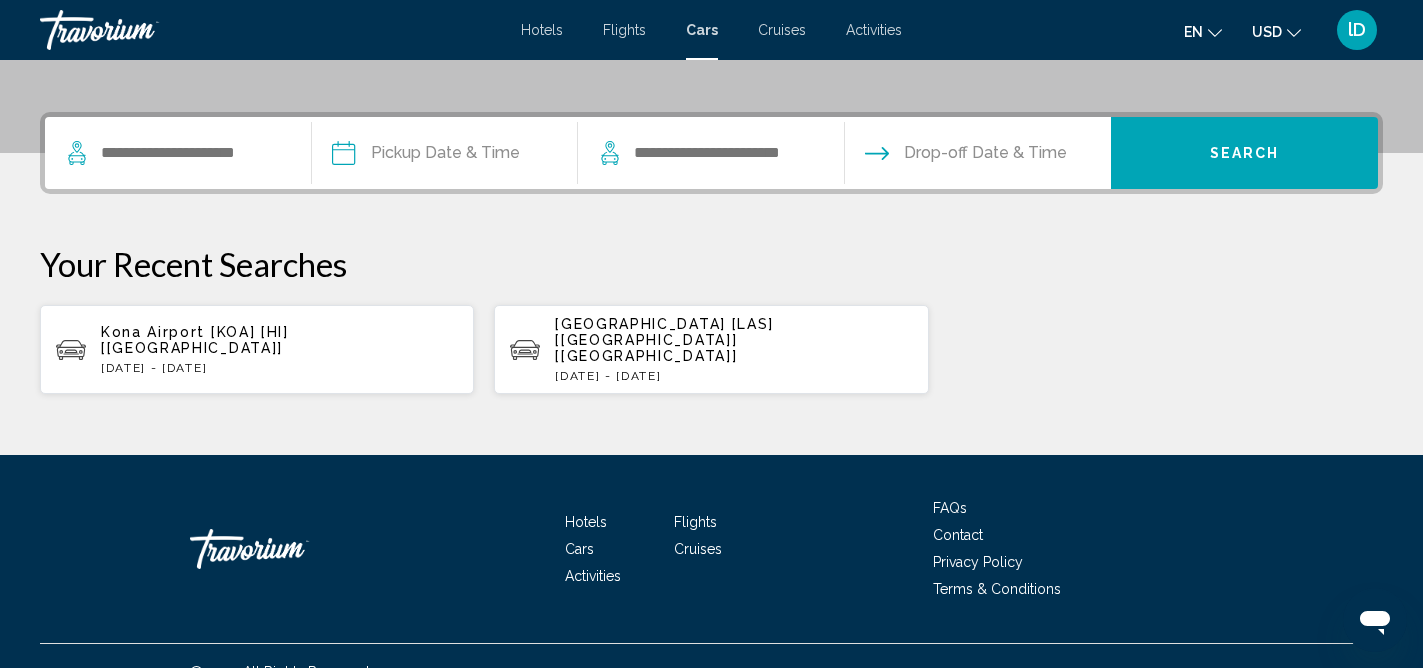 click on "Kona Airport [KOA] [HI] [US]  [DATE] - [DATE]" at bounding box center [279, 349] 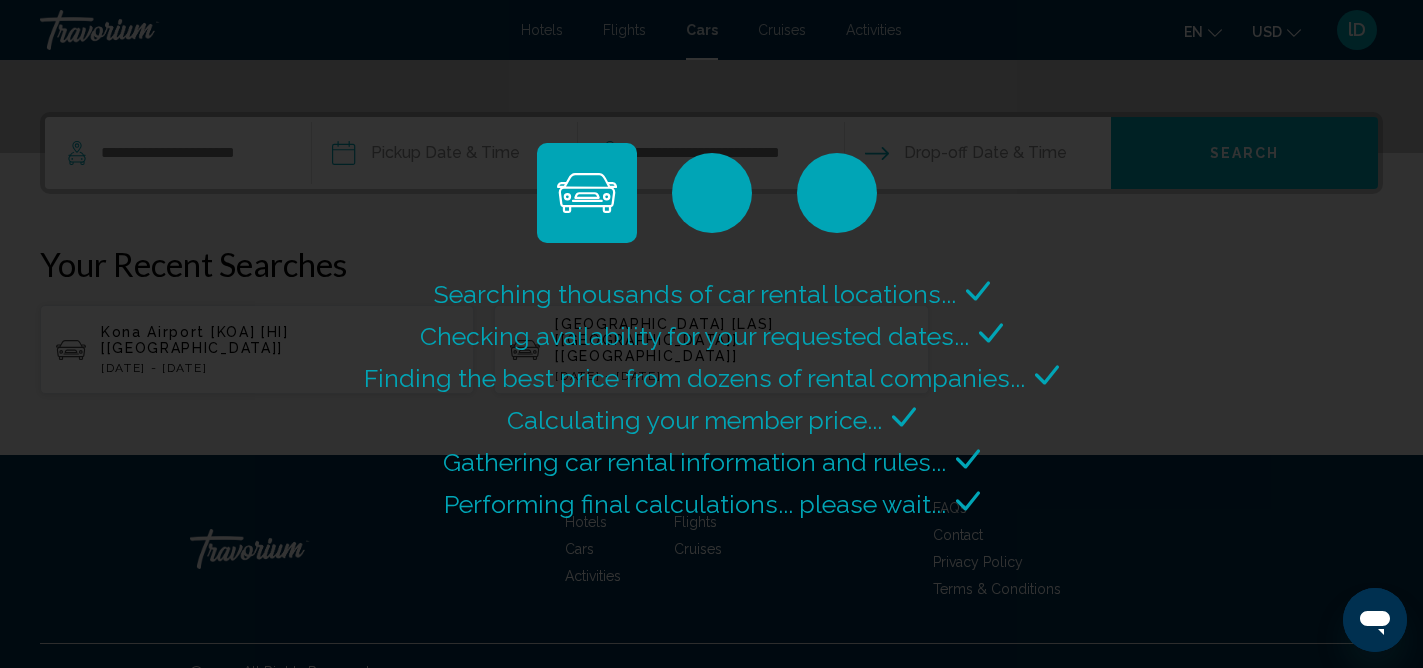 scroll, scrollTop: 0, scrollLeft: 0, axis: both 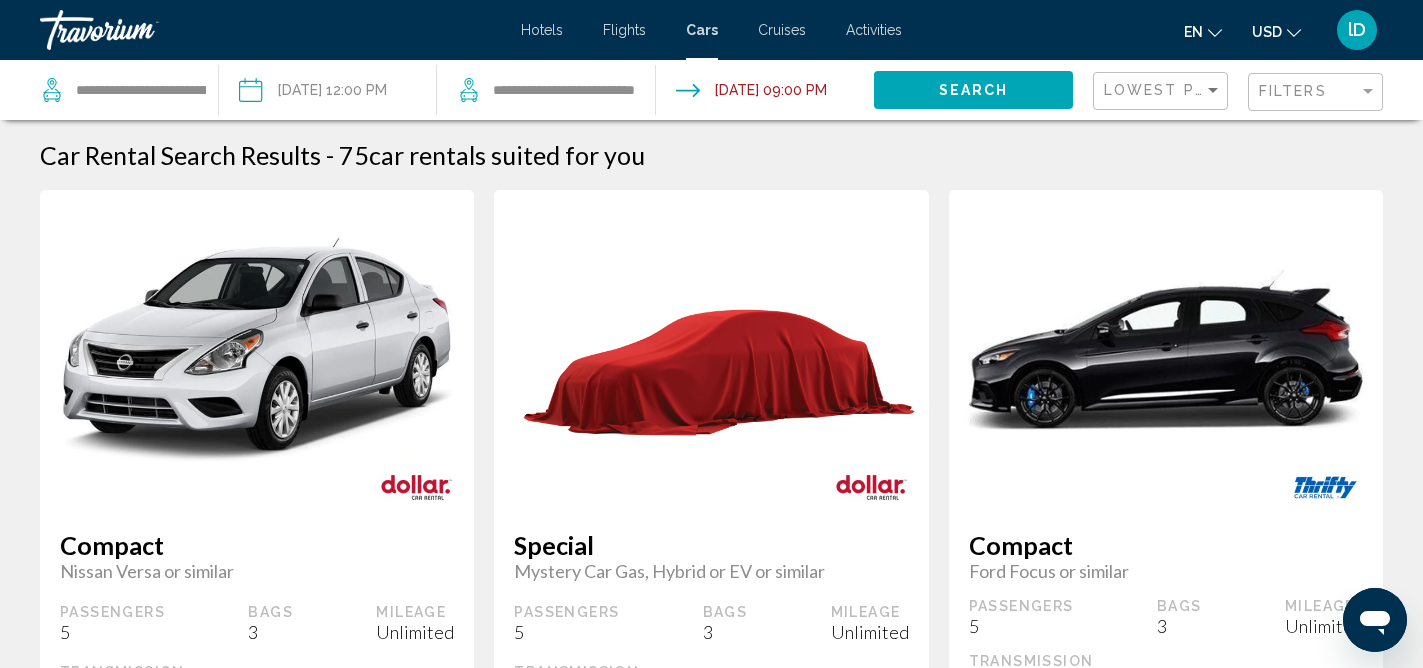 click at bounding box center (327, 93) 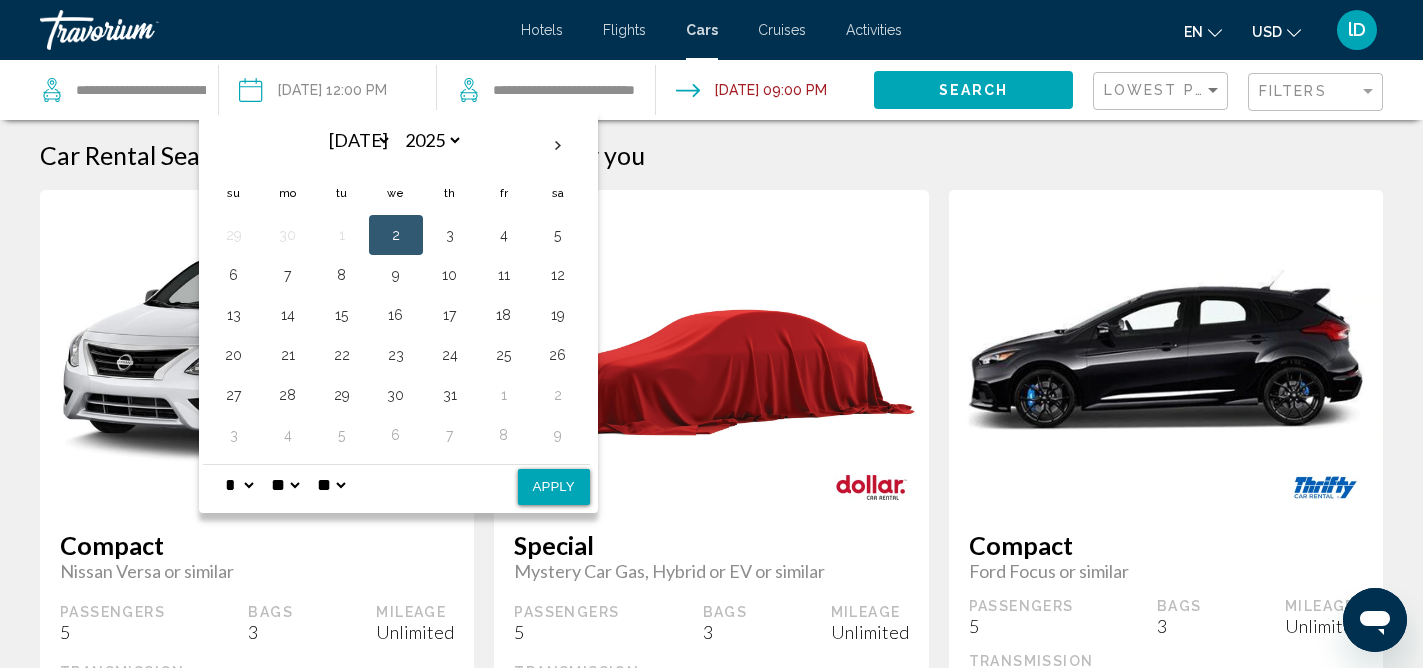 click on "* * * * * * * * * ** ** **" at bounding box center (239, 485) 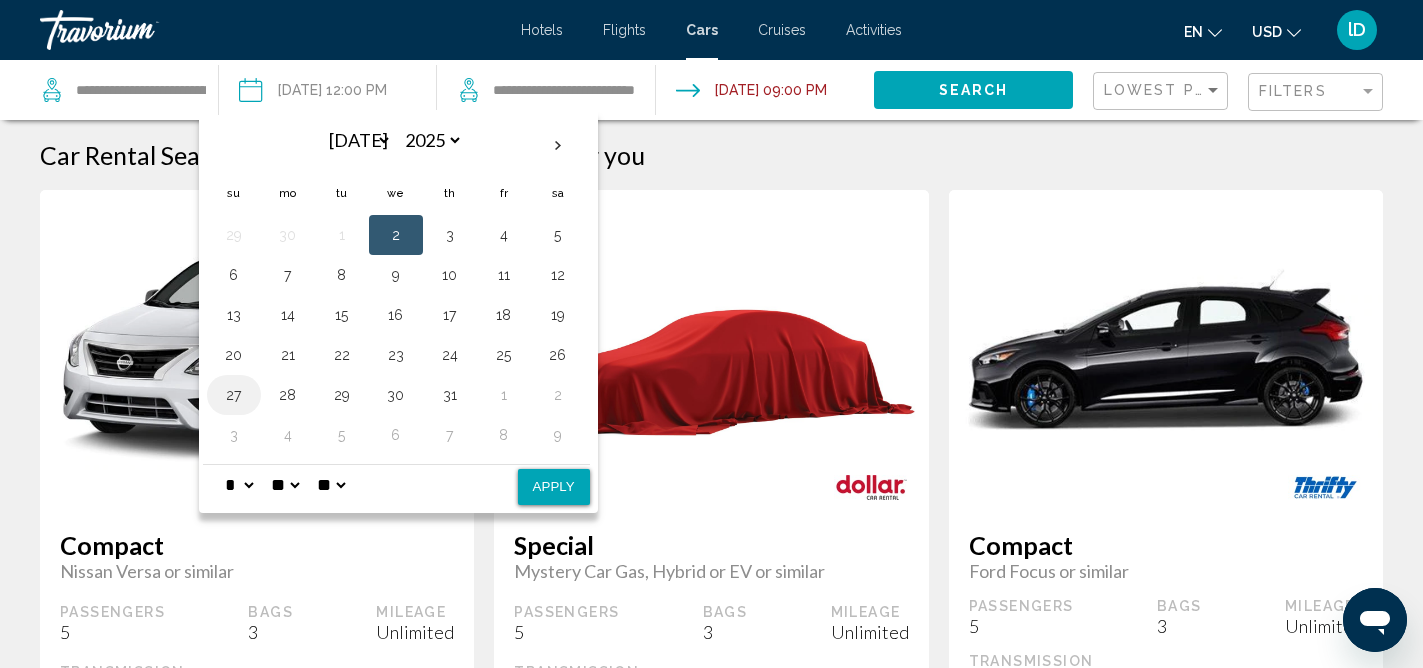 click on "27" at bounding box center (234, 395) 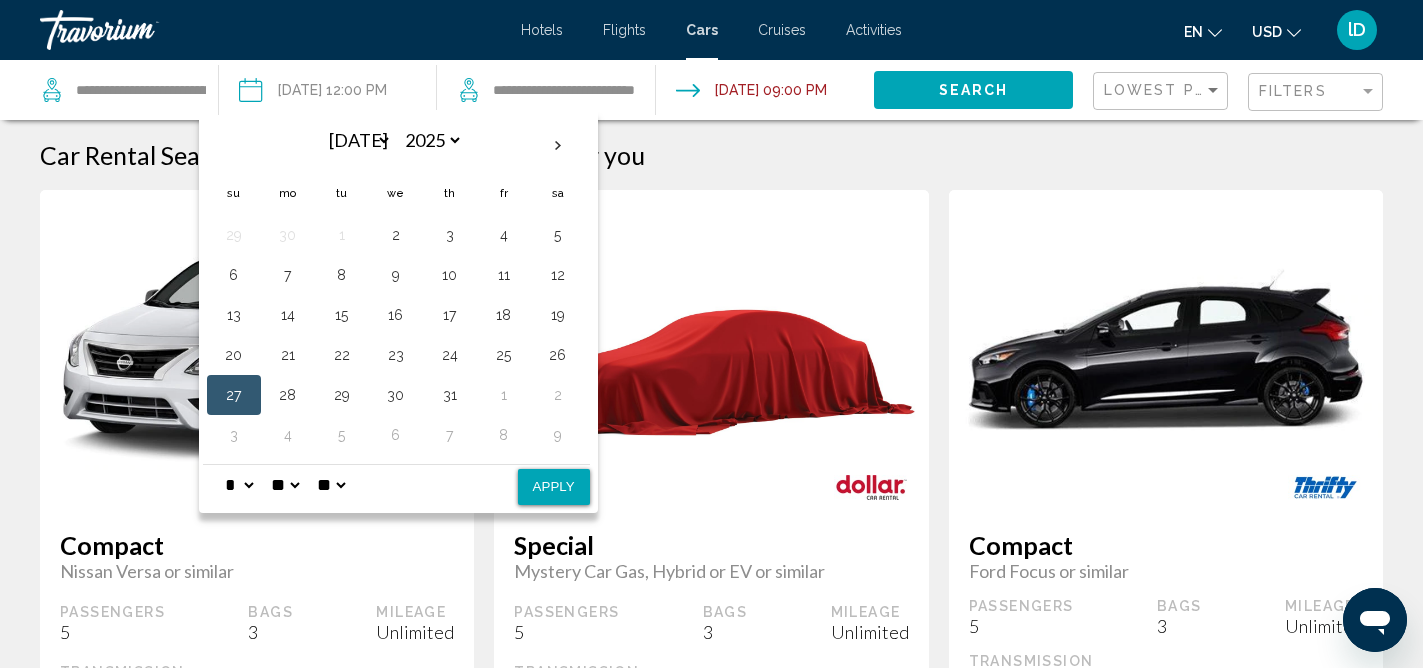 click on "* * * * * * * * * ** ** **" at bounding box center [239, 485] 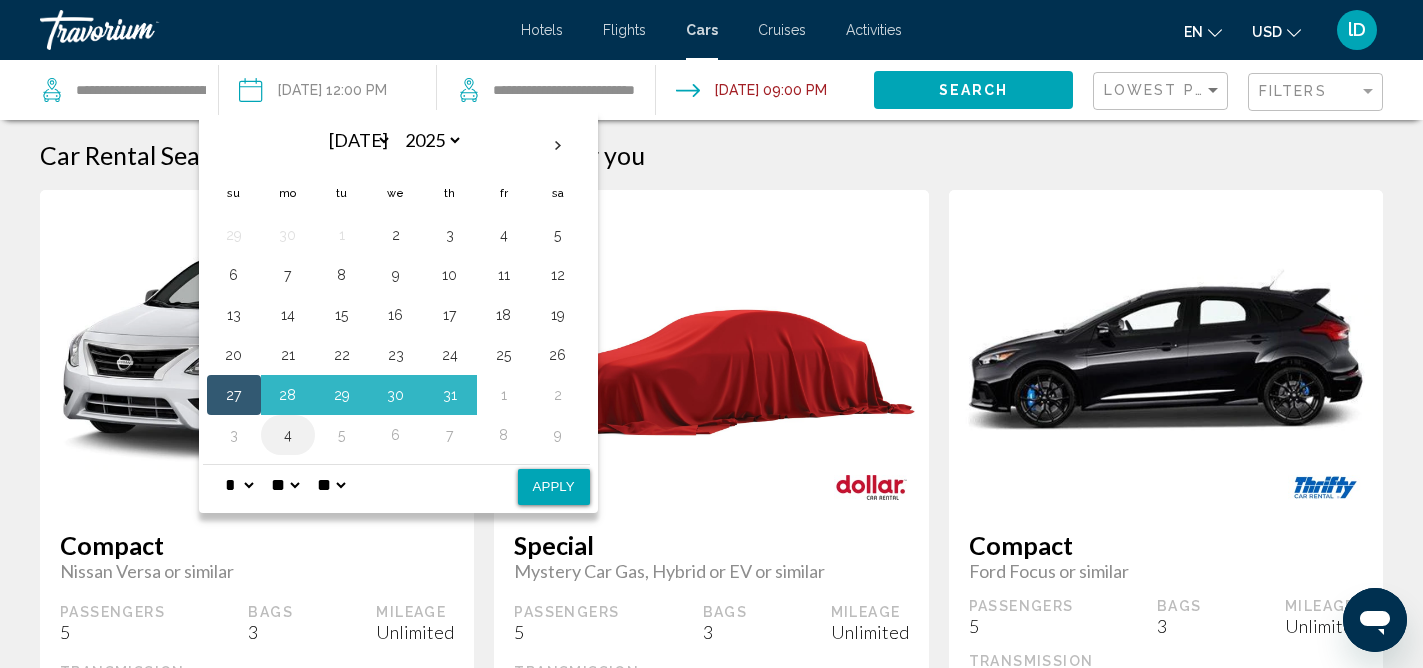 click on "4" at bounding box center [288, 435] 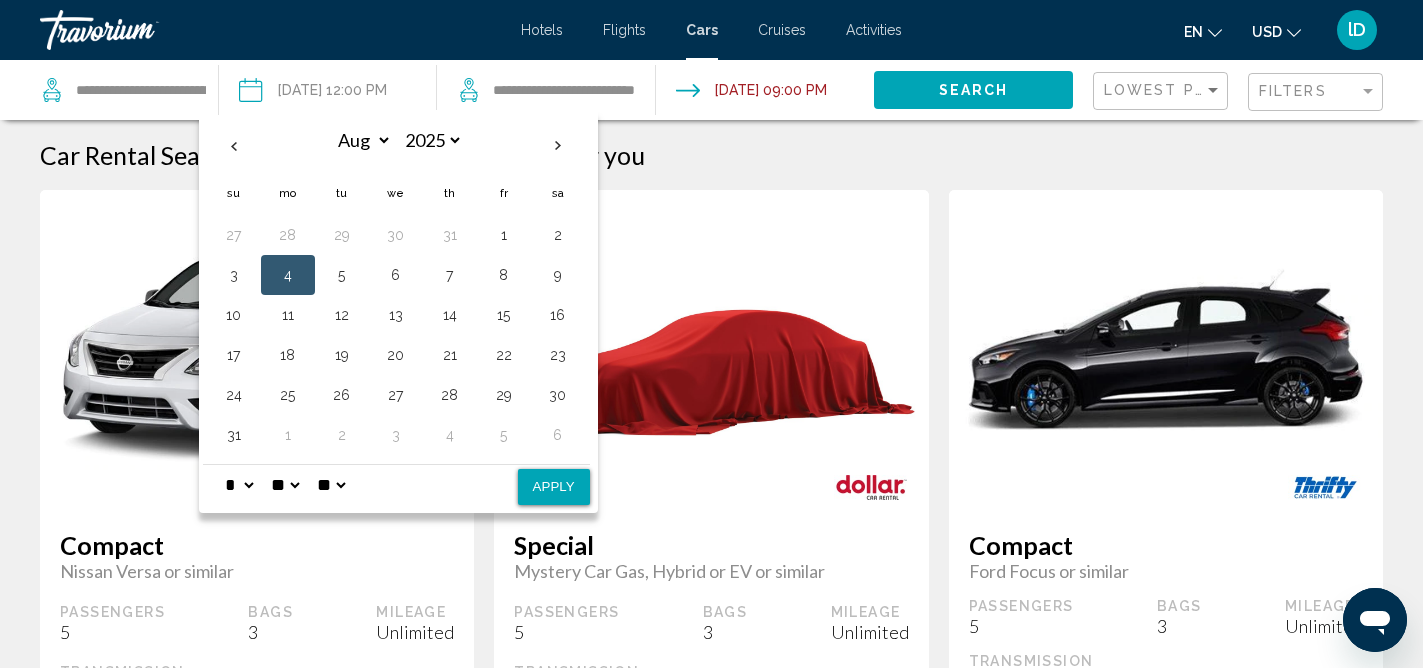 click on "* * * * * * * * * ** ** **" at bounding box center (239, 485) 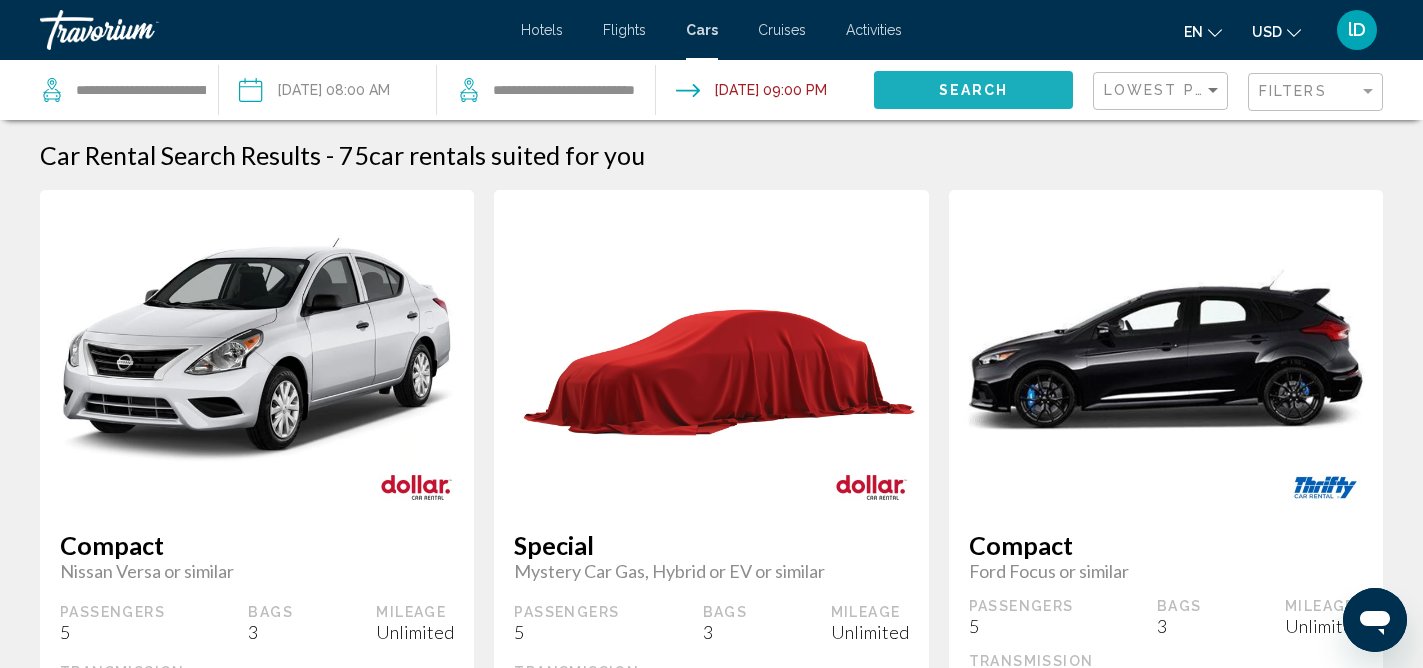 click on "Search" 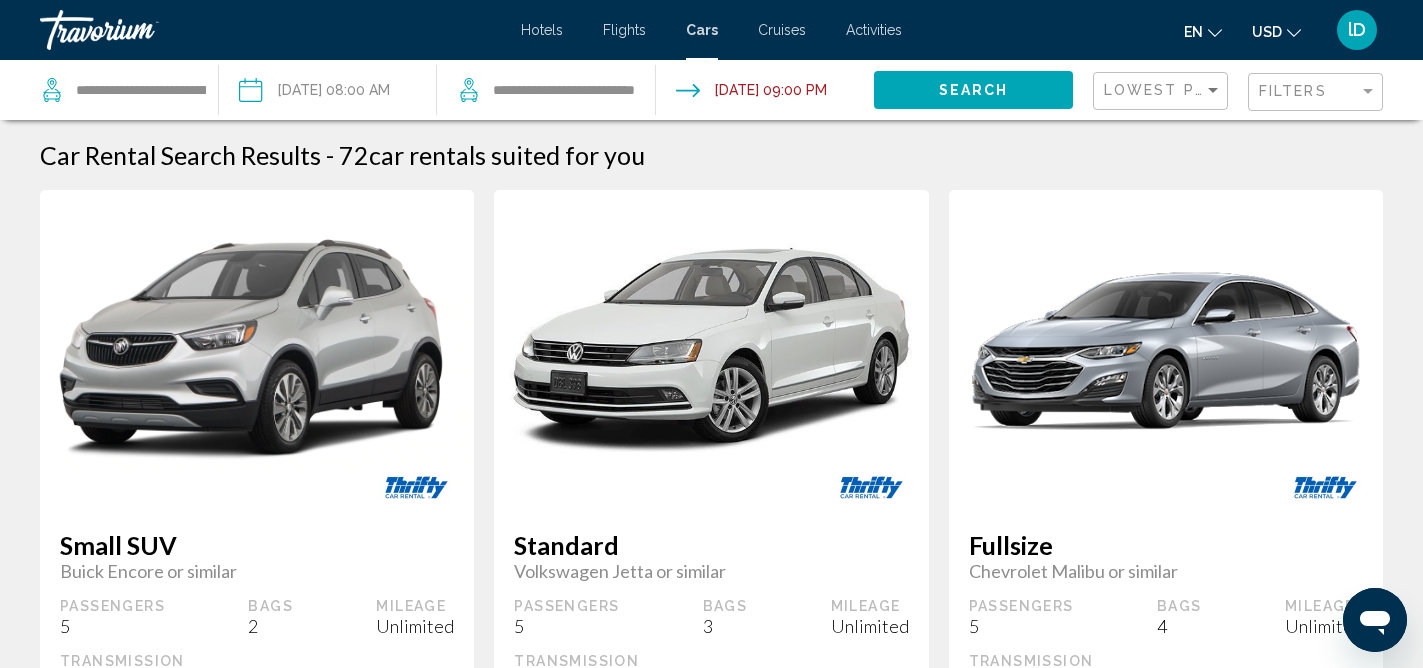 click on "**********" at bounding box center (327, 93) 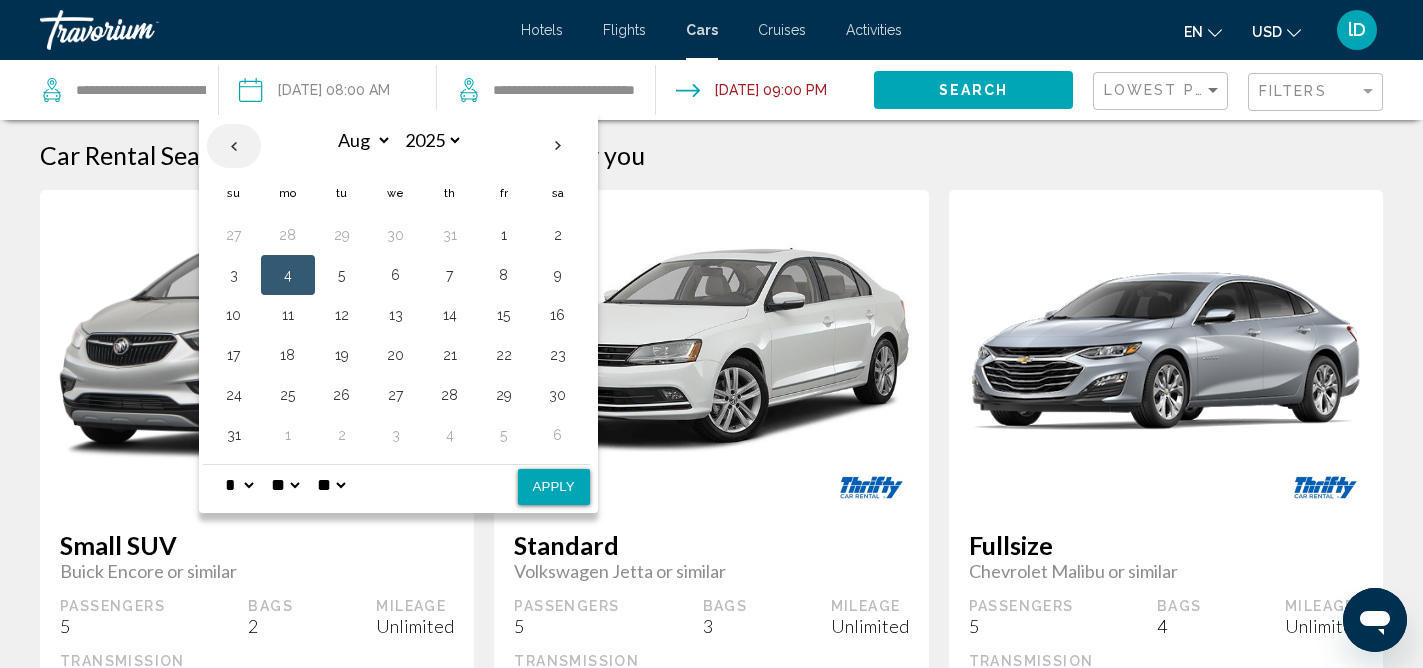 click at bounding box center (234, 146) 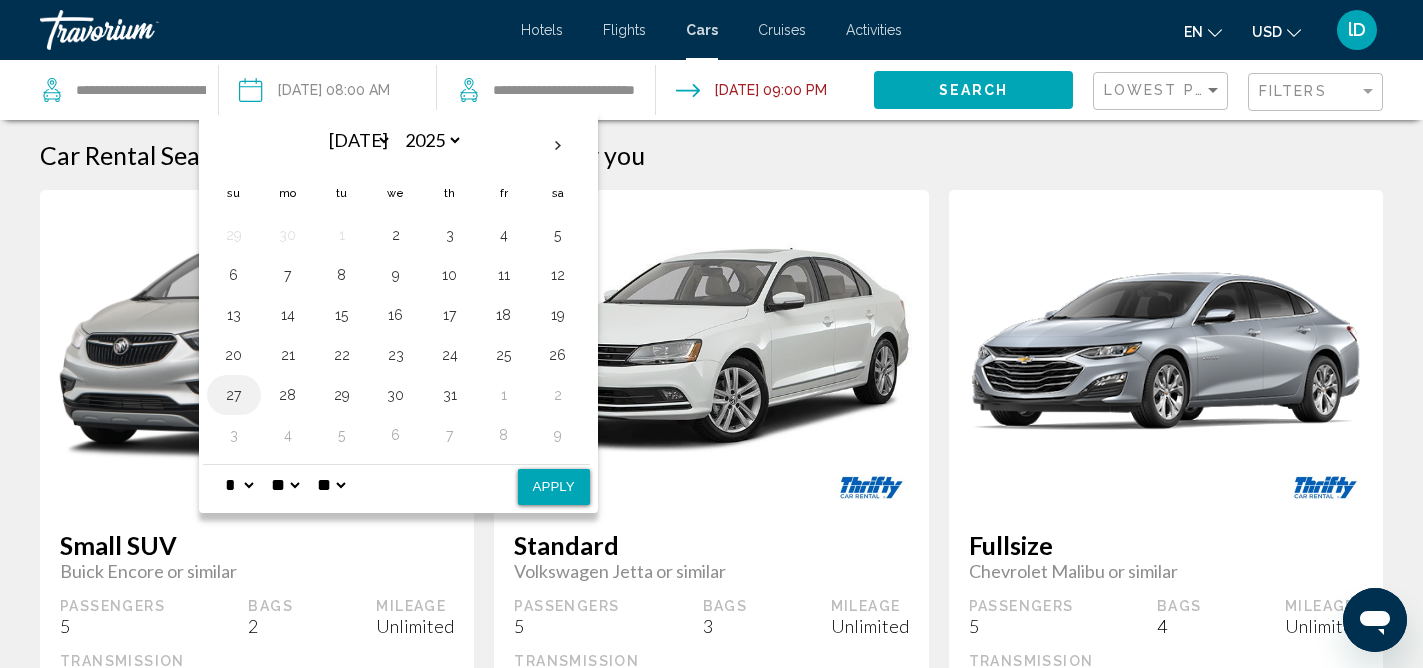 click on "27" at bounding box center (234, 395) 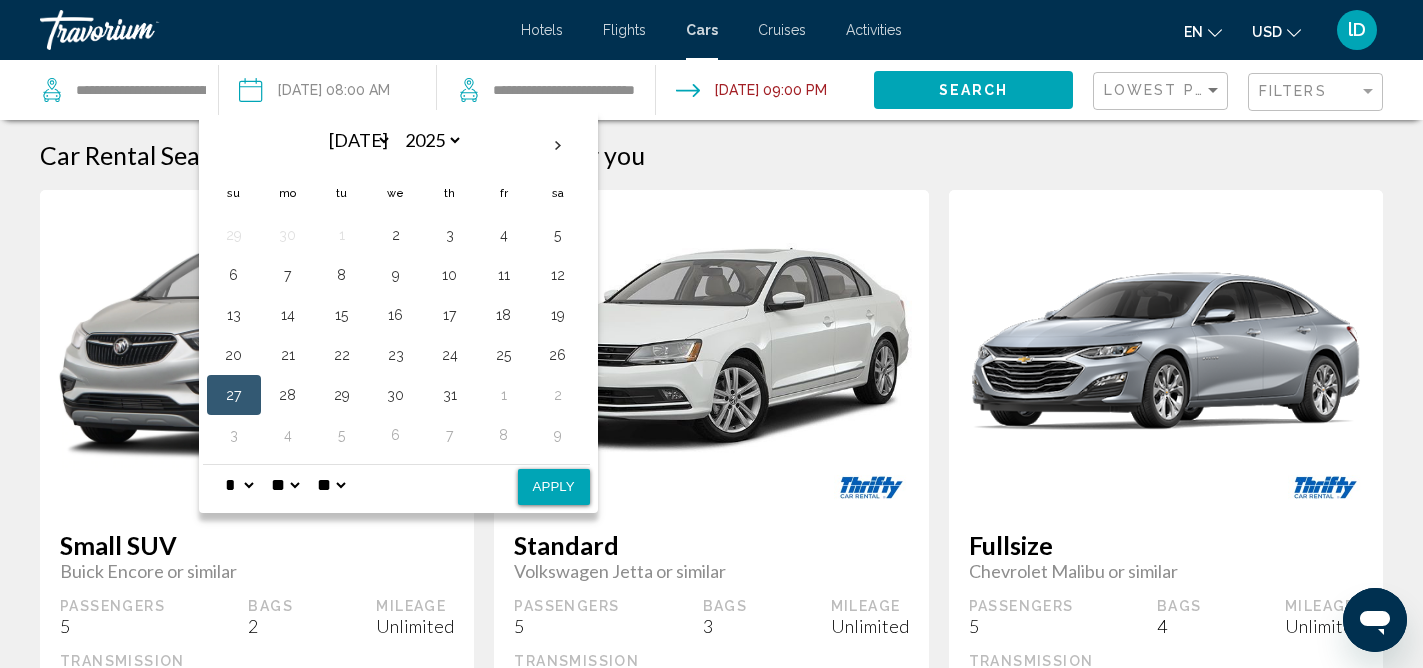 click on "* * * * * * * * * ** ** **" at bounding box center [244, 485] 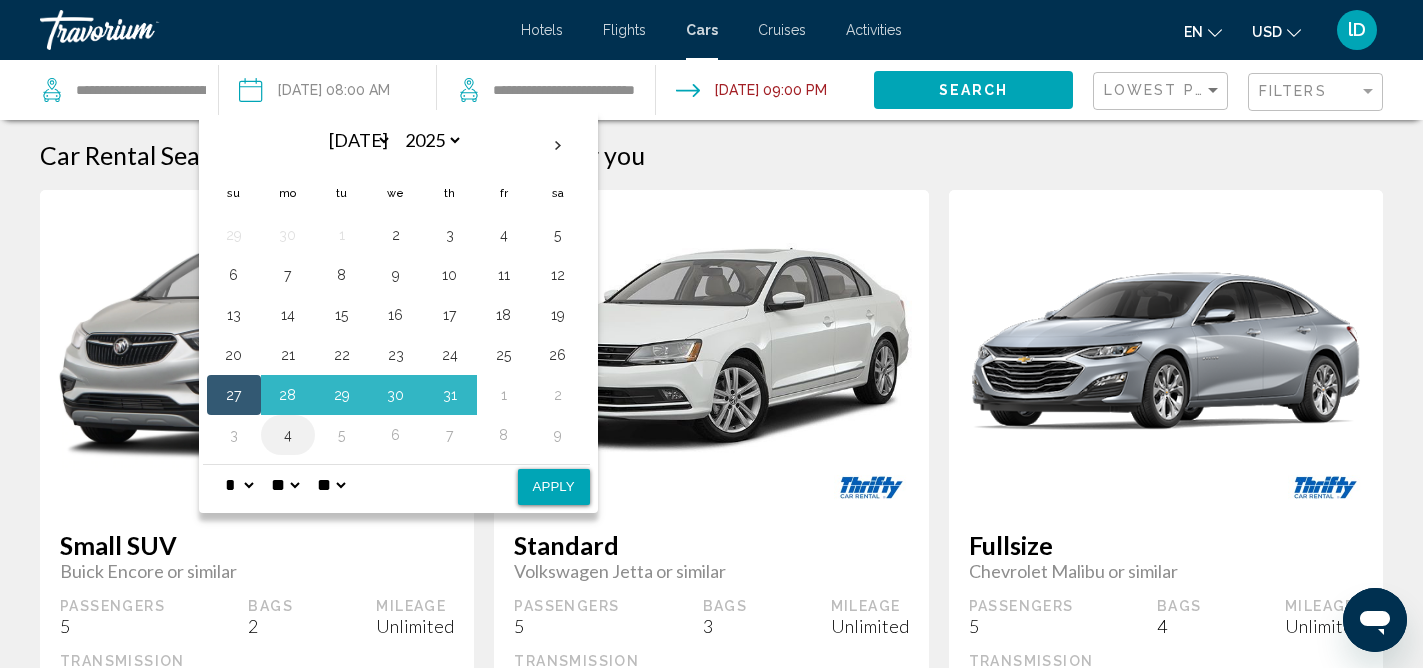 click on "4" at bounding box center (288, 435) 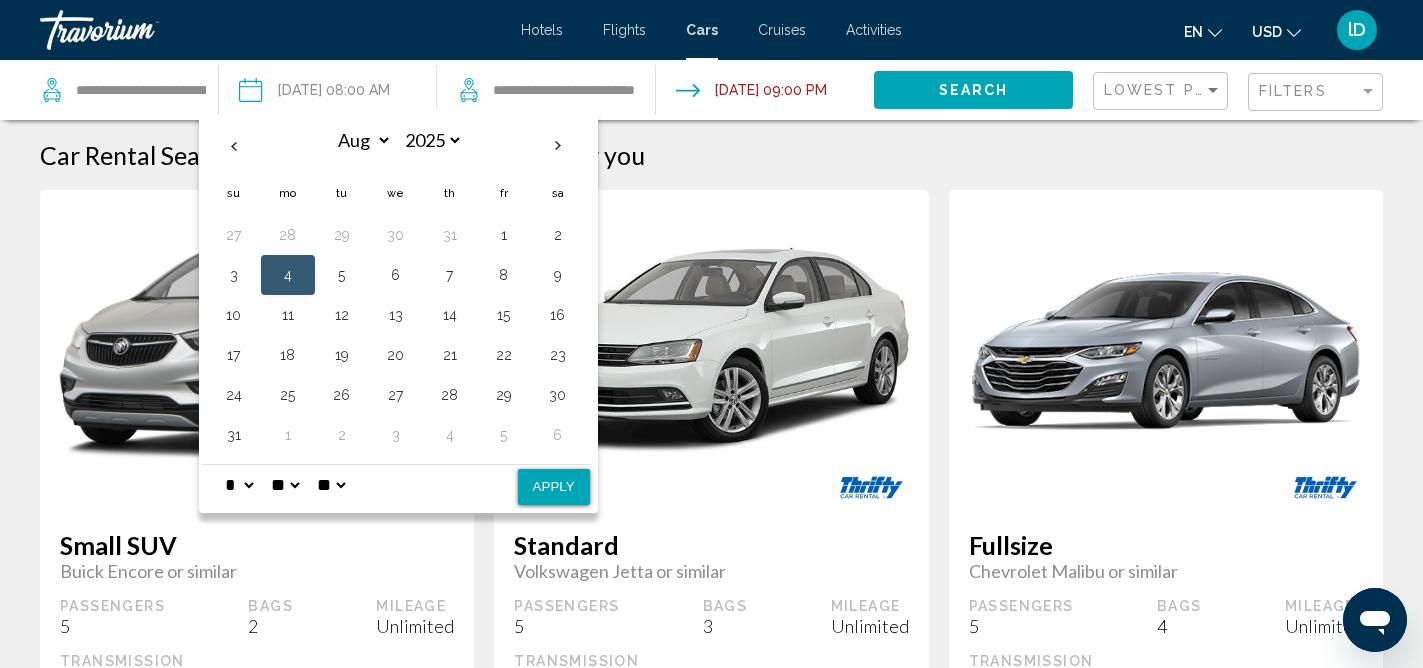 click on "* * * * * * * * * ** ** **" at bounding box center (239, 485) 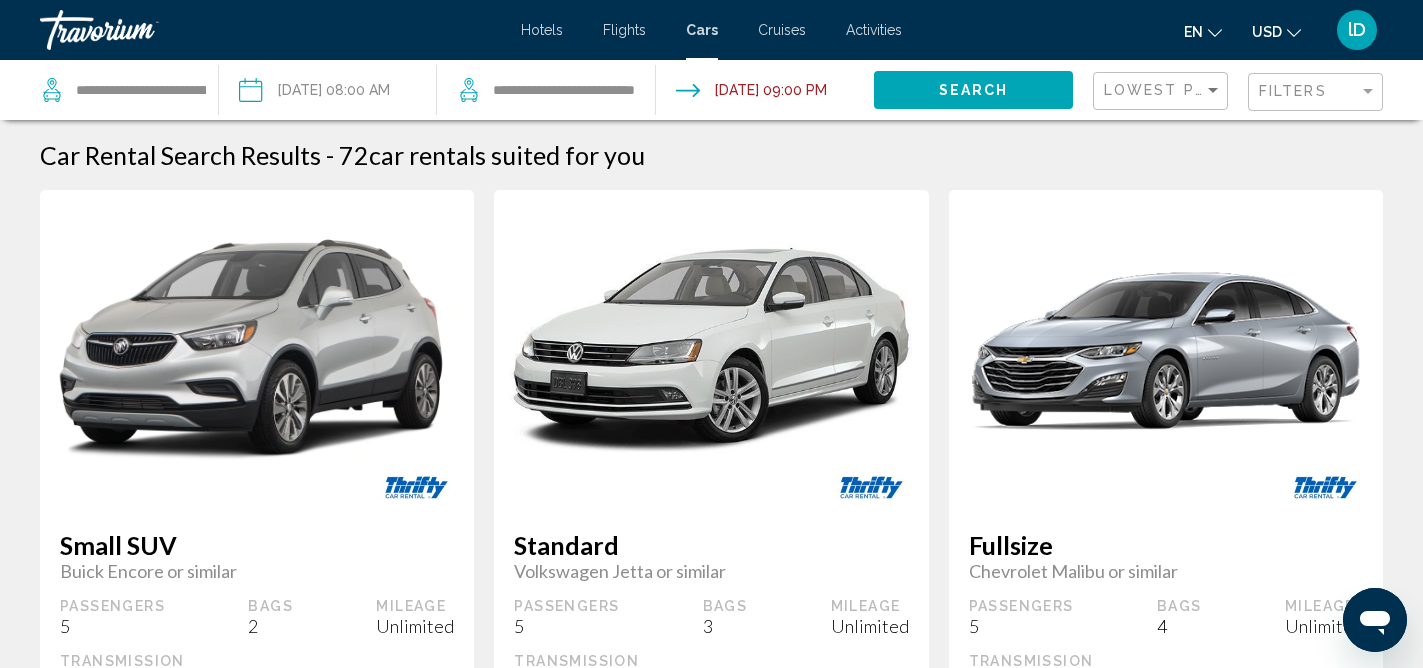 click at bounding box center (764, 93) 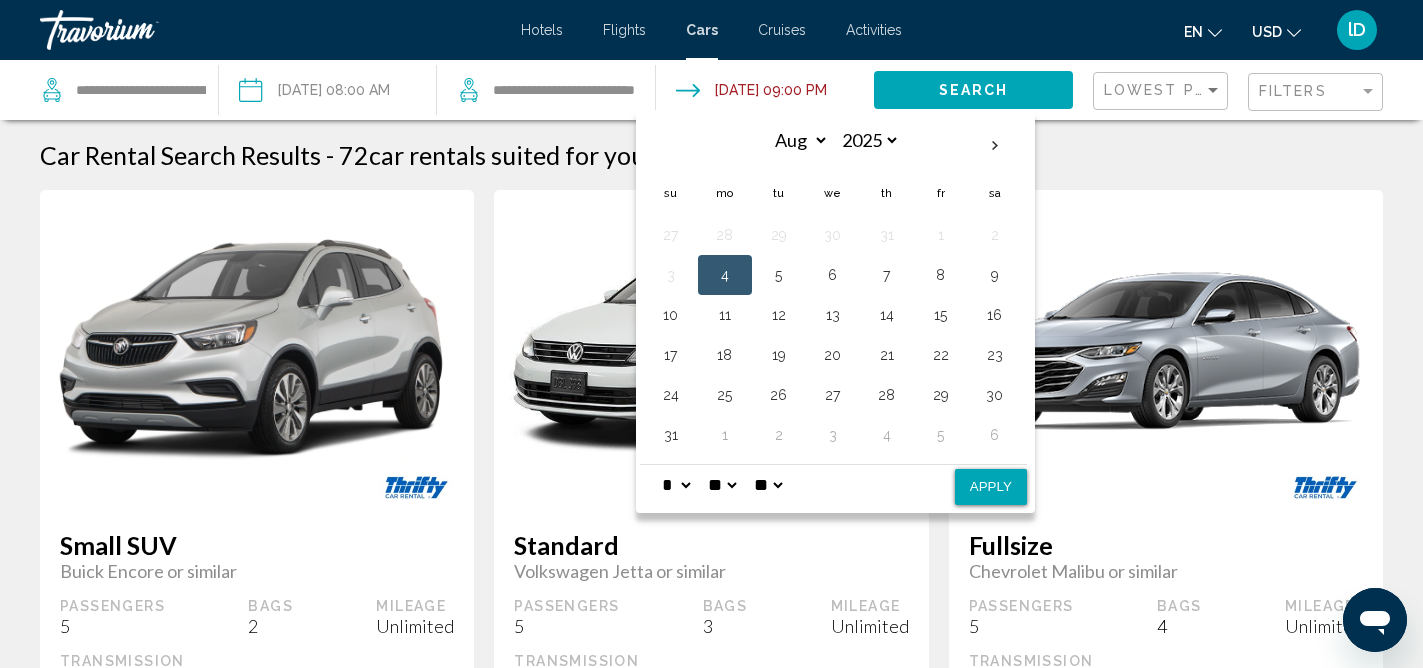 click on "* * * * * * * * * ** ** **" at bounding box center (676, 485) 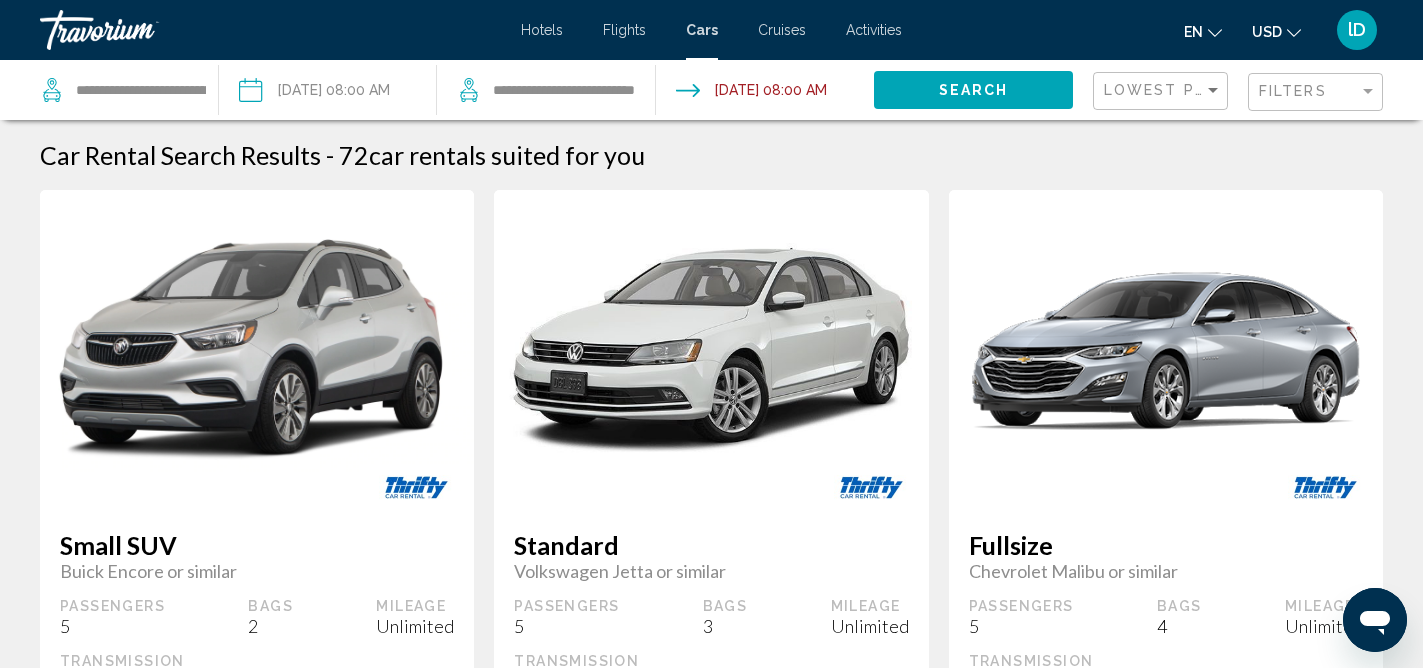 click on "Search" 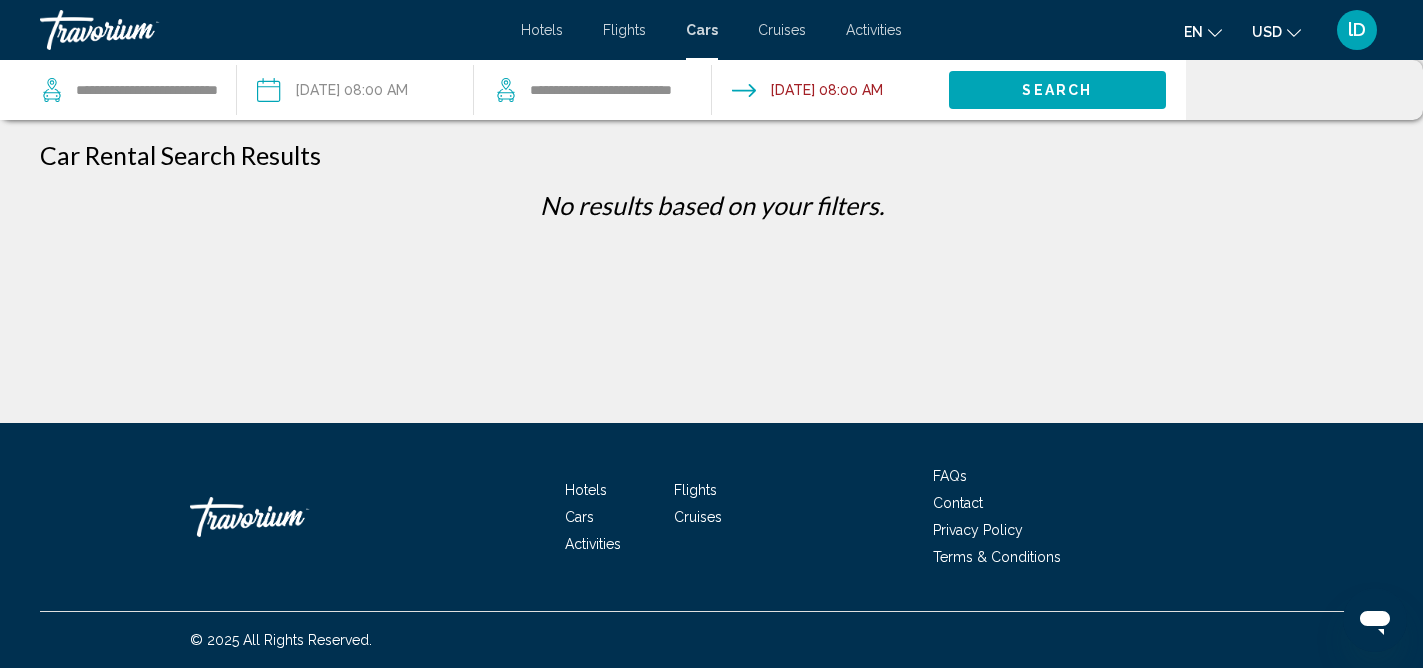 click on "**********" at bounding box center (354, 93) 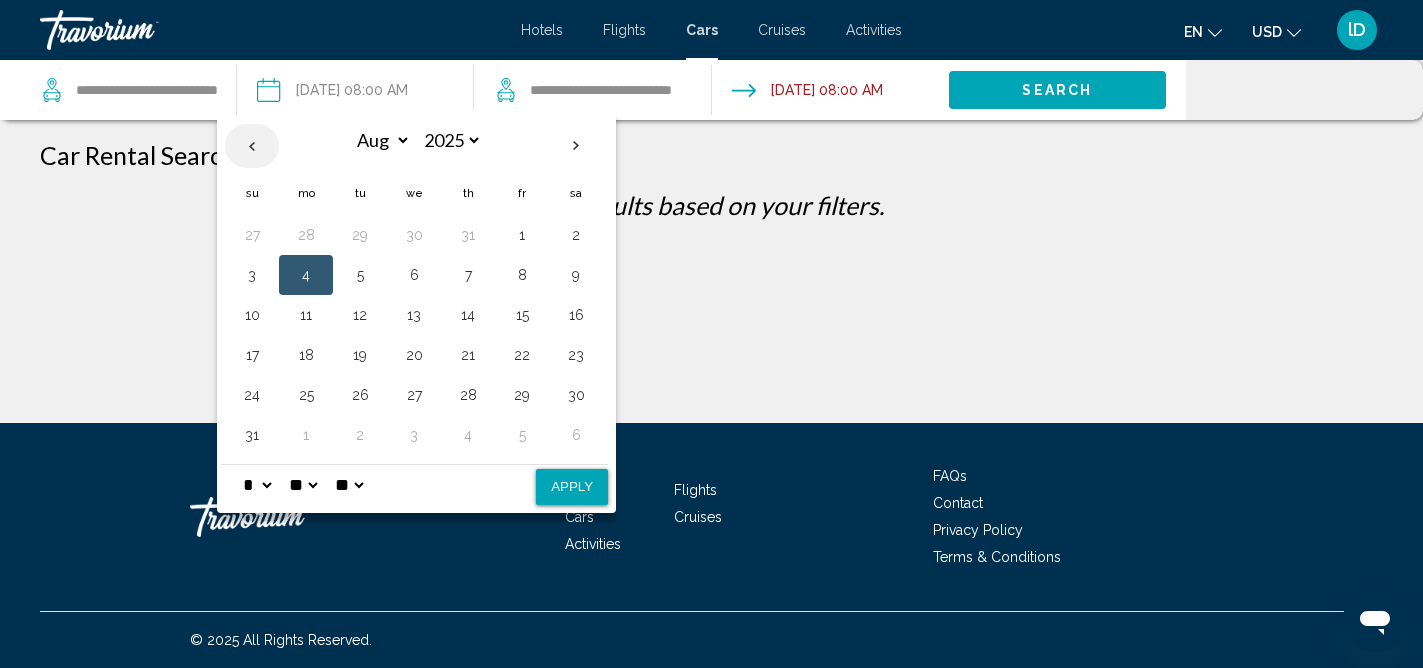 click at bounding box center (252, 146) 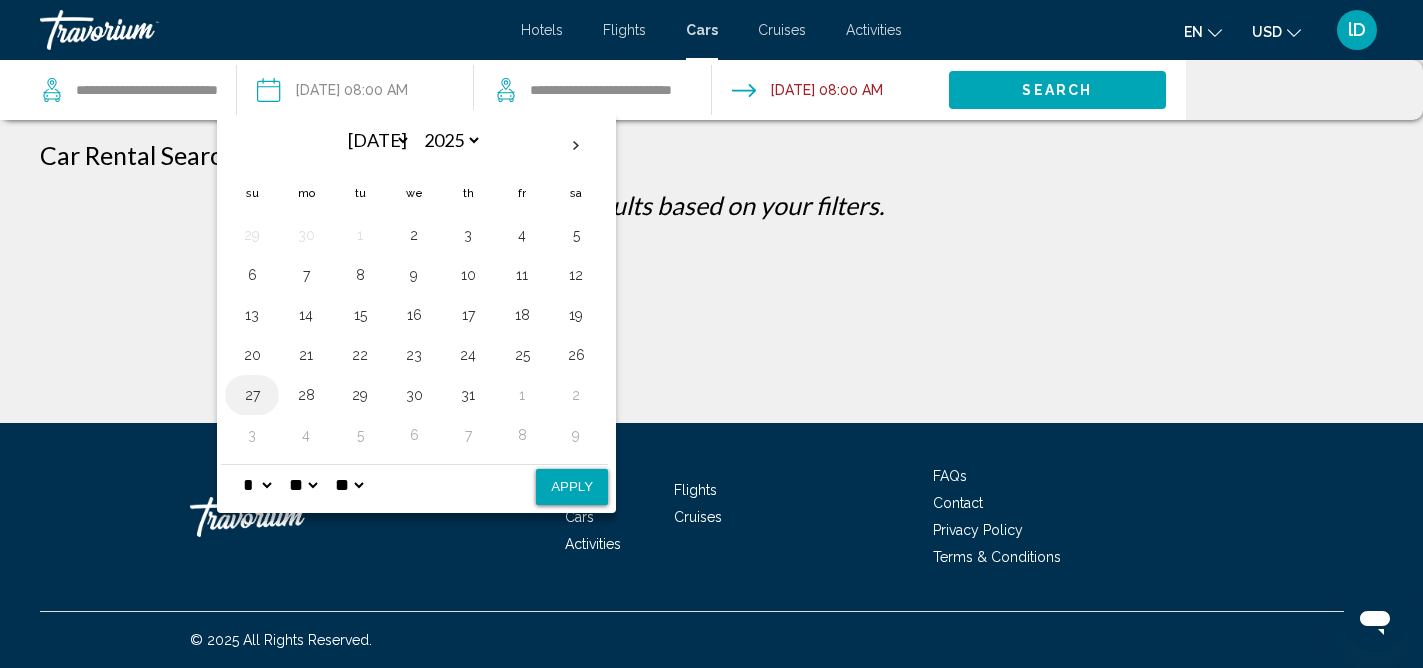 click on "27" at bounding box center [252, 395] 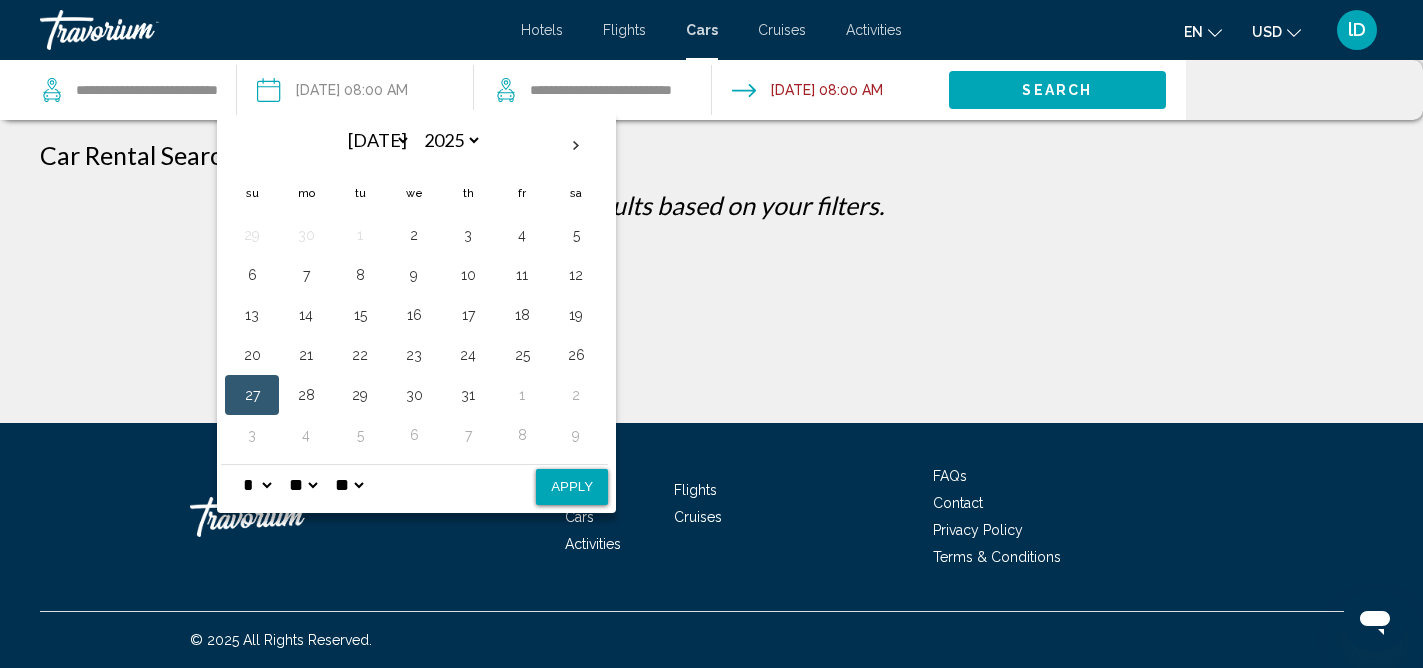 click on "* * * * * * * * * ** ** **" at bounding box center [257, 485] 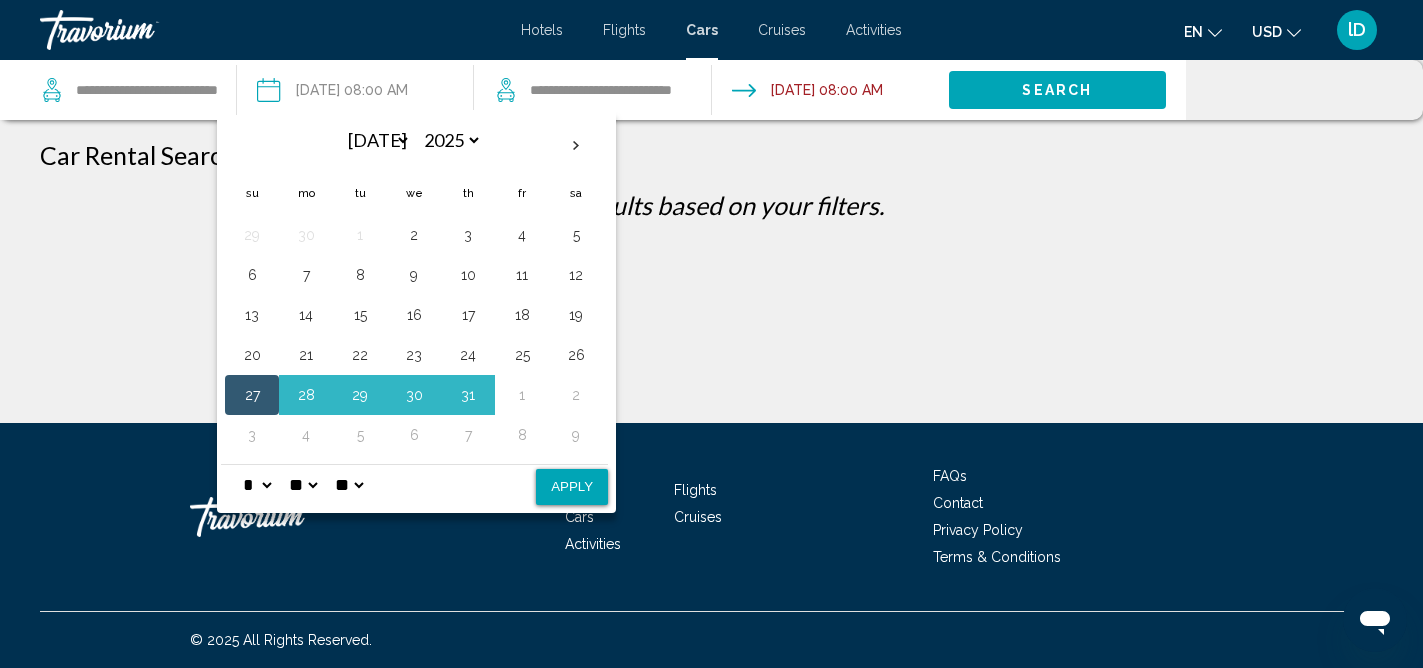 click on "** **" at bounding box center (349, 485) 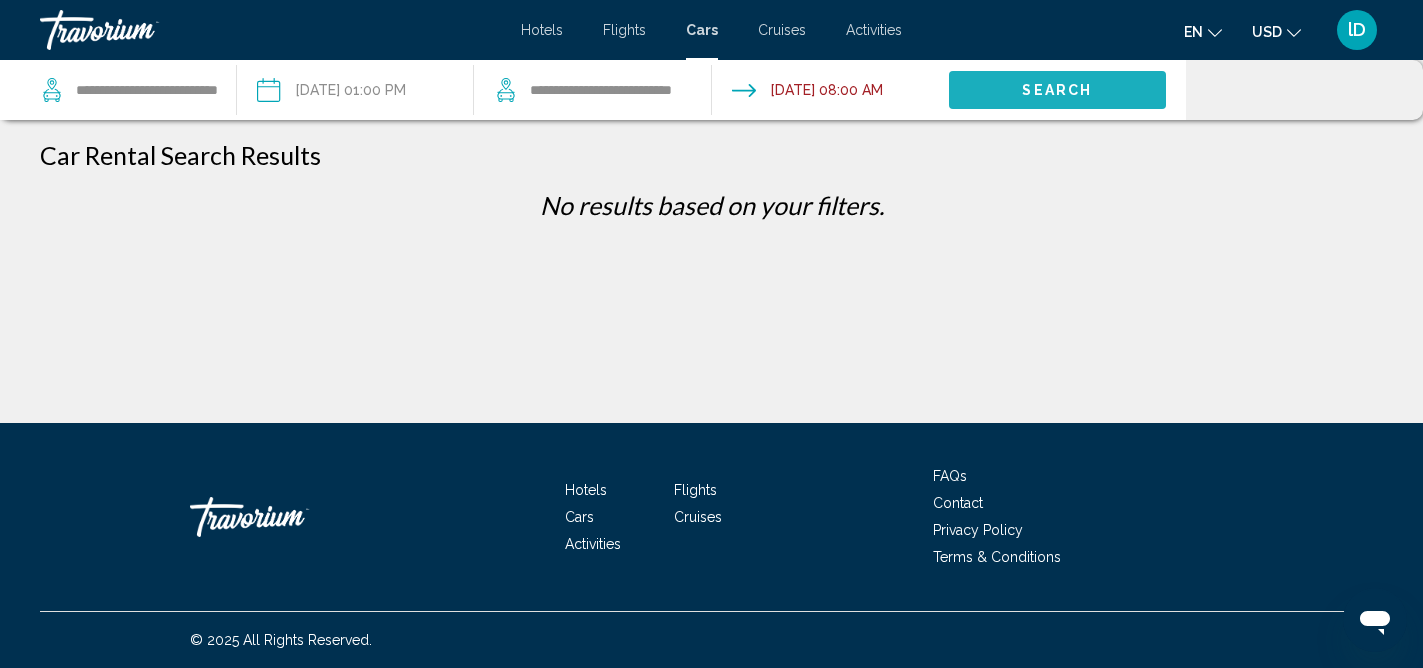 click on "Search" 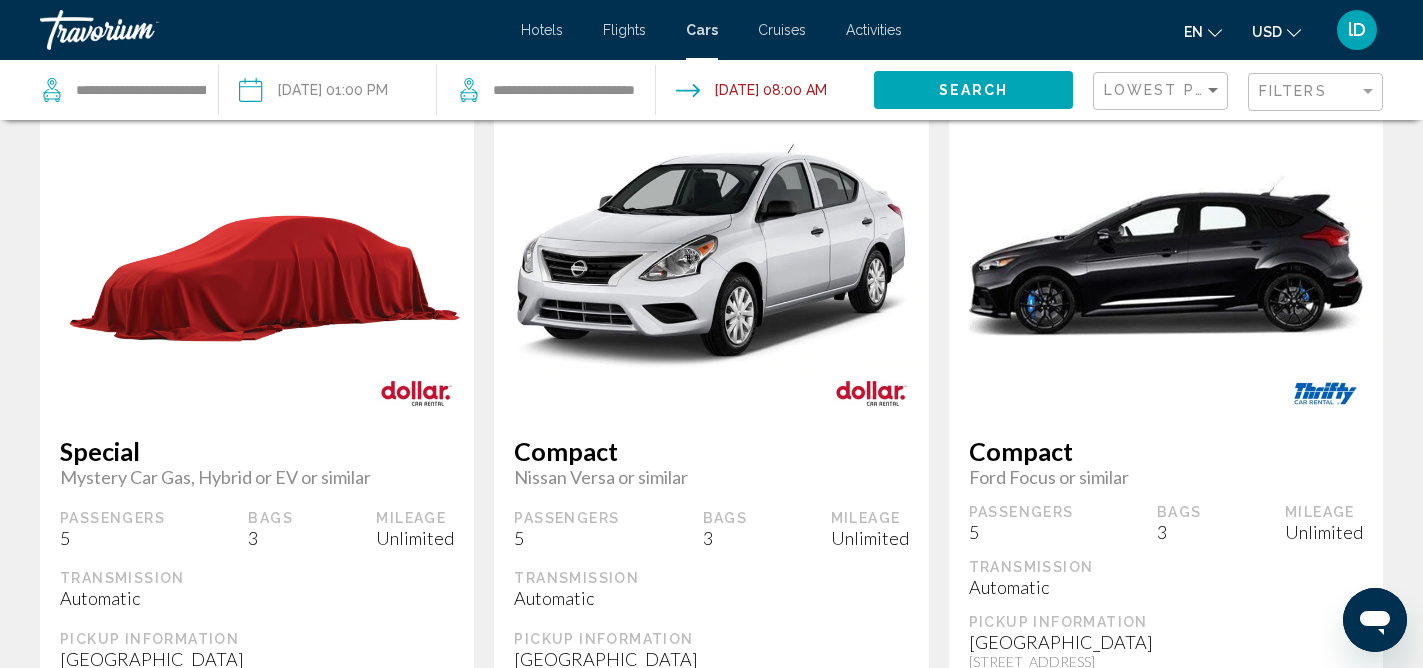 scroll, scrollTop: 0, scrollLeft: 0, axis: both 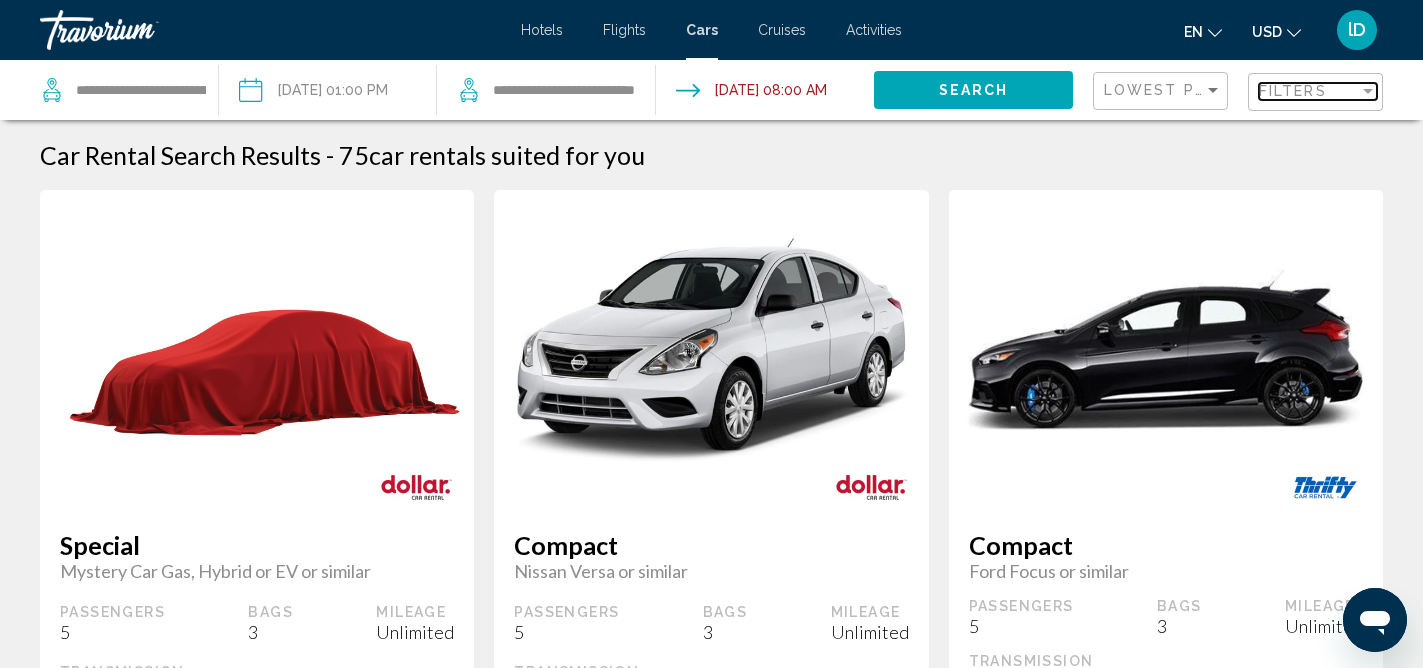 click at bounding box center [1368, 91] 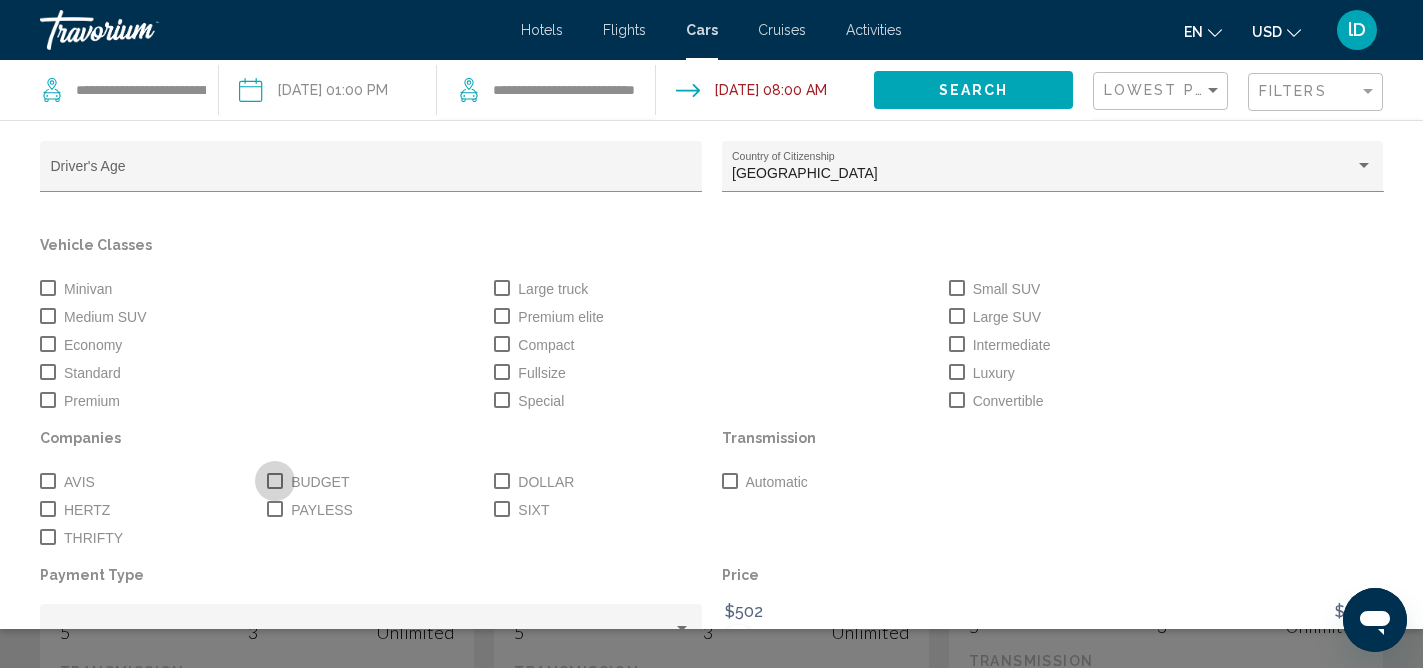 click at bounding box center [275, 481] 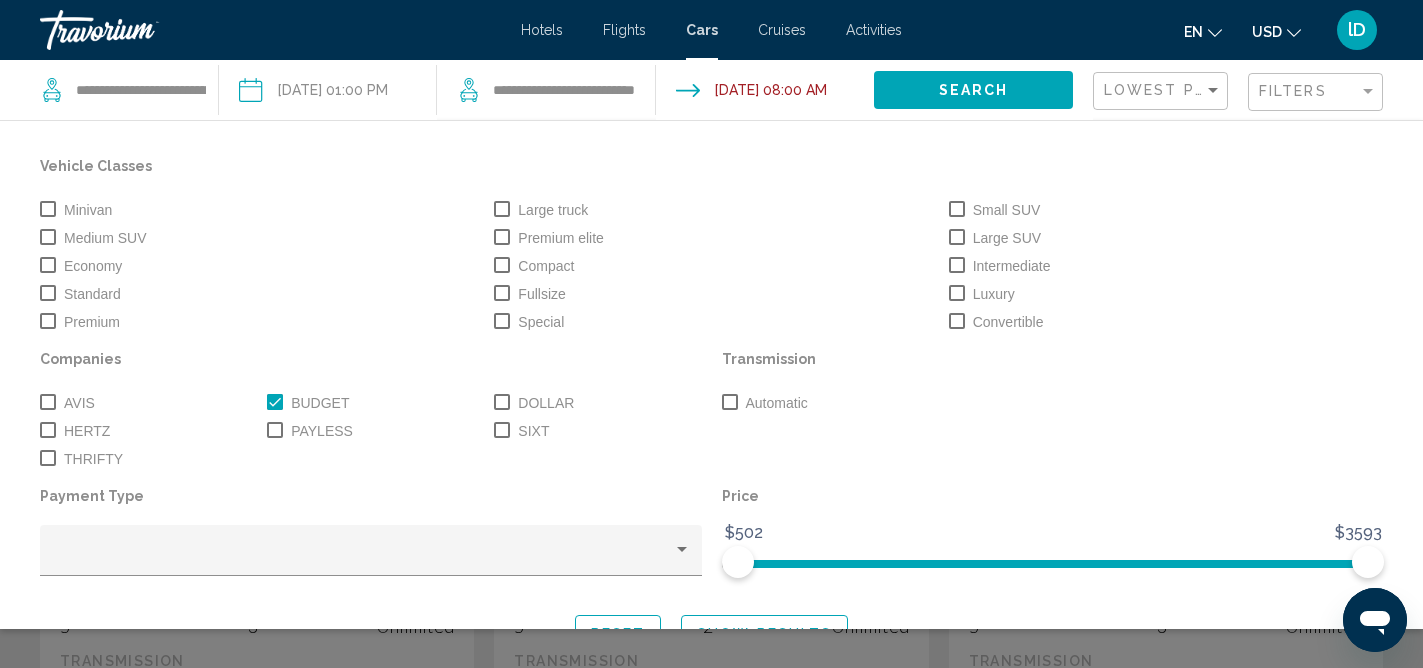 scroll, scrollTop: 127, scrollLeft: 0, axis: vertical 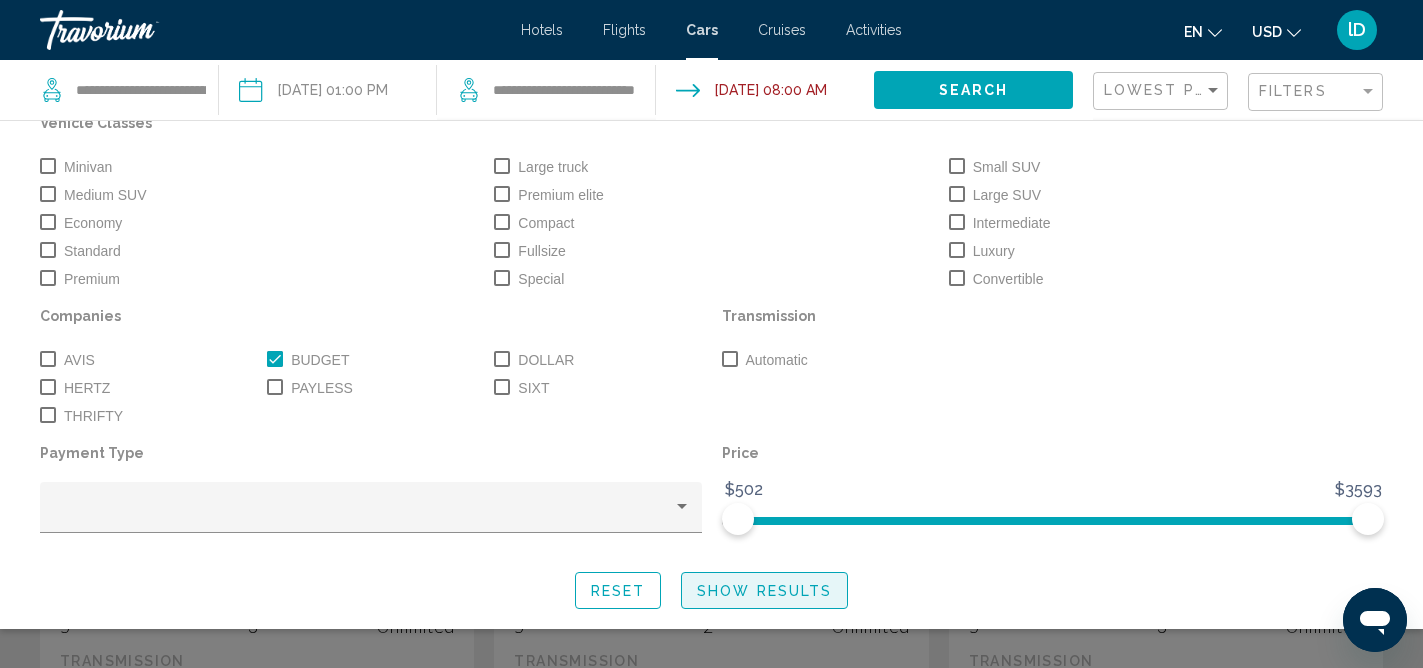 click on "Show Results" 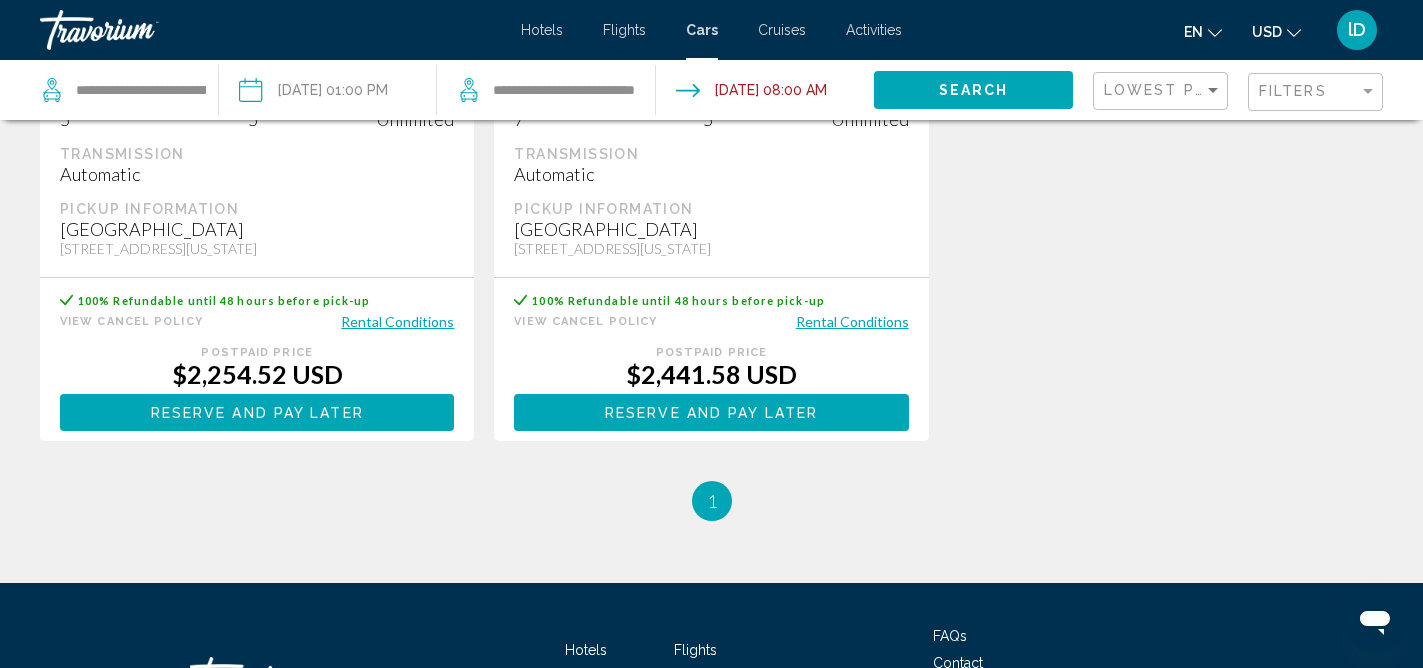 scroll, scrollTop: 2904, scrollLeft: 0, axis: vertical 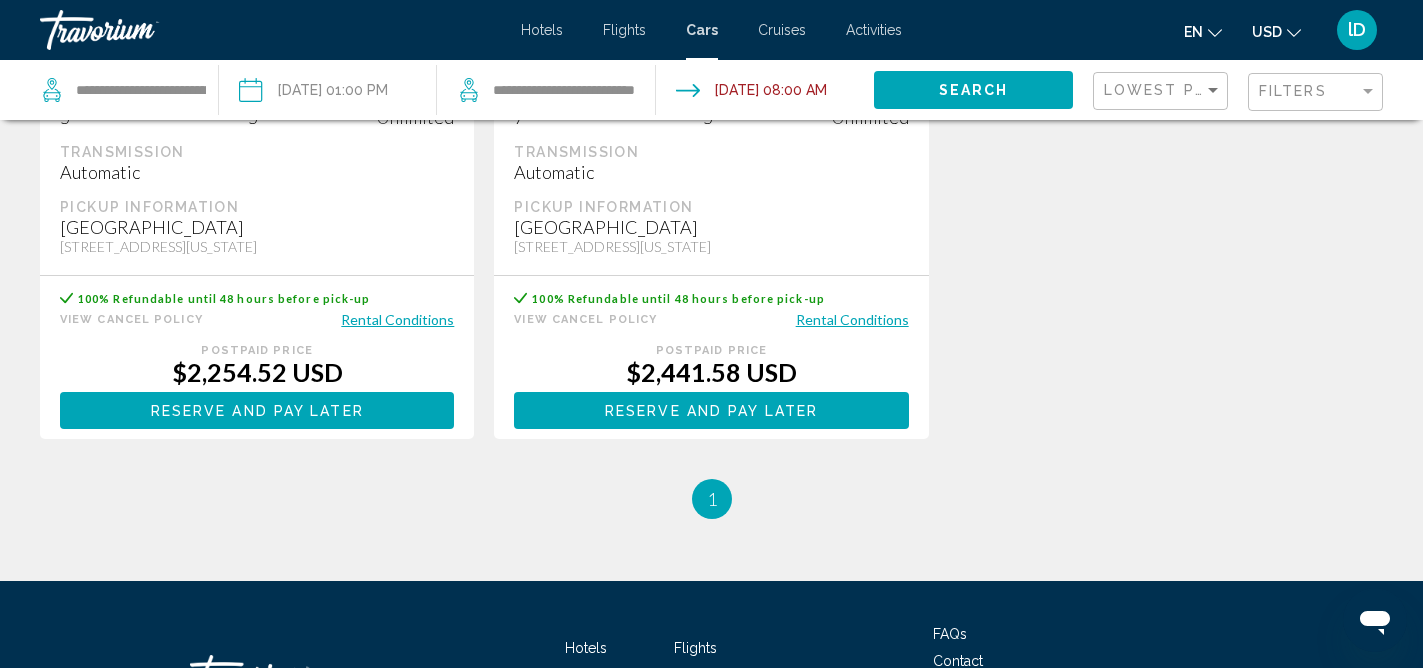 click 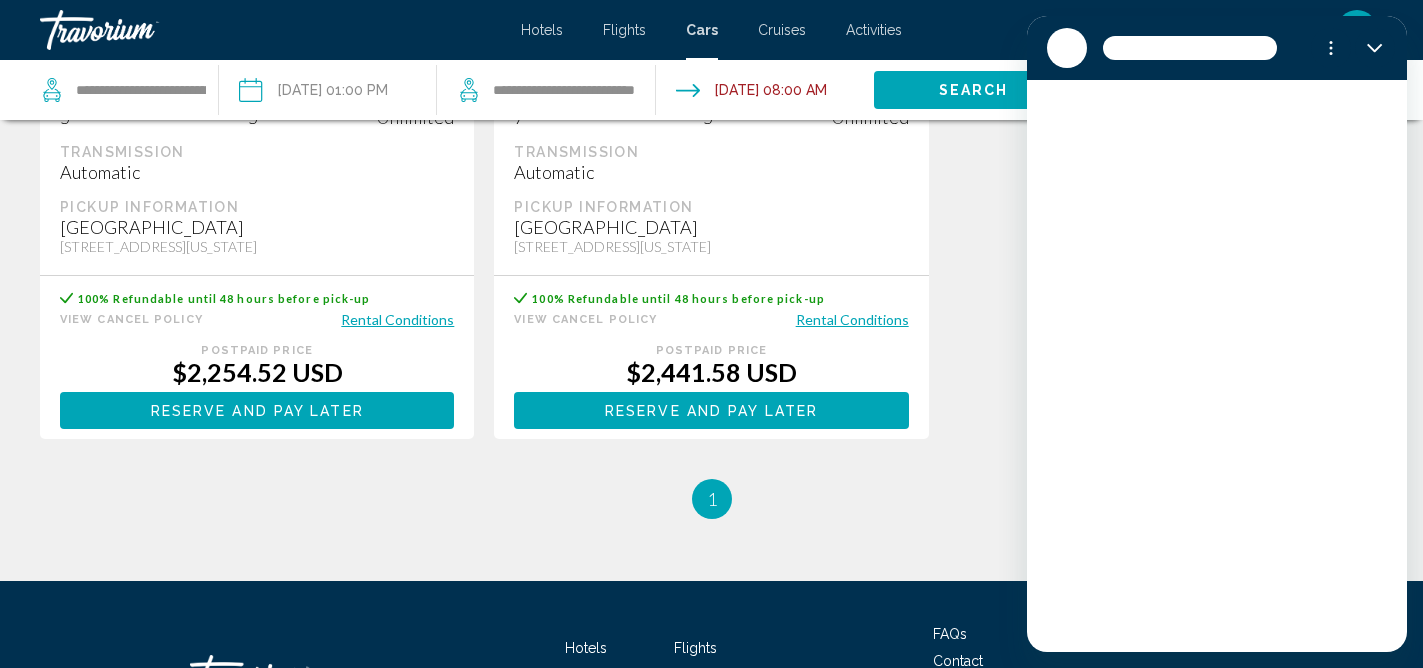 scroll, scrollTop: 0, scrollLeft: 0, axis: both 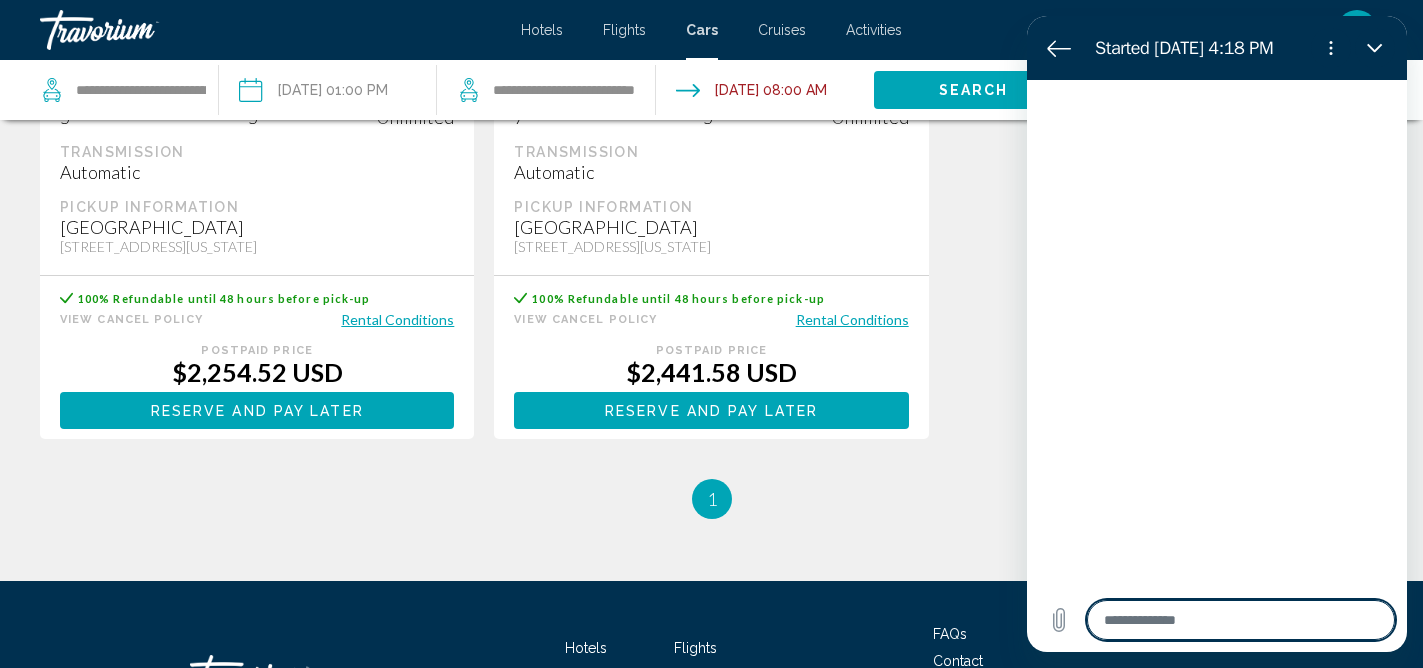type on "*" 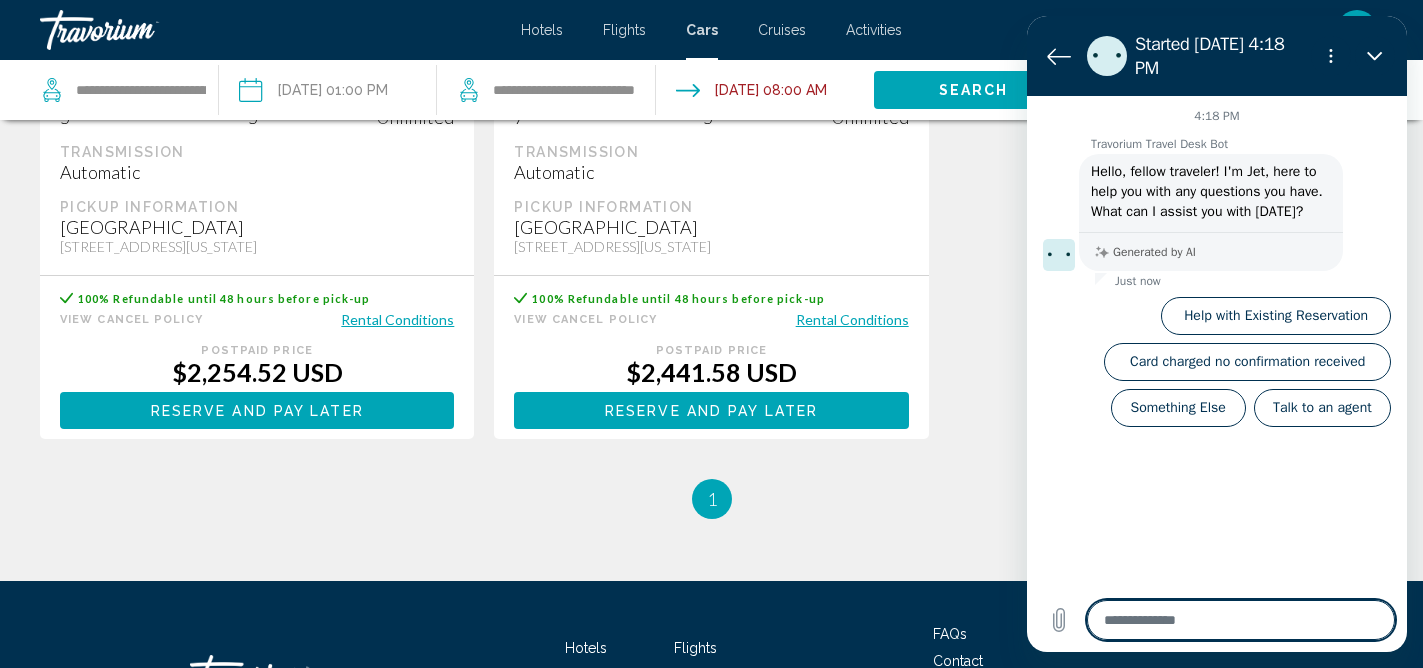 click at bounding box center [1241, 620] 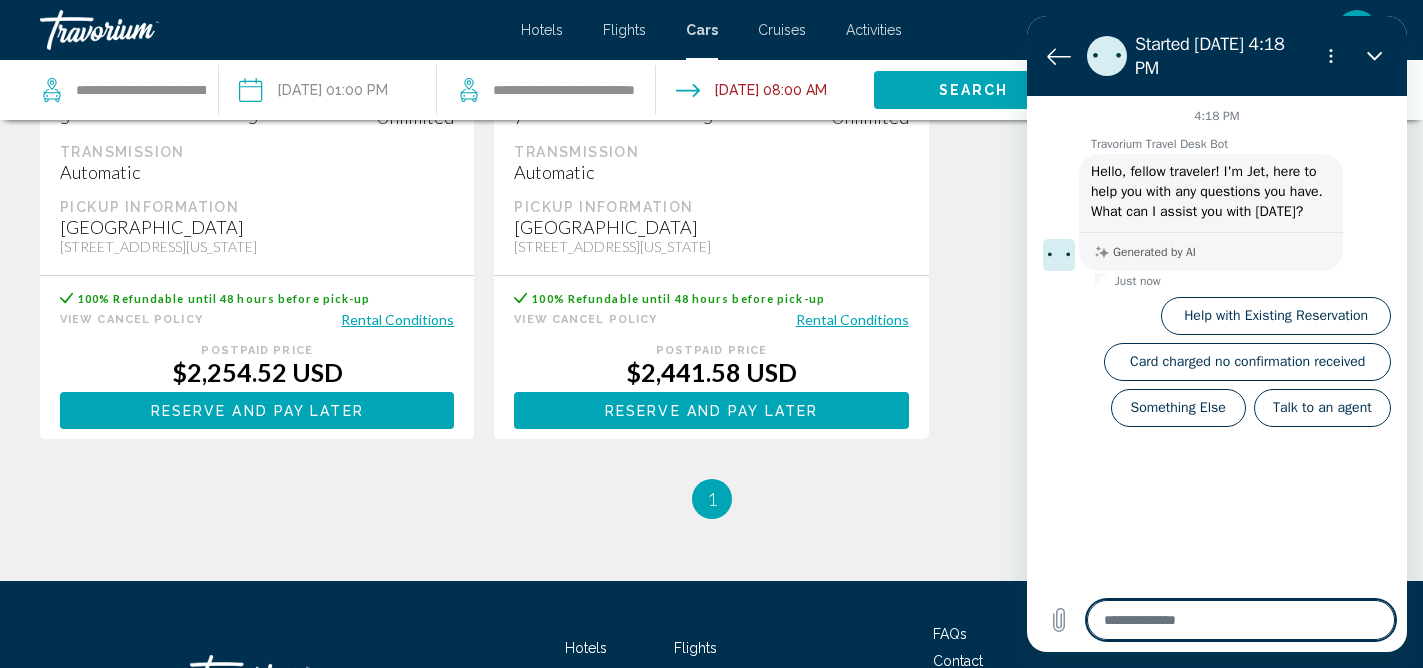 type on "*" 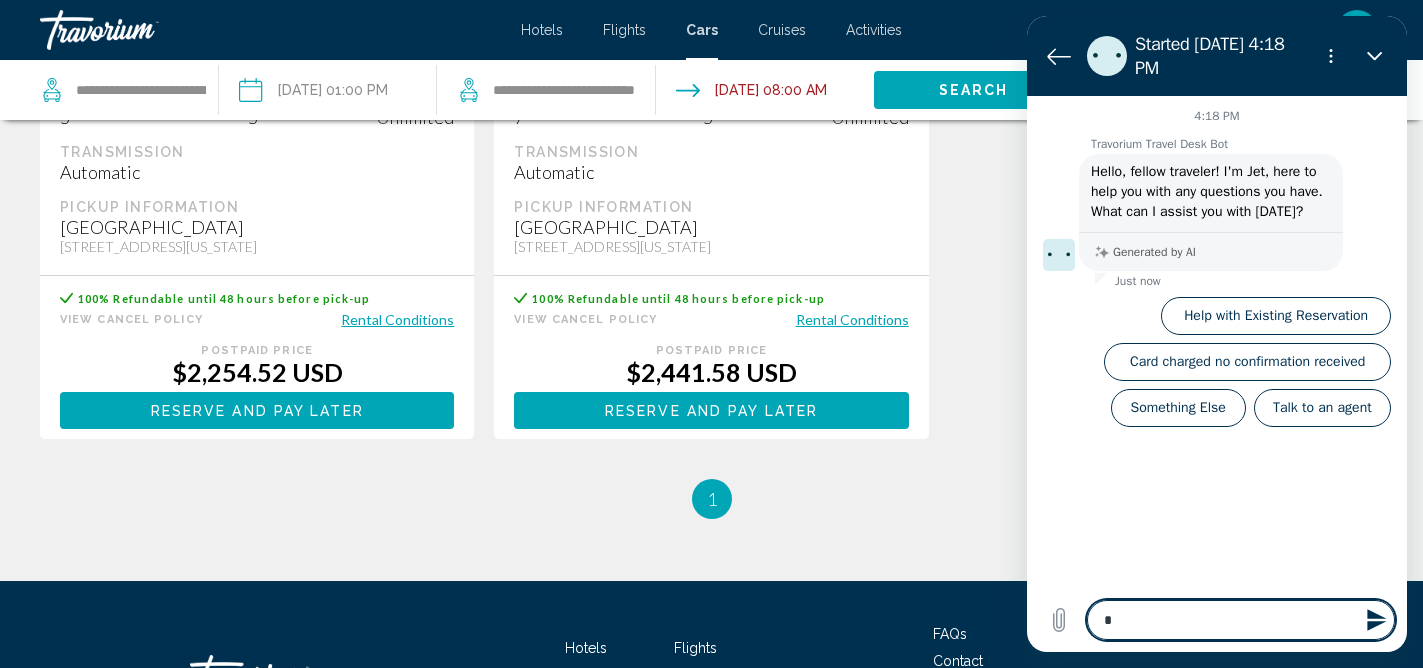 type on "**" 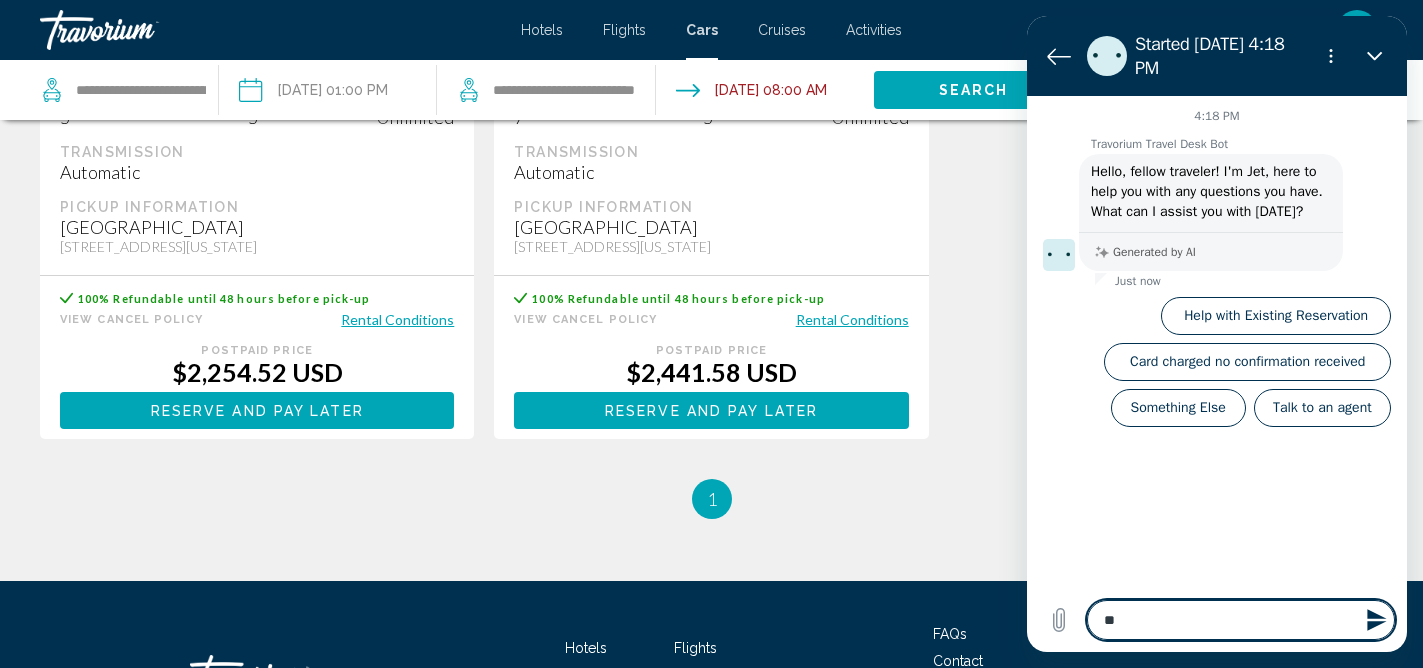 type on "**" 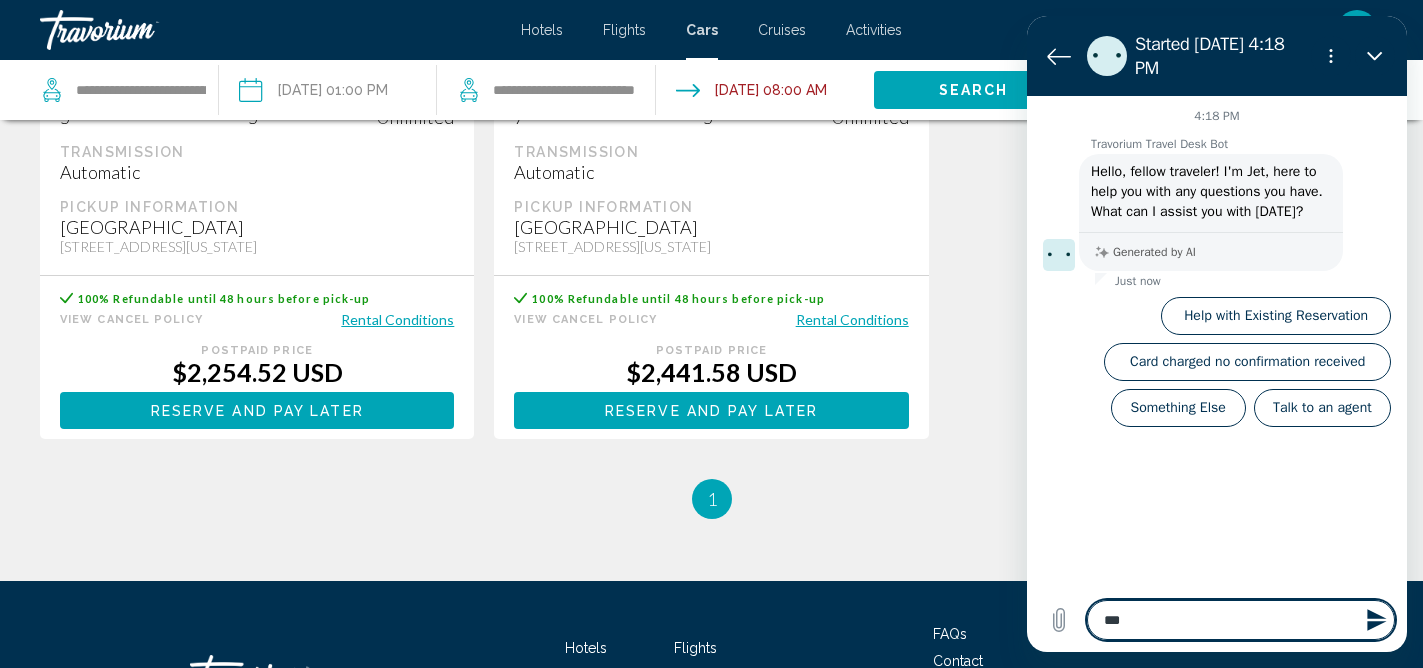 type on "**" 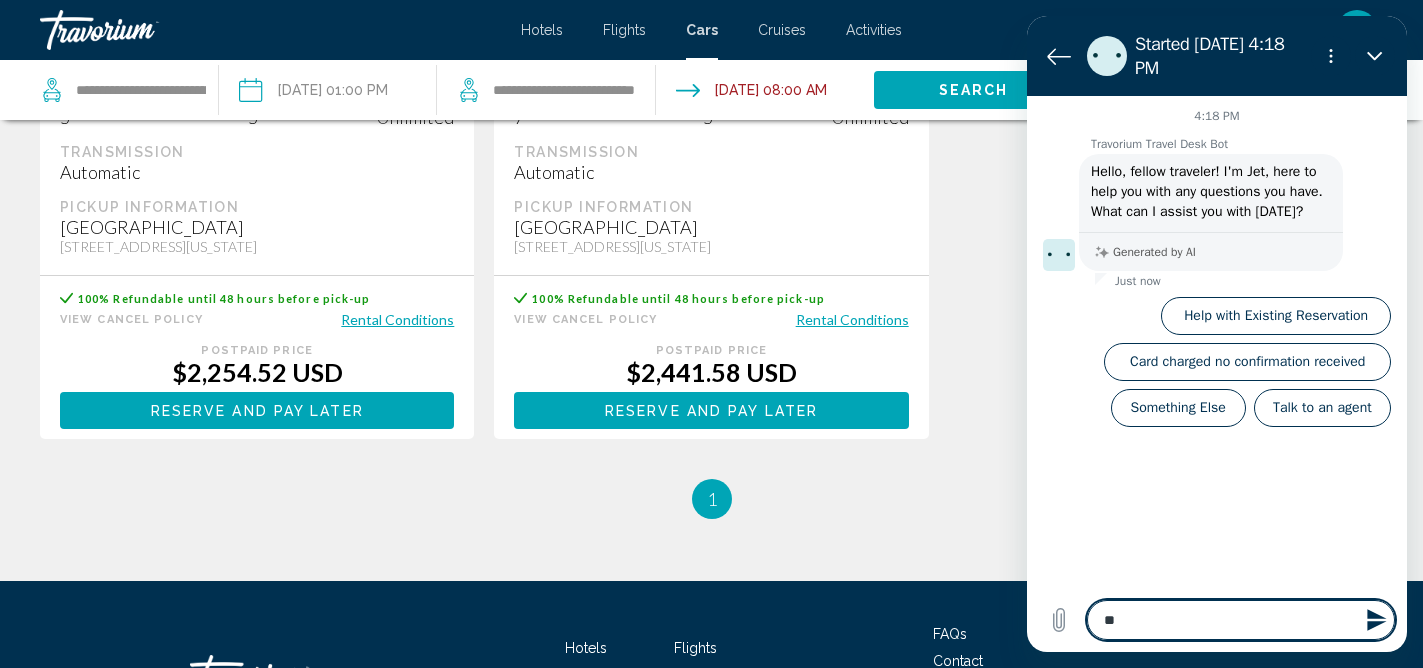 type on "*" 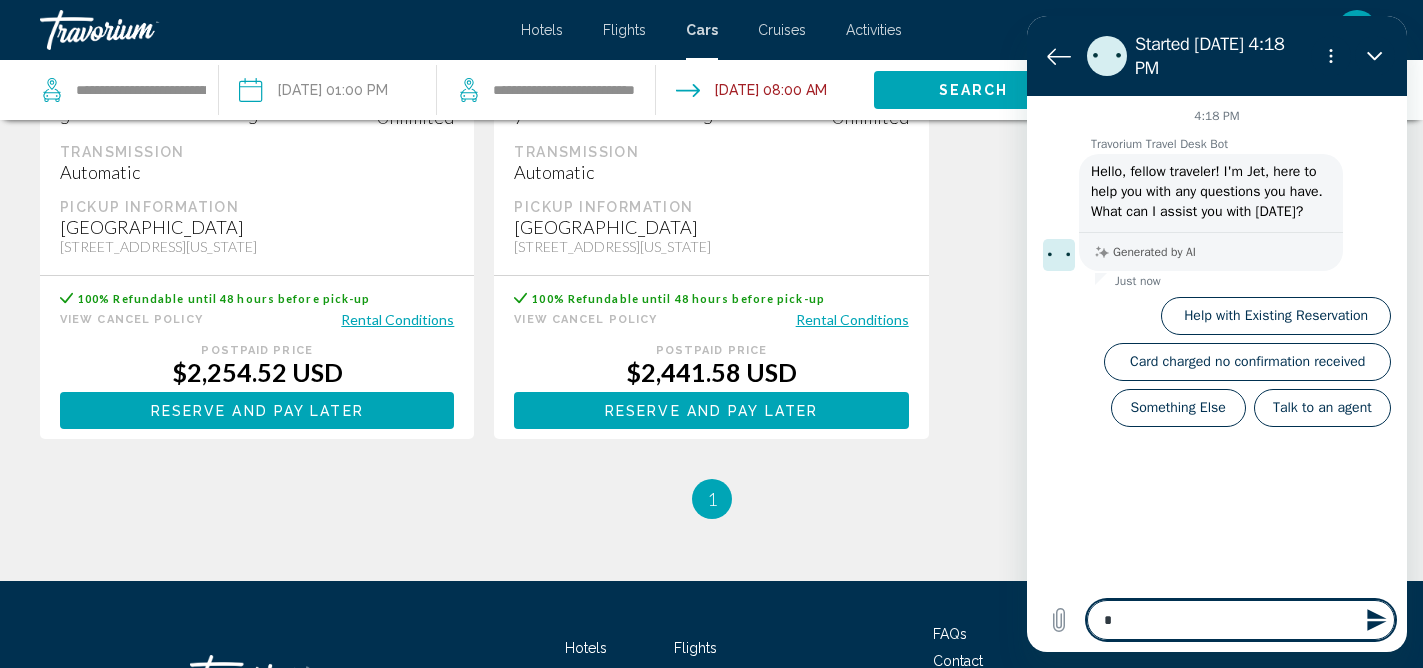type 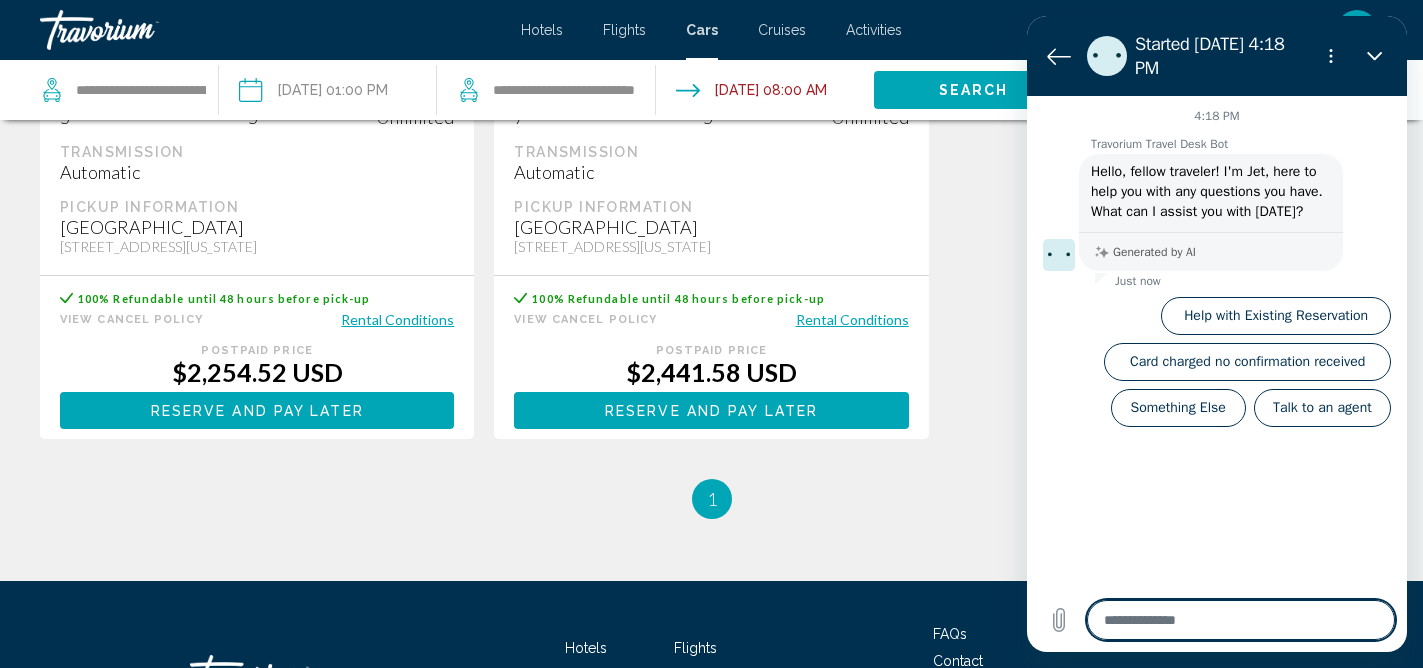 type on "*" 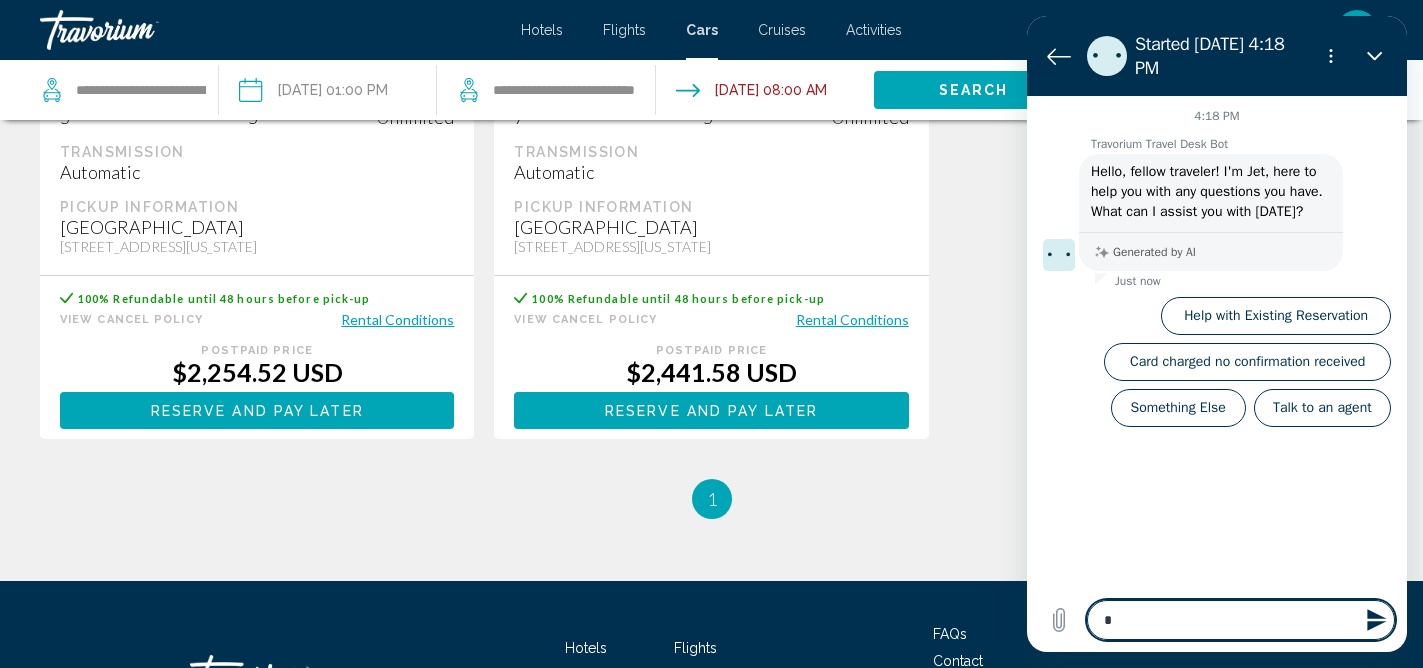 type on "**" 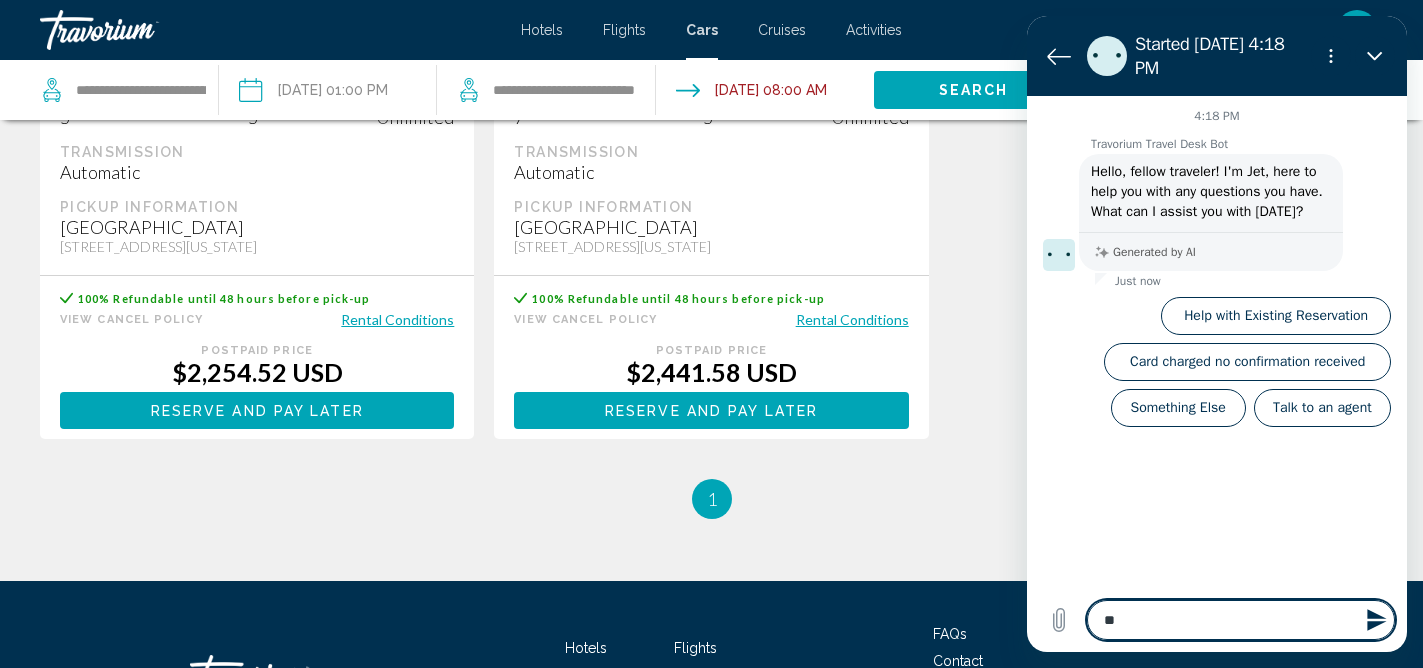 type on "***" 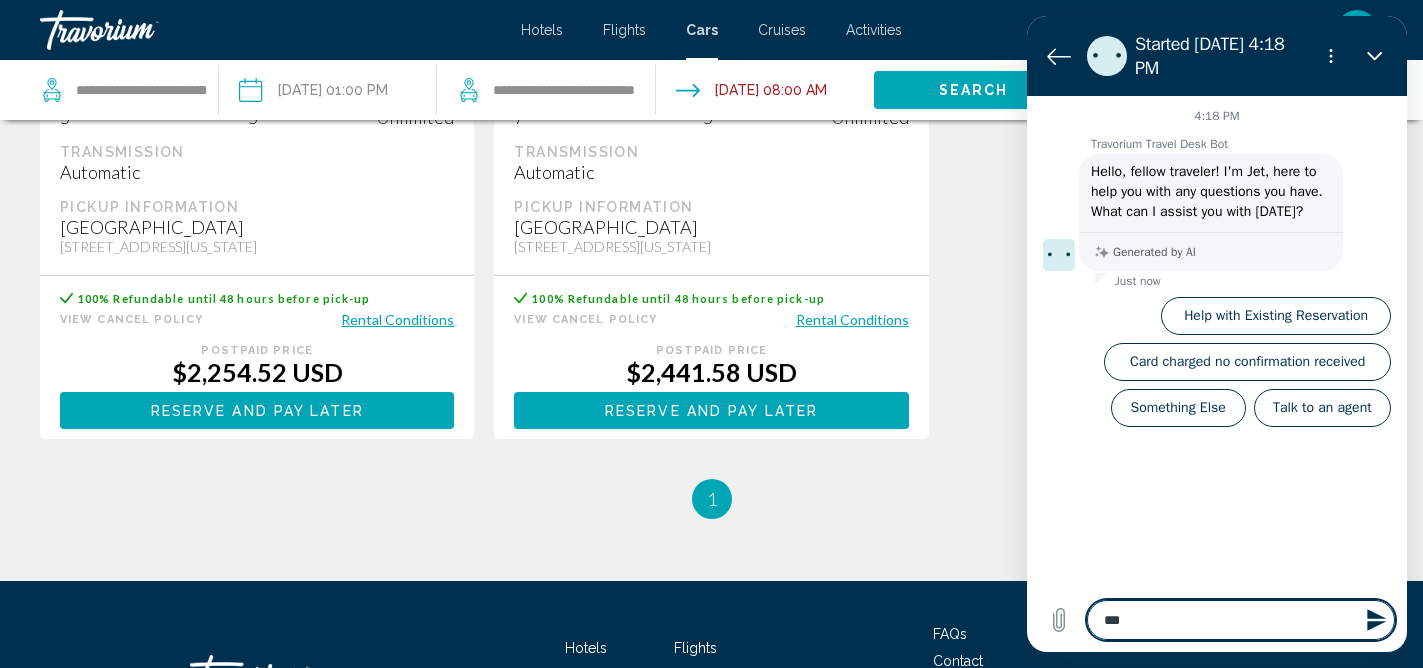 type on "***" 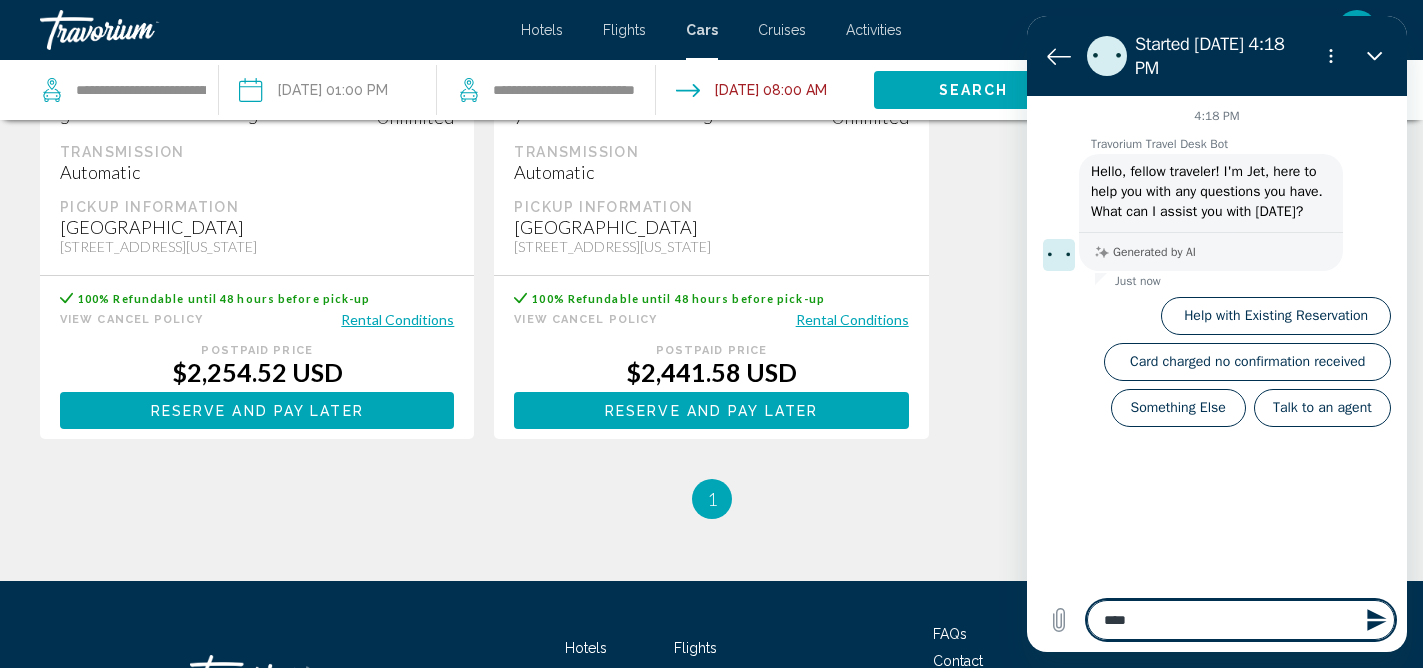type on "*****" 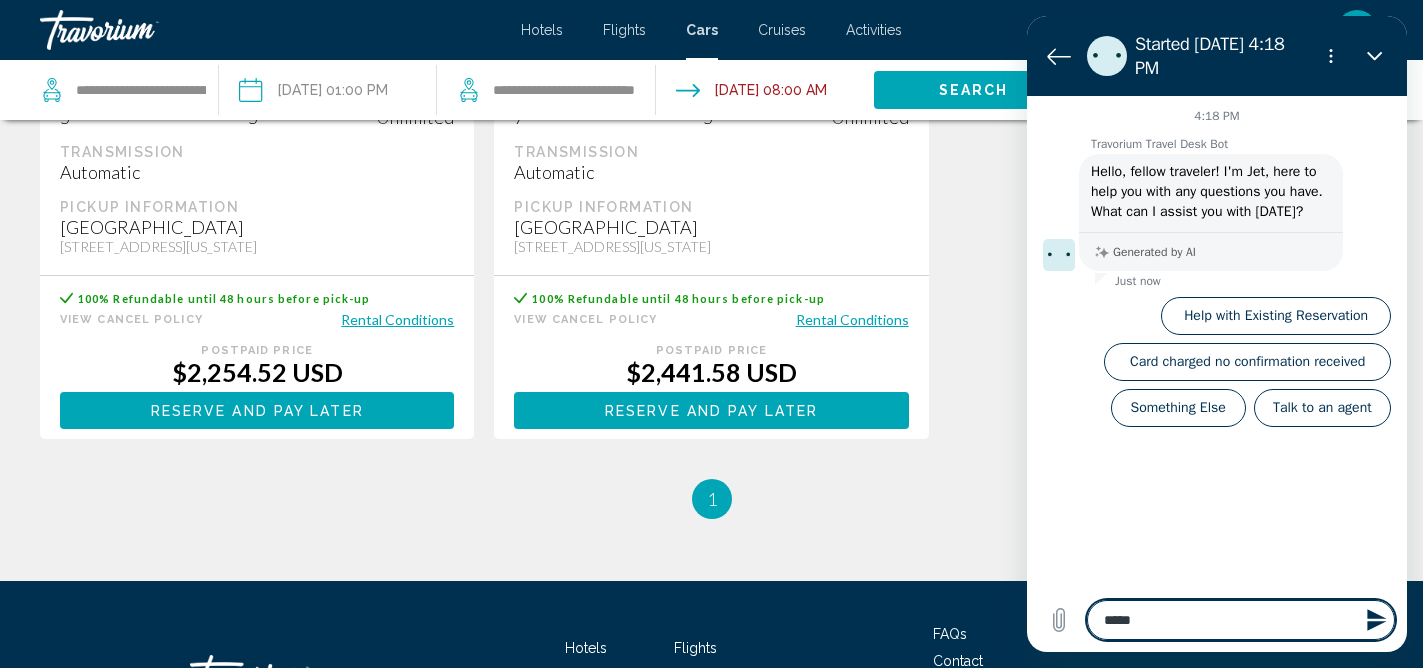 type on "******" 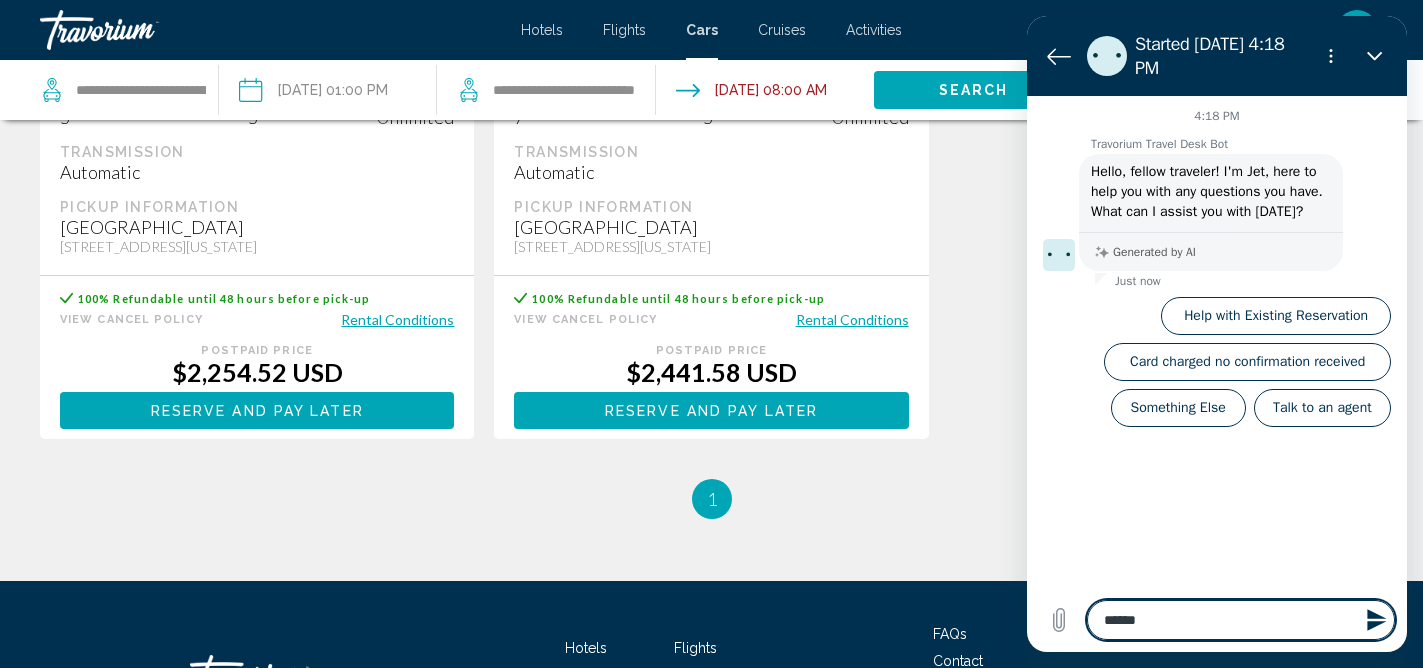 type on "*******" 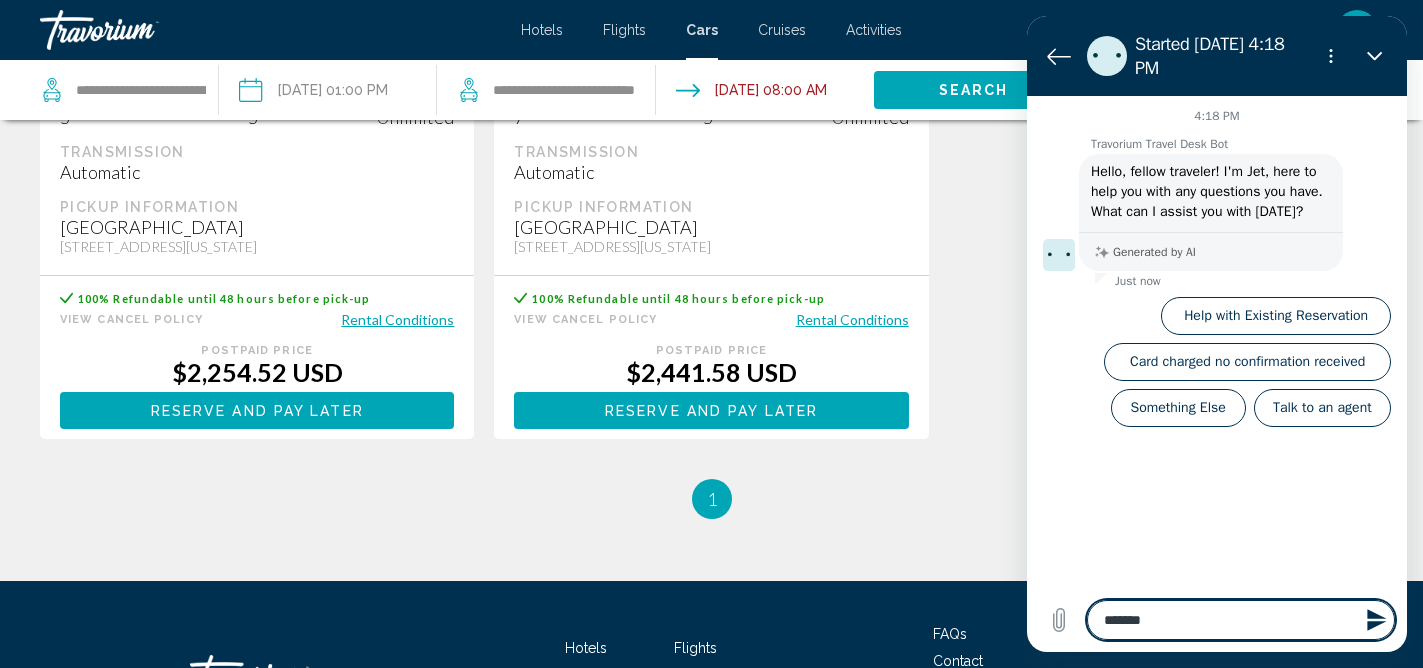 type on "********" 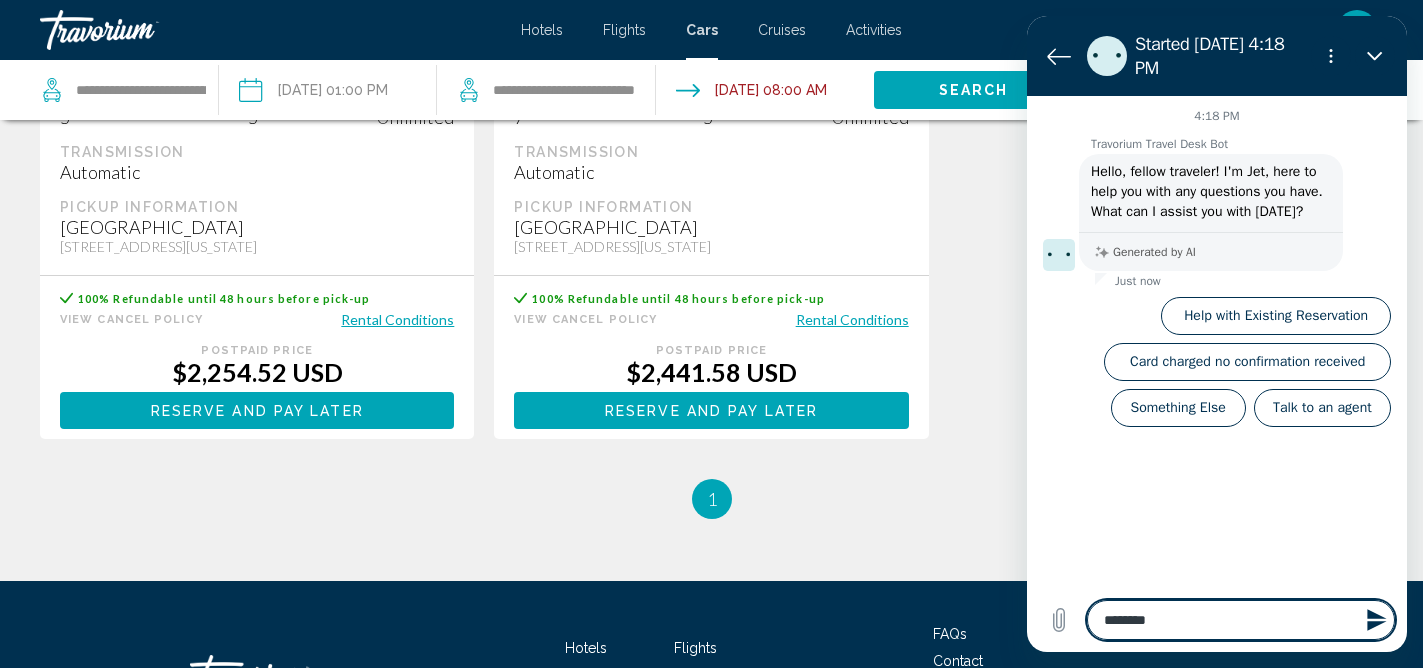 type on "*" 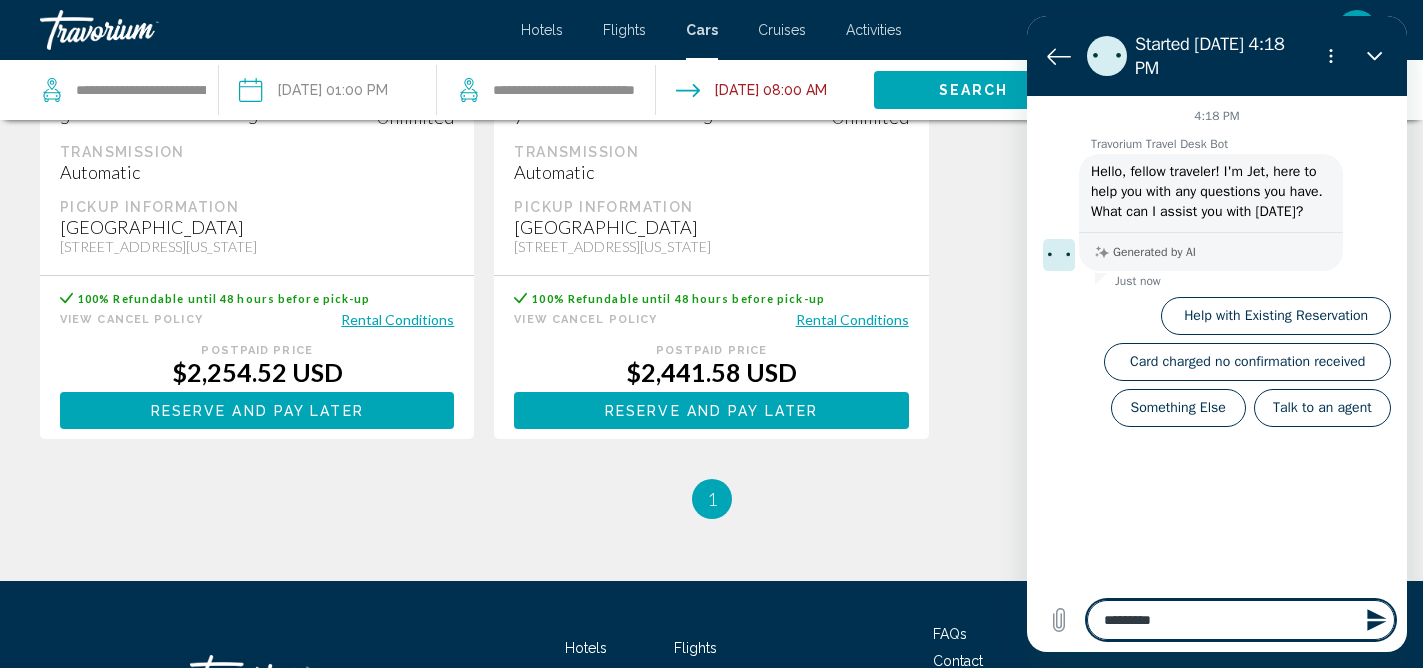 type on "**********" 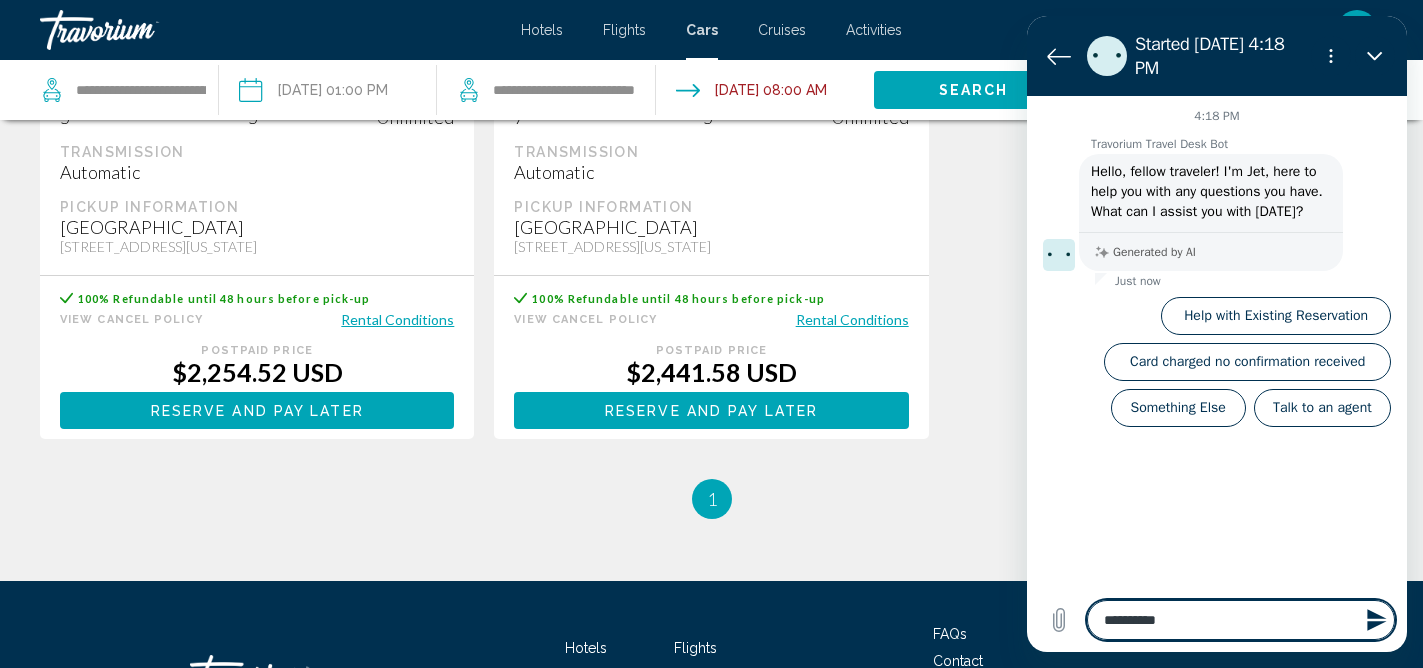 type on "**********" 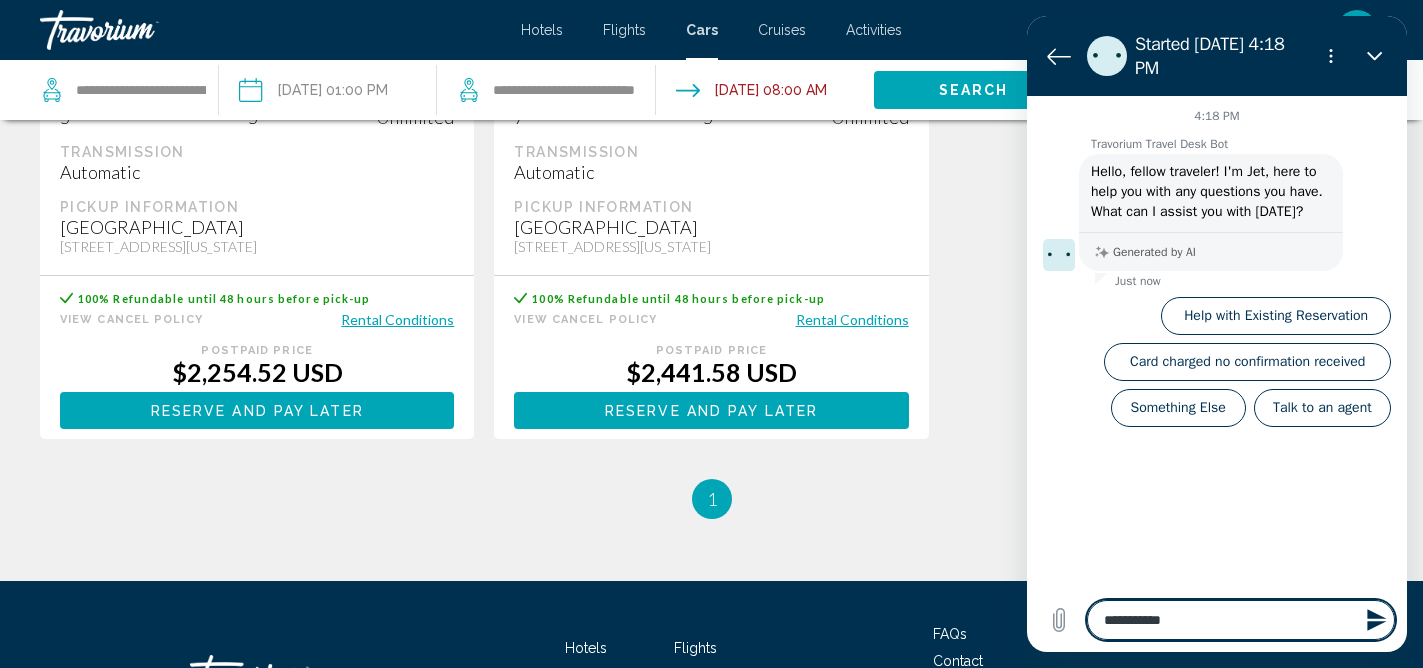 type on "**********" 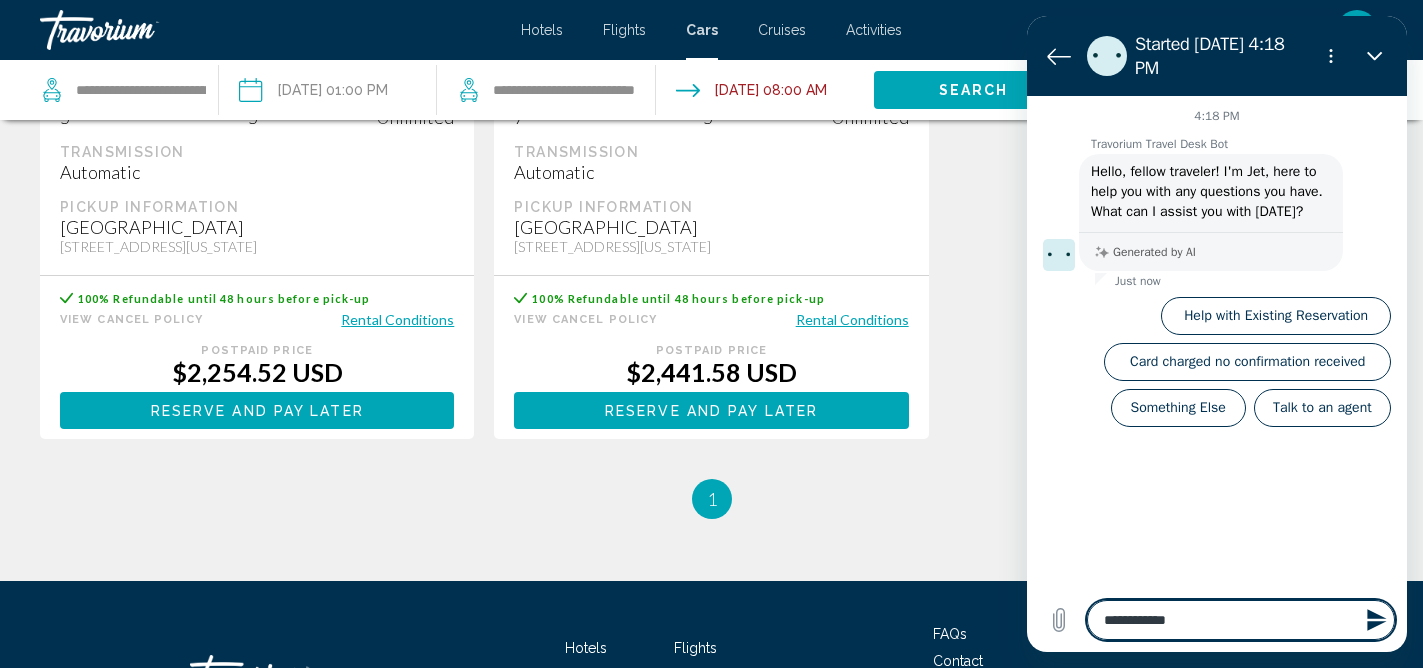 type on "**********" 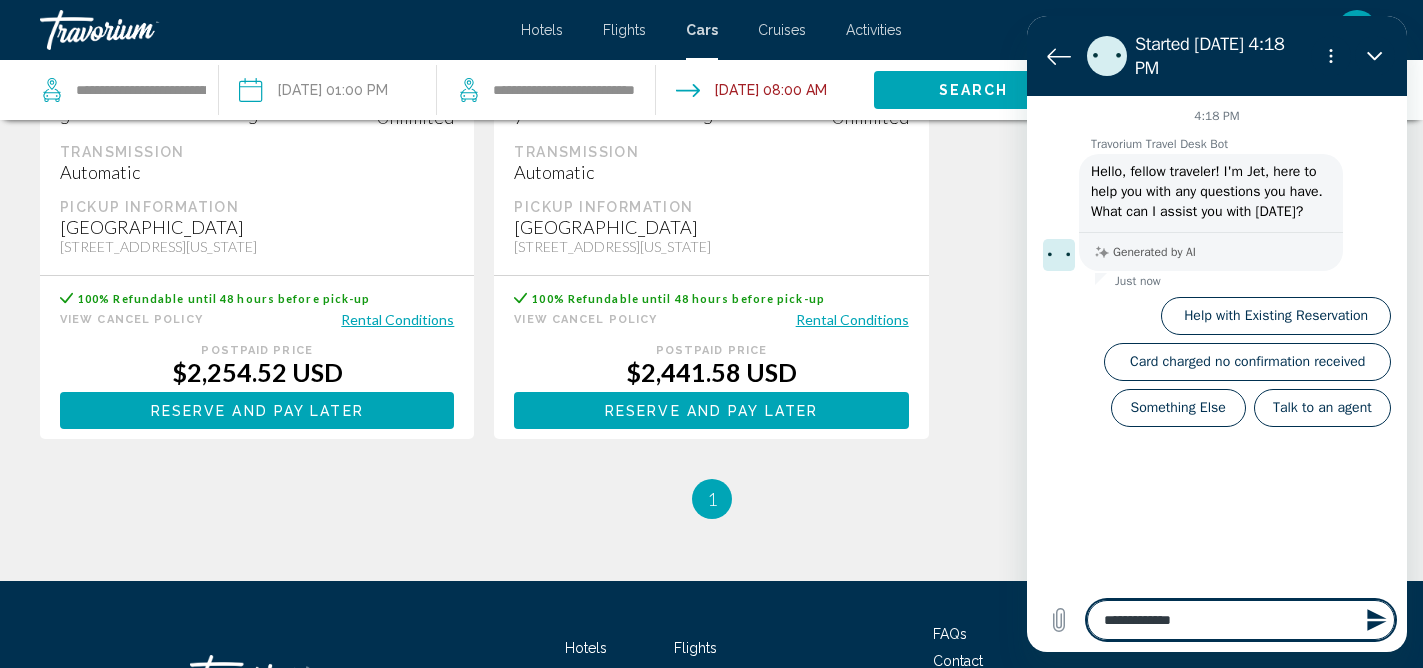 type on "**********" 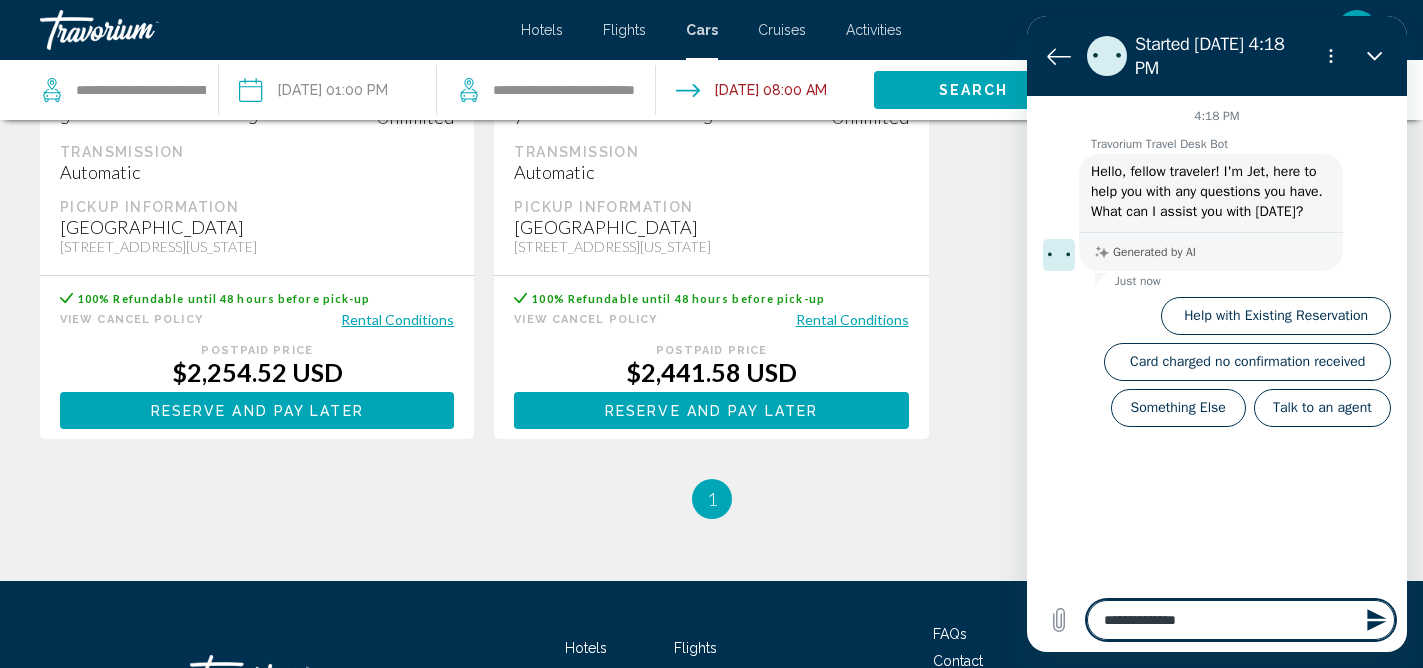 type on "**********" 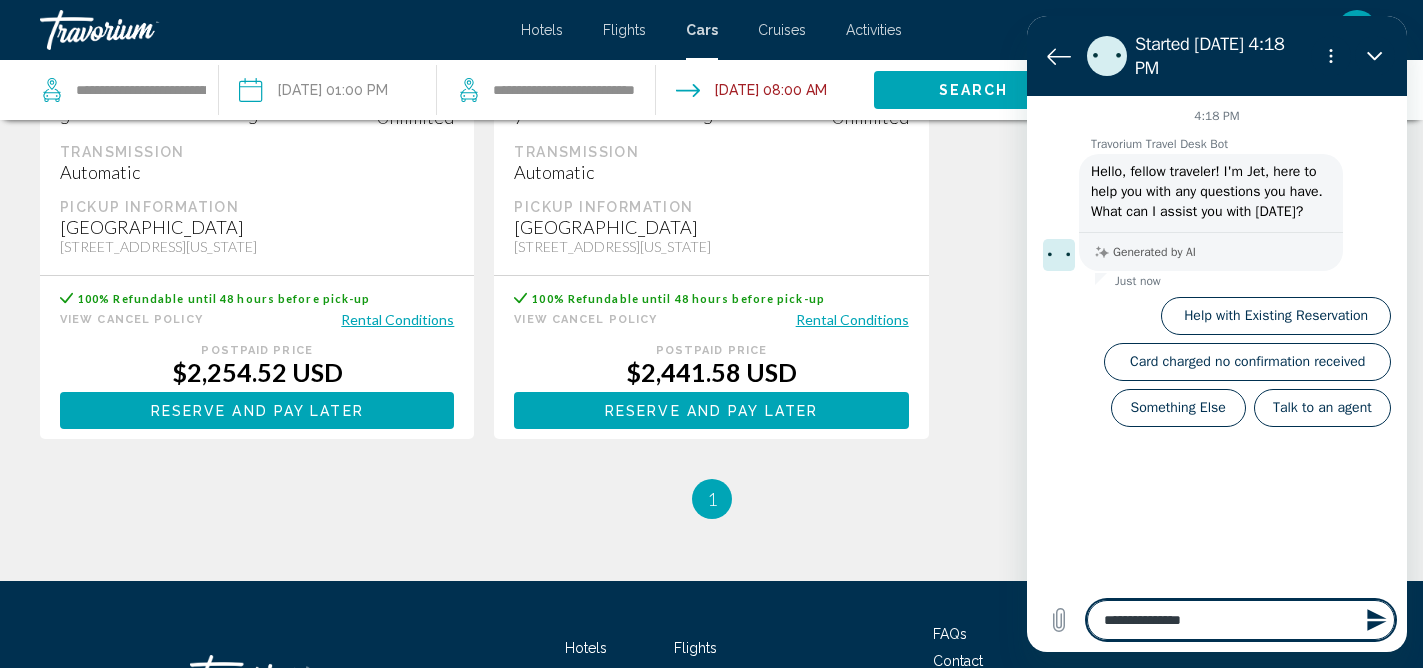 type on "**********" 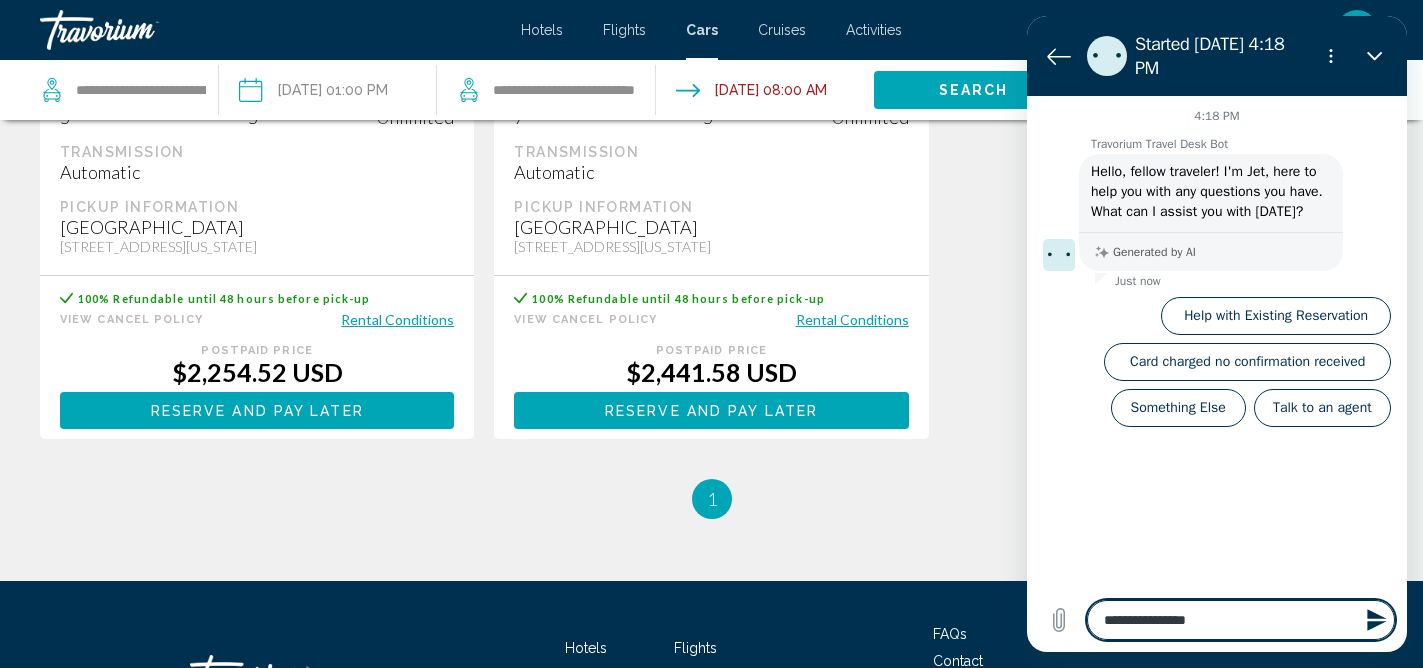type on "**********" 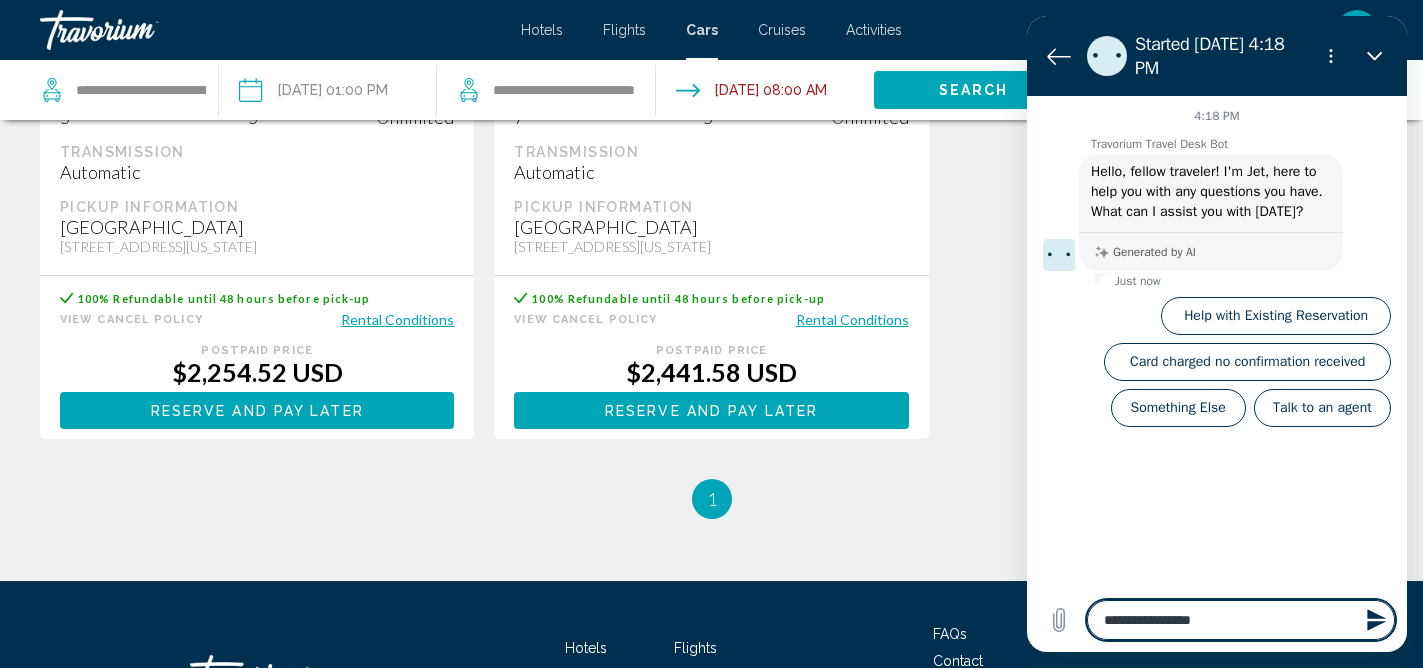 type on "**********" 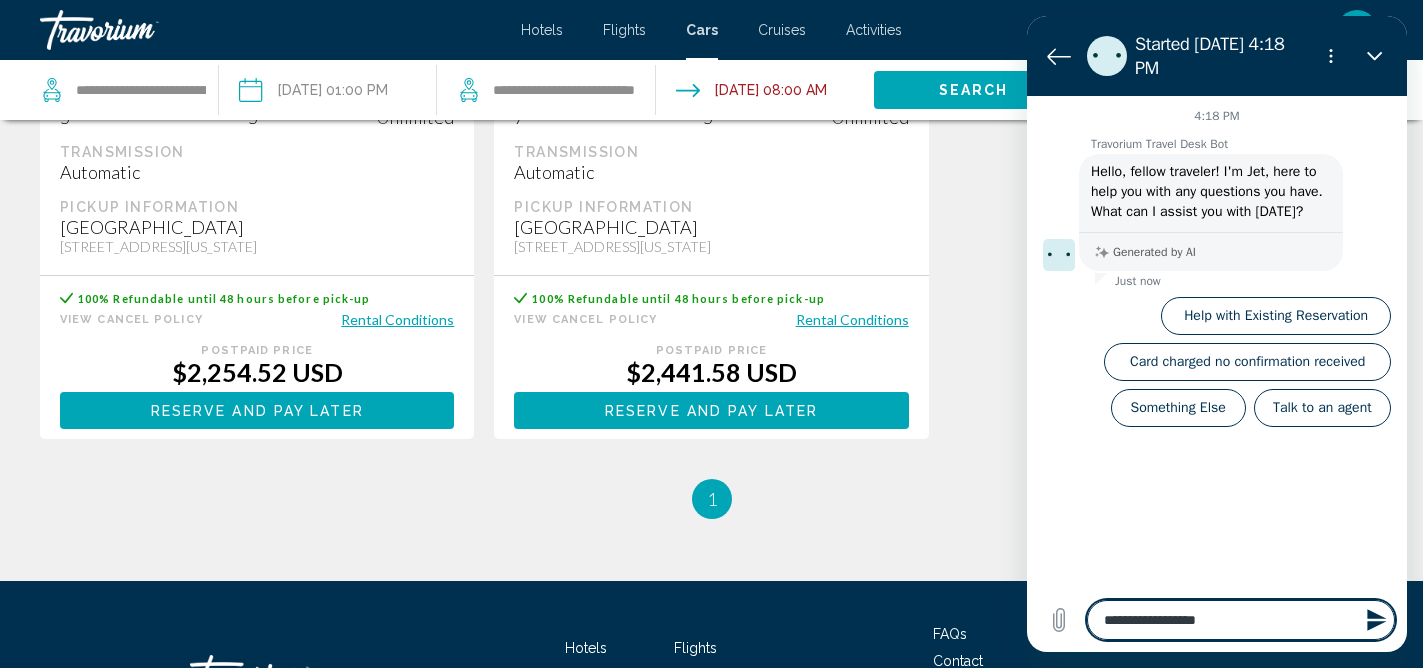 type on "**********" 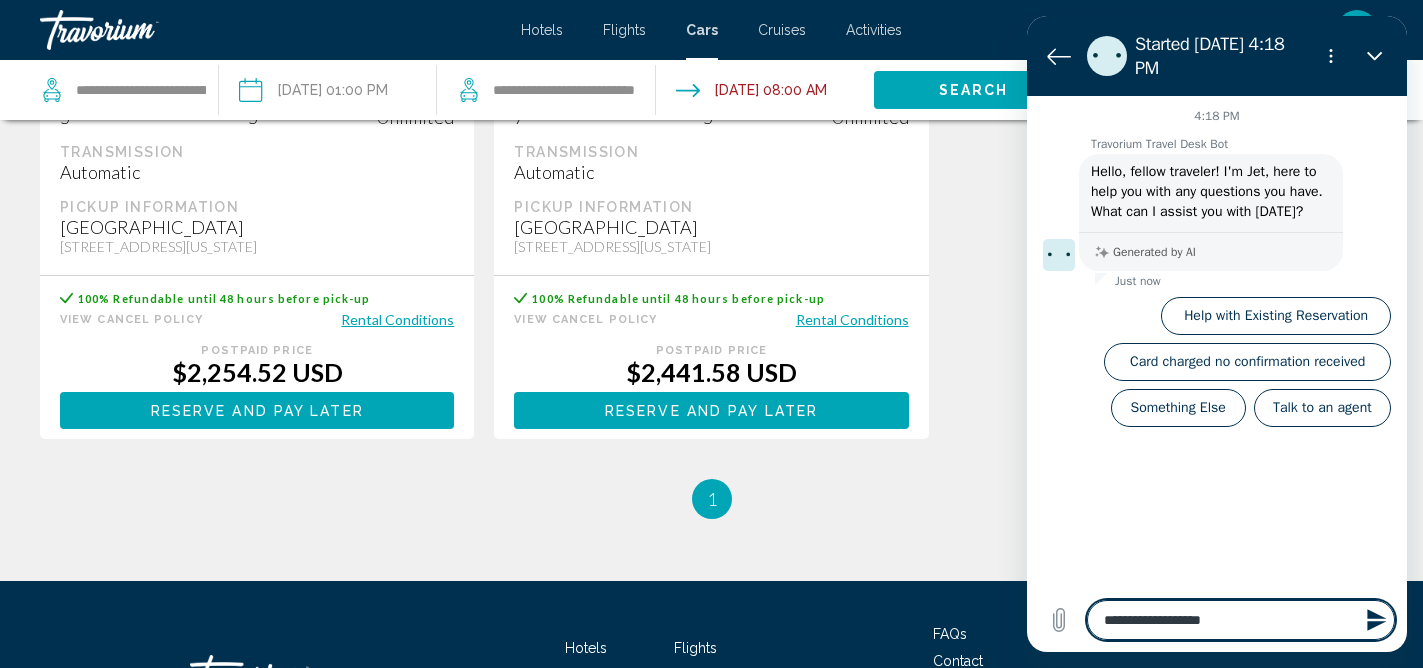 type on "**********" 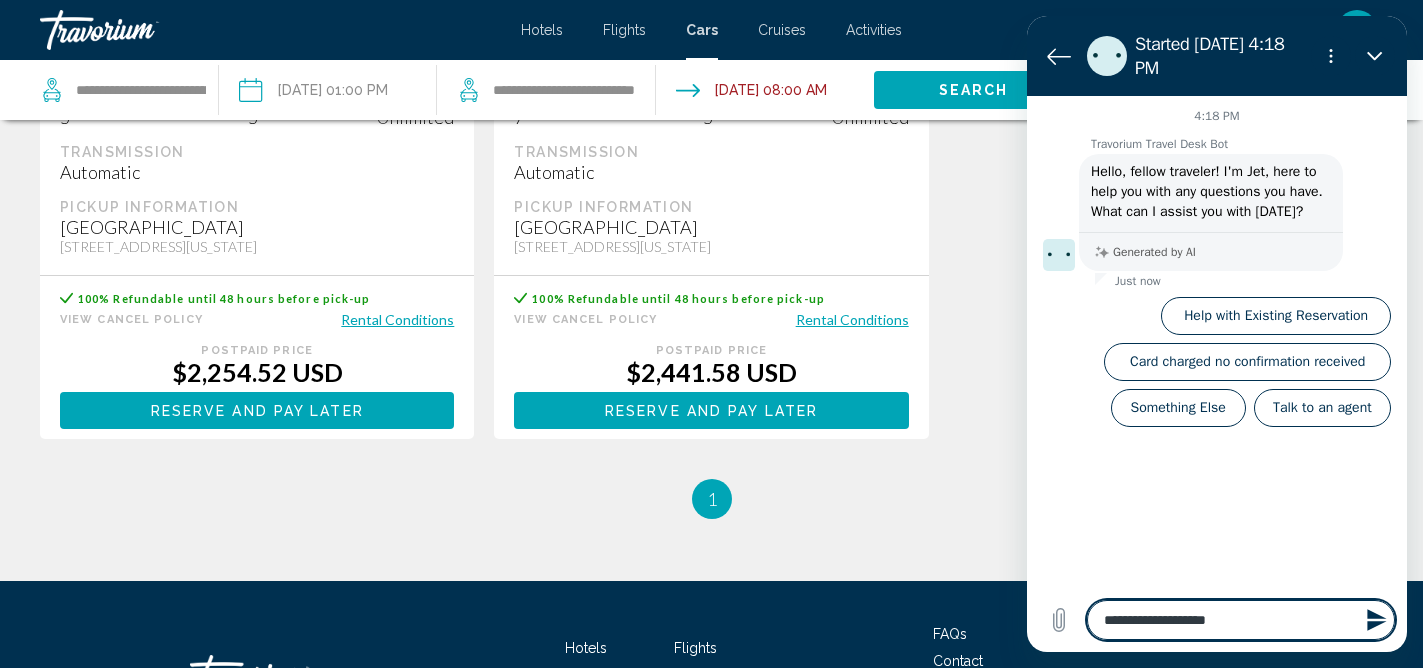 type on "**********" 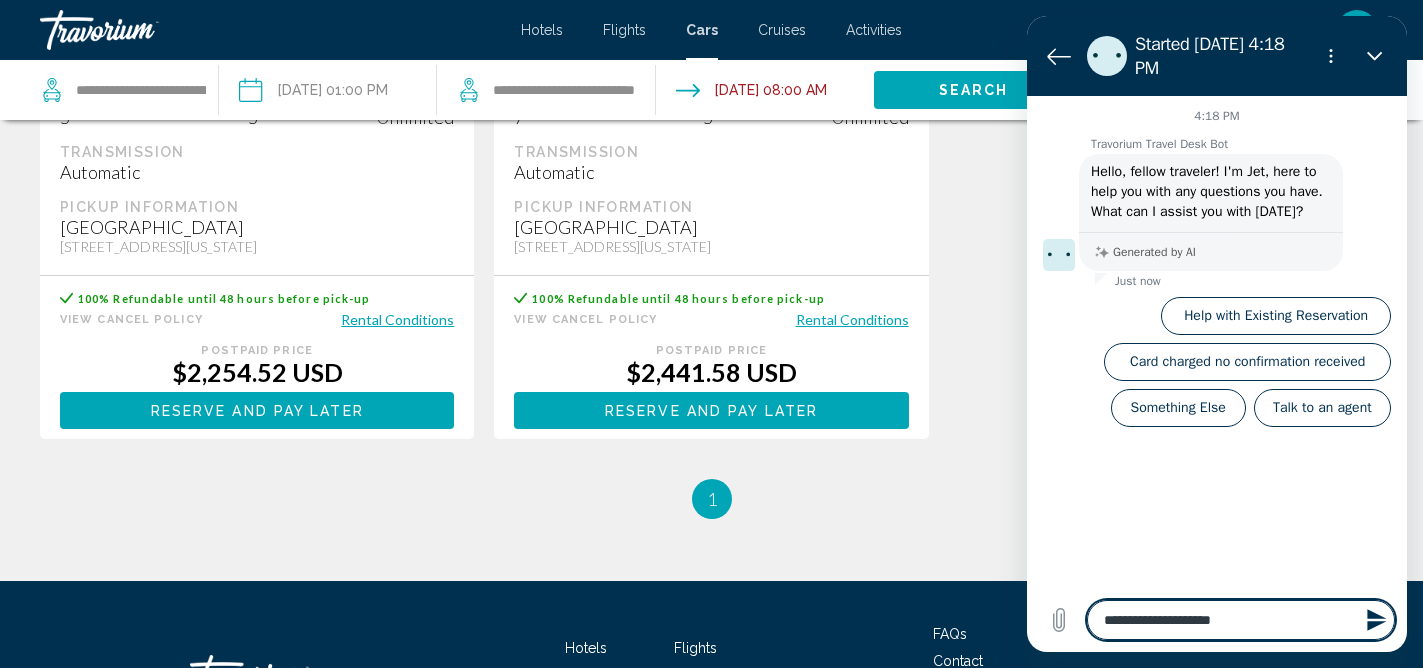 type on "**********" 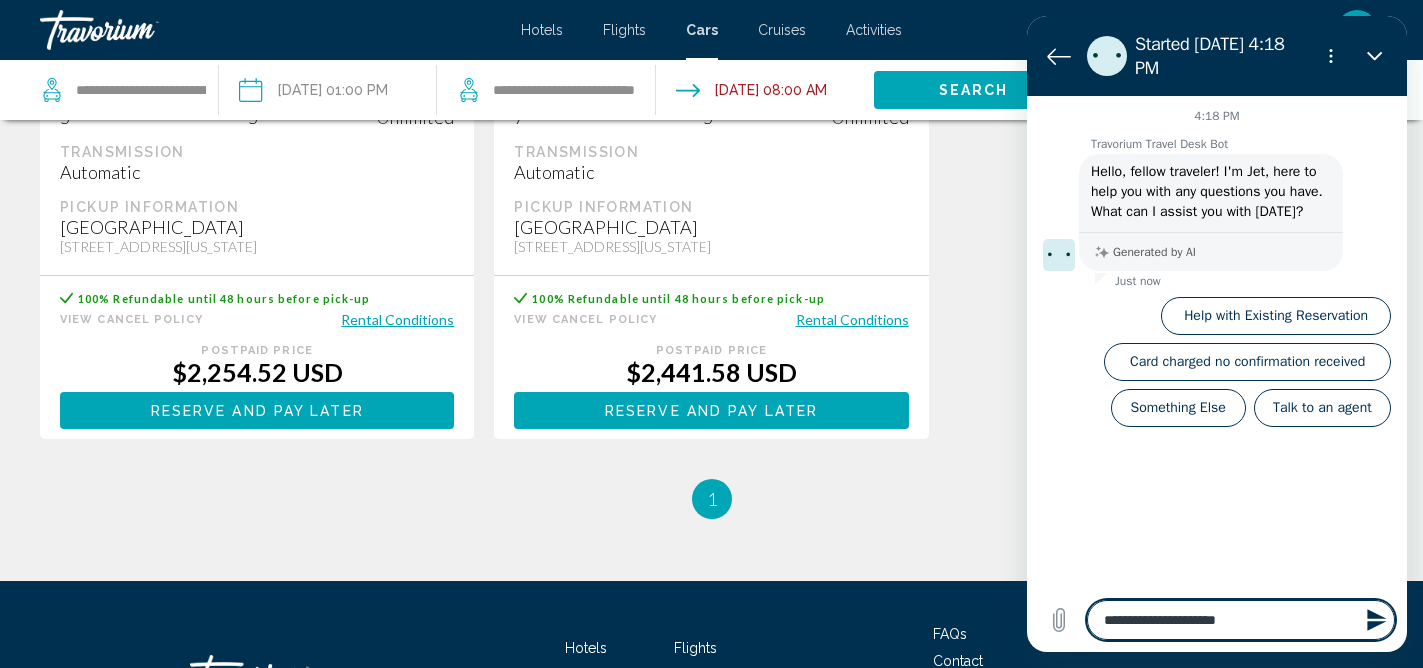 type on "**********" 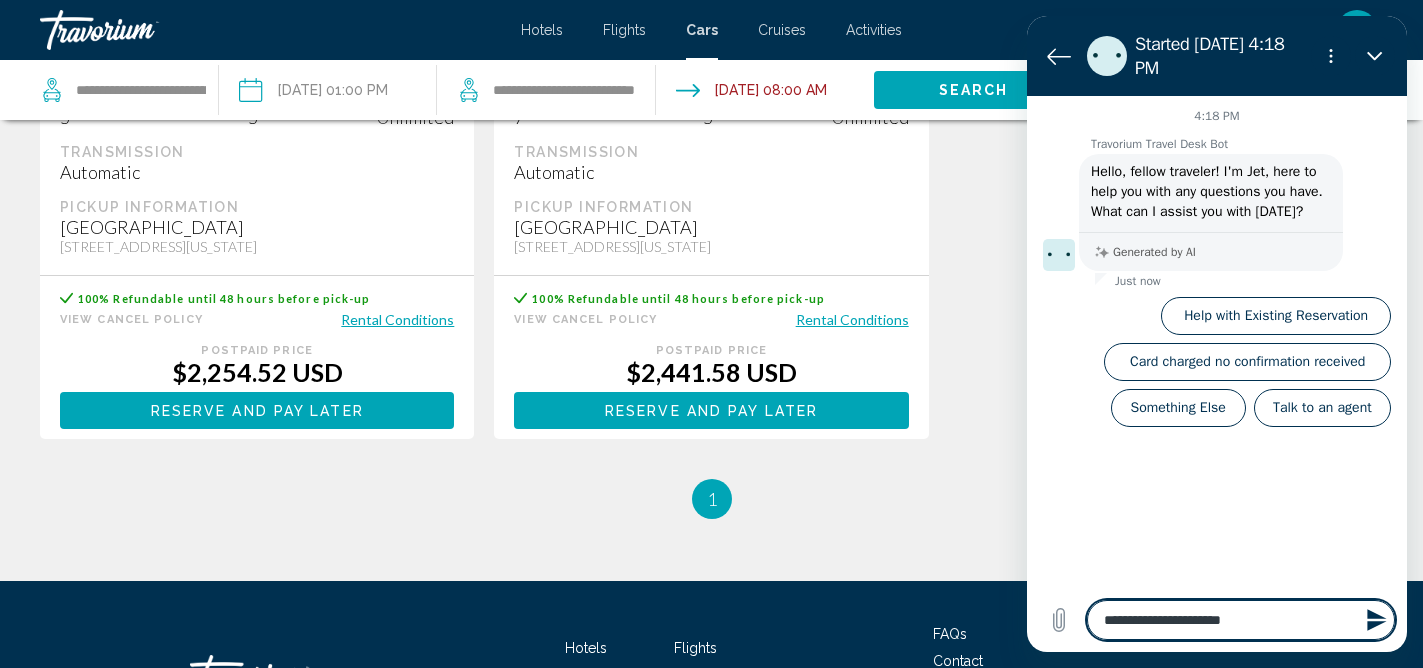 type on "**********" 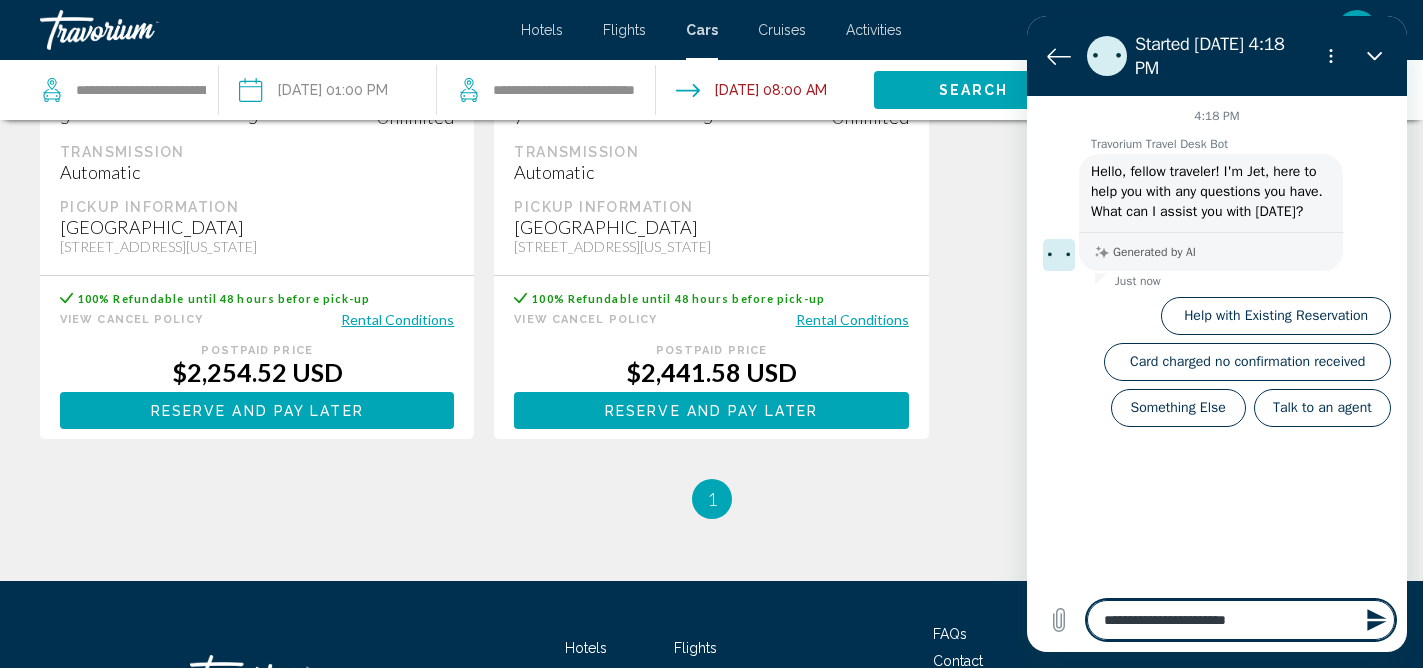 type on "**********" 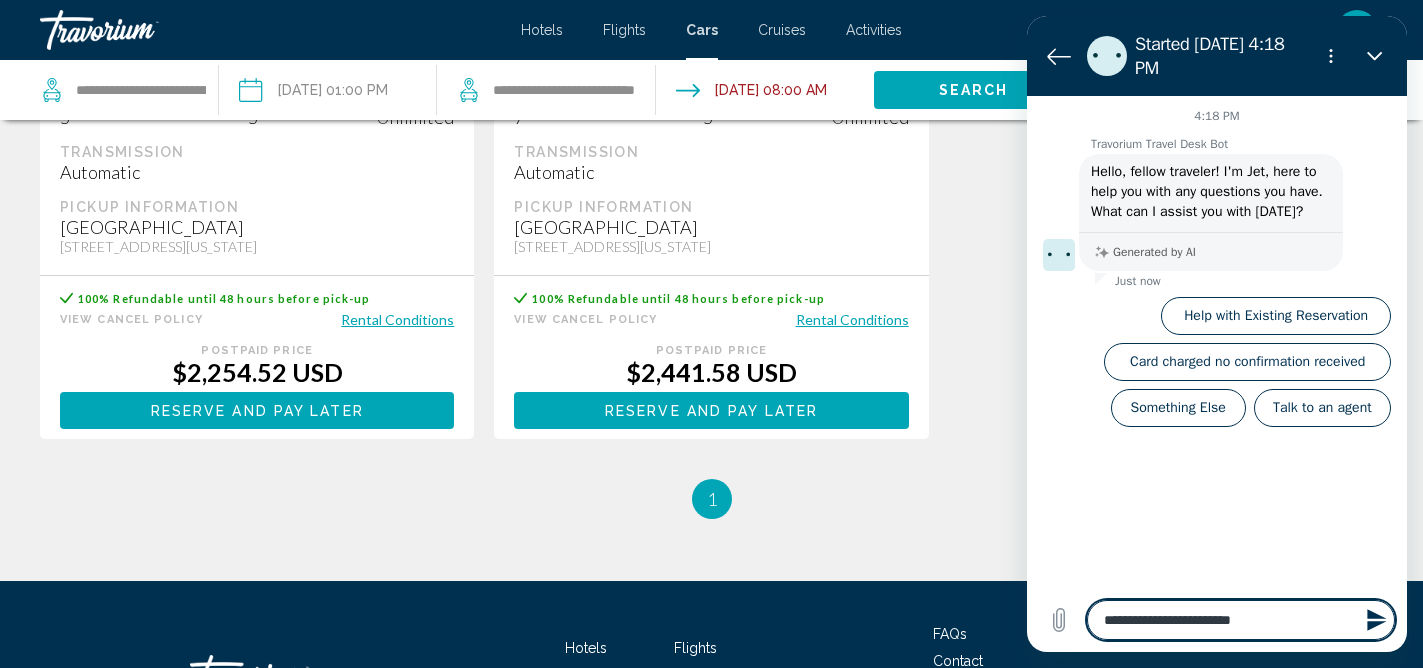 type on "**********" 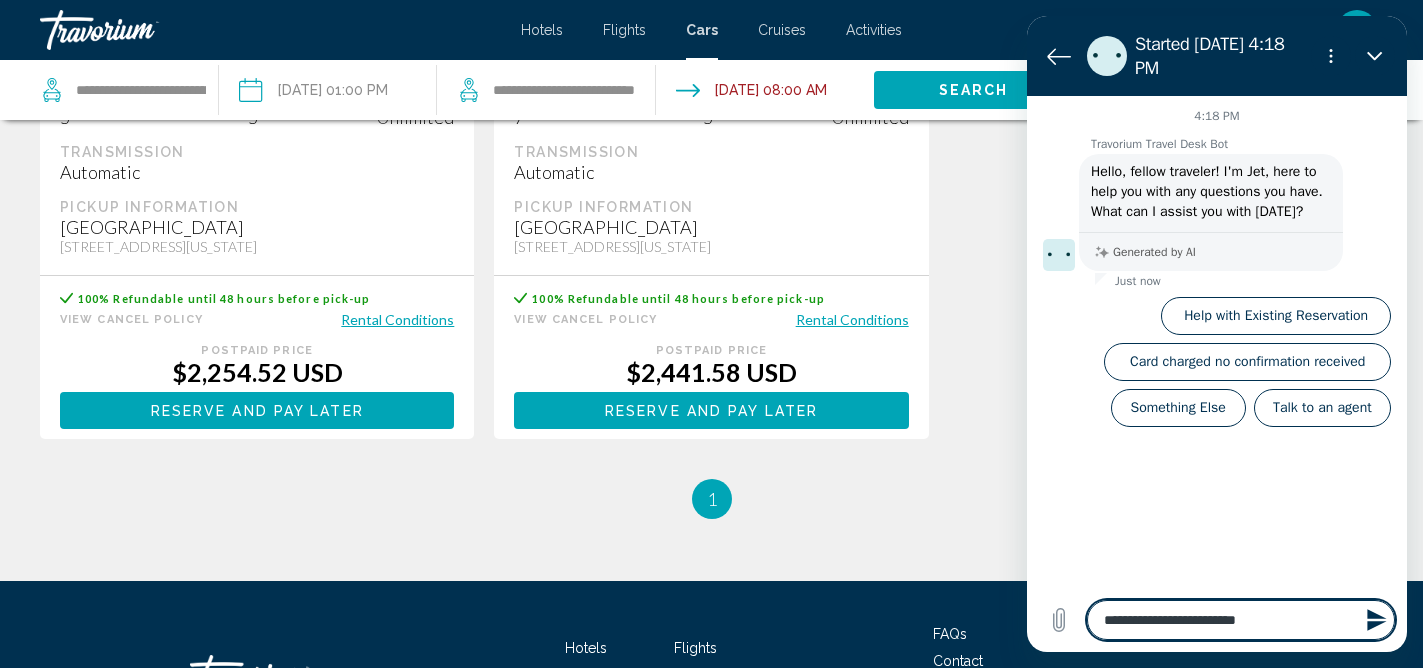 type on "**********" 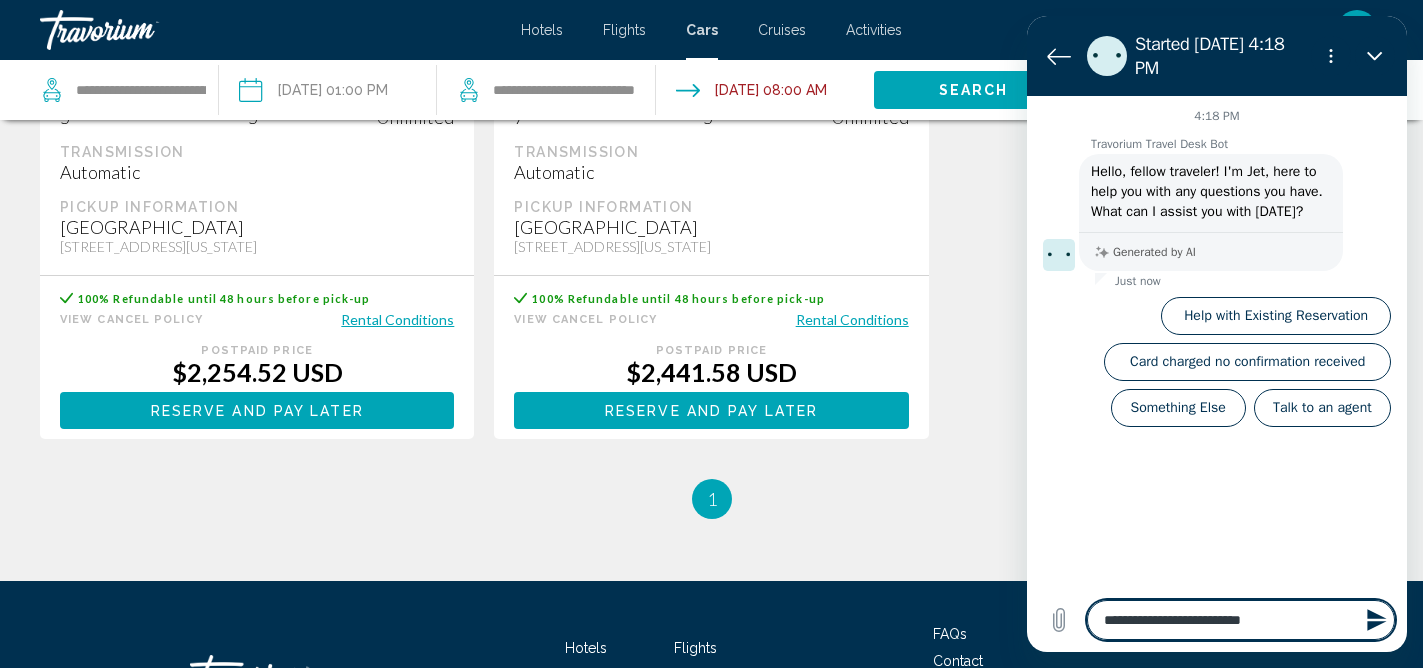 type on "**********" 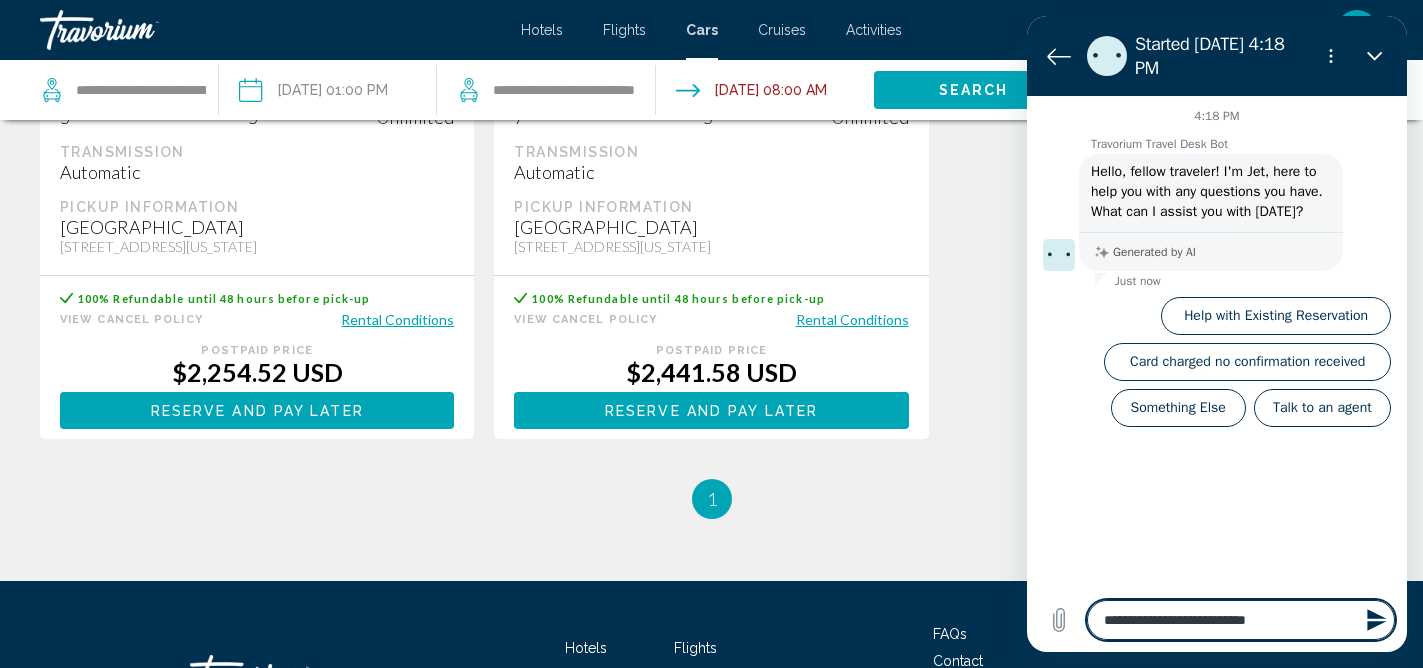 type on "**********" 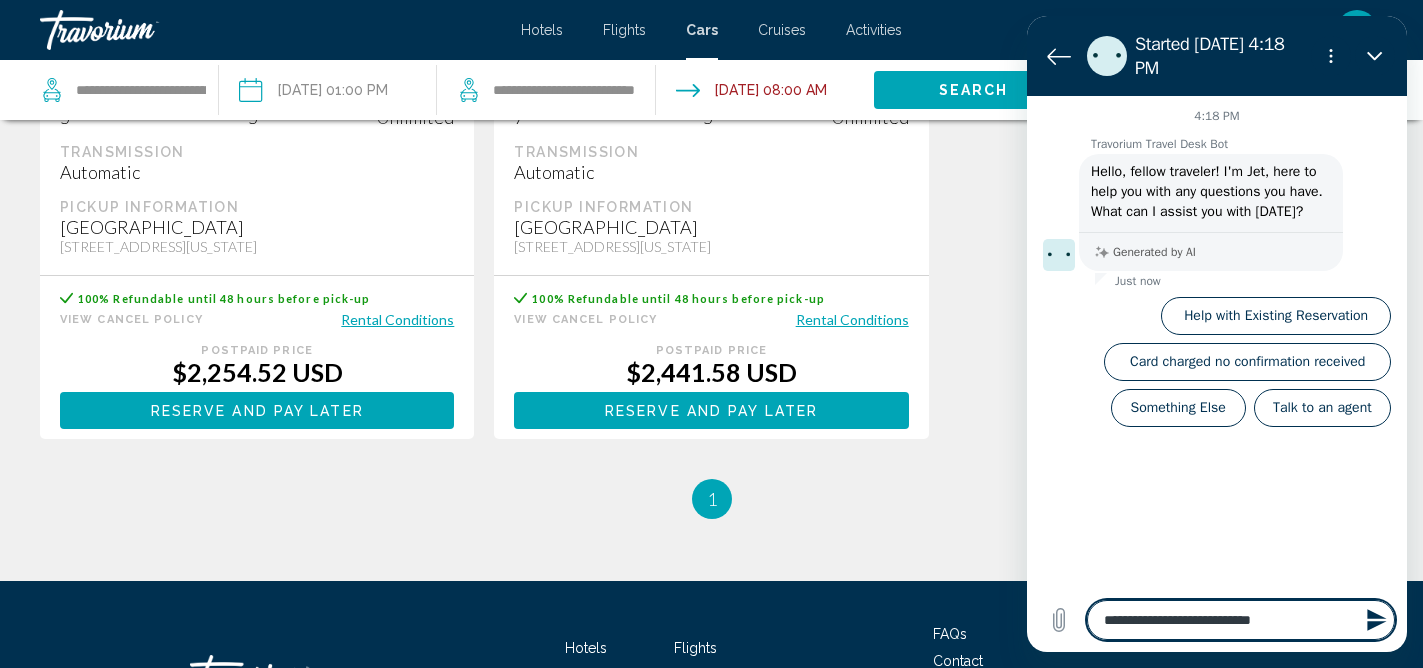 type on "**********" 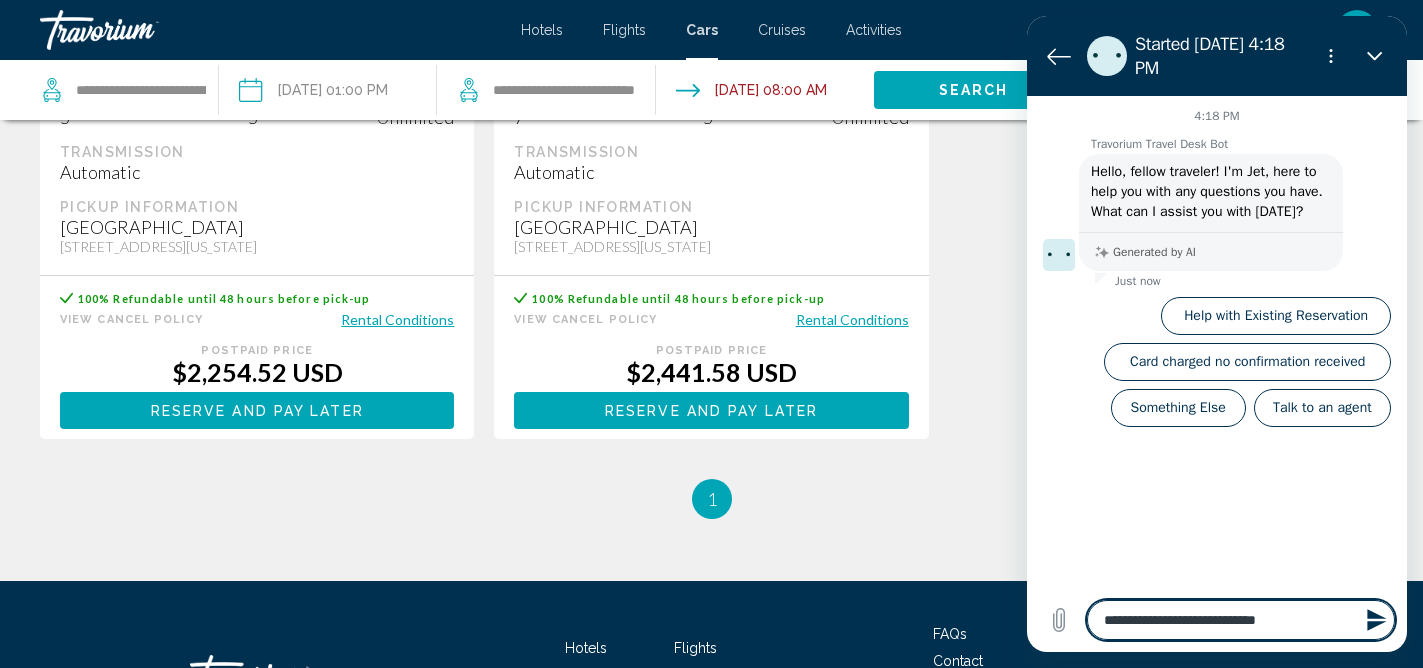 type on "**********" 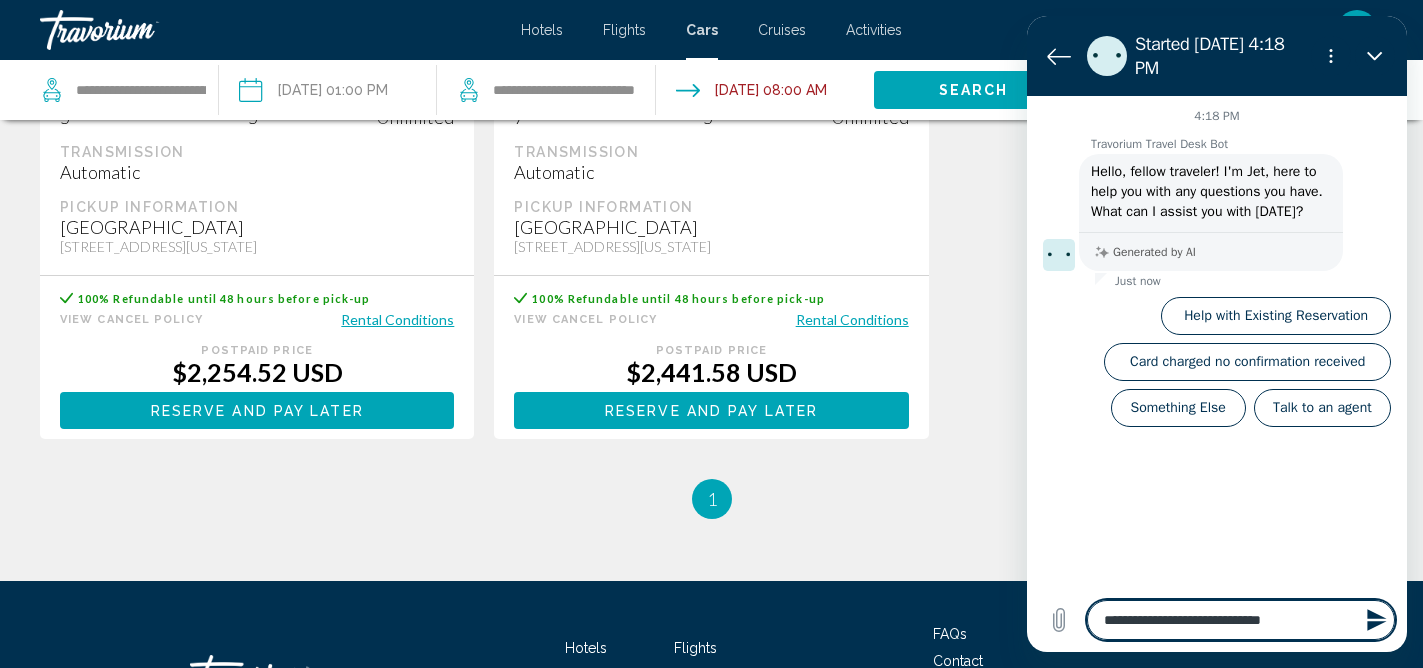 type on "**********" 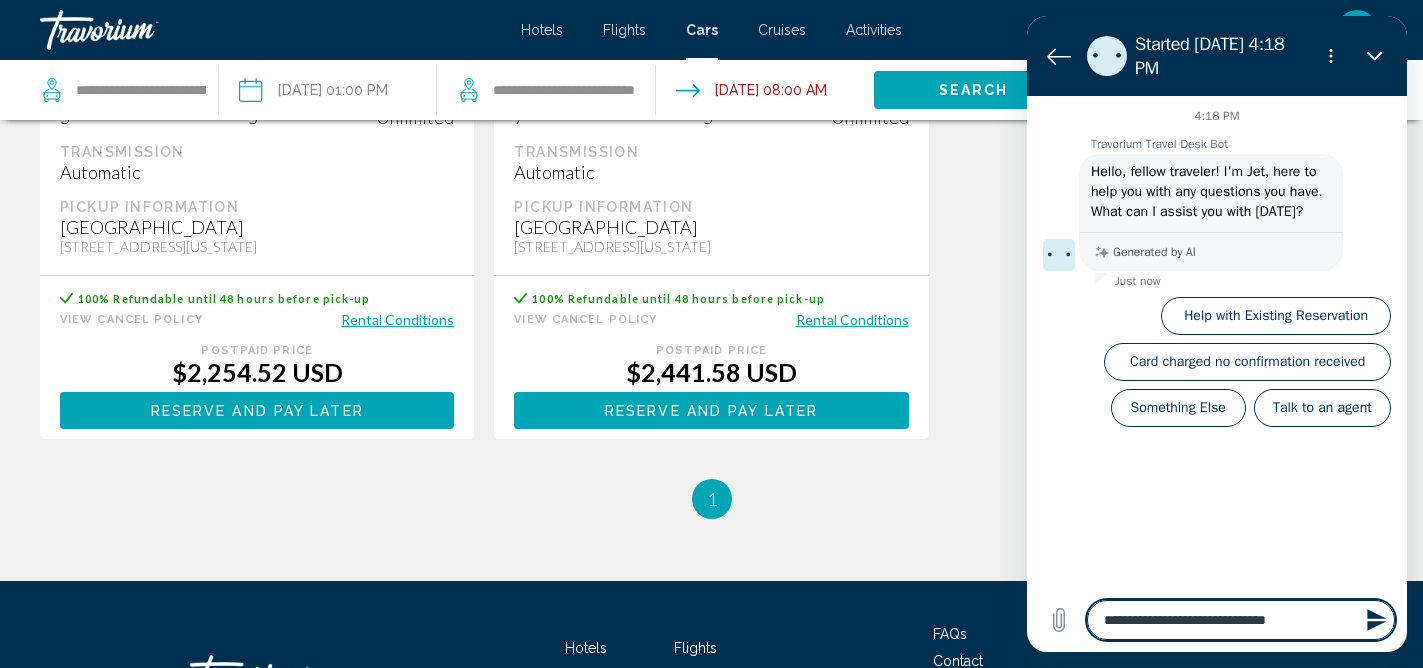 type on "**********" 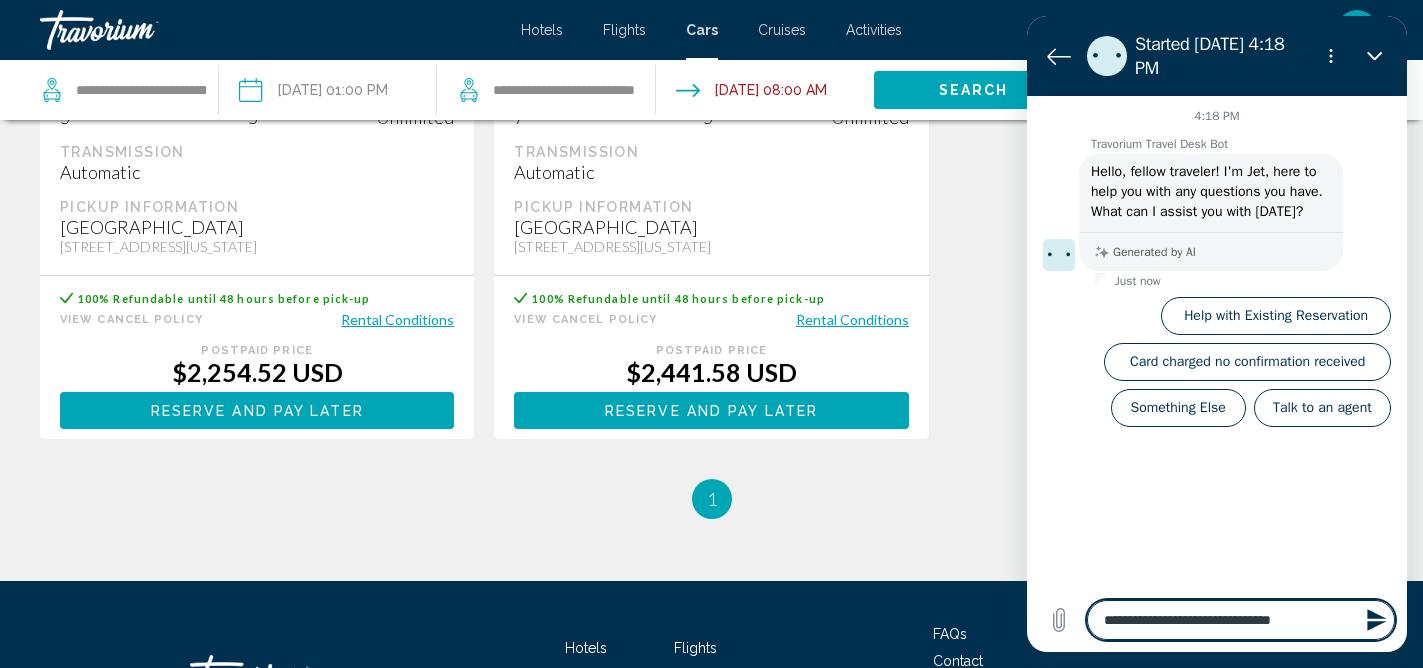 type on "**********" 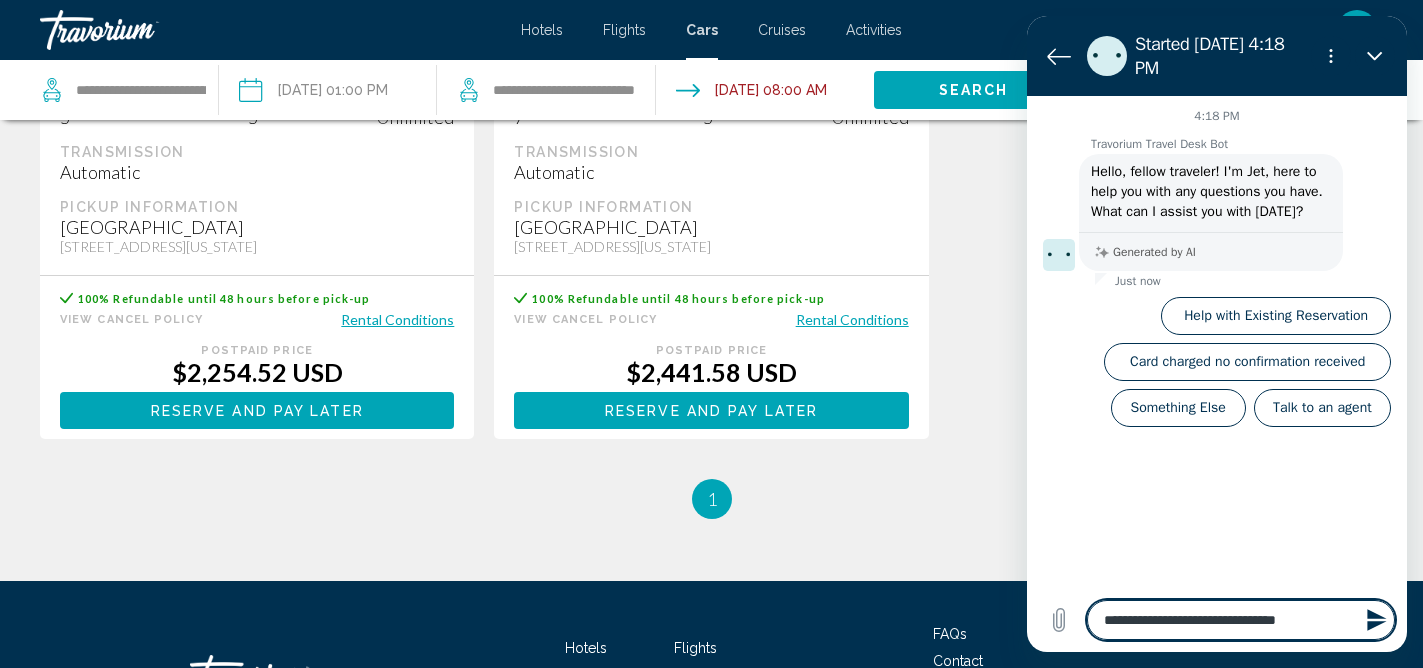type on "*" 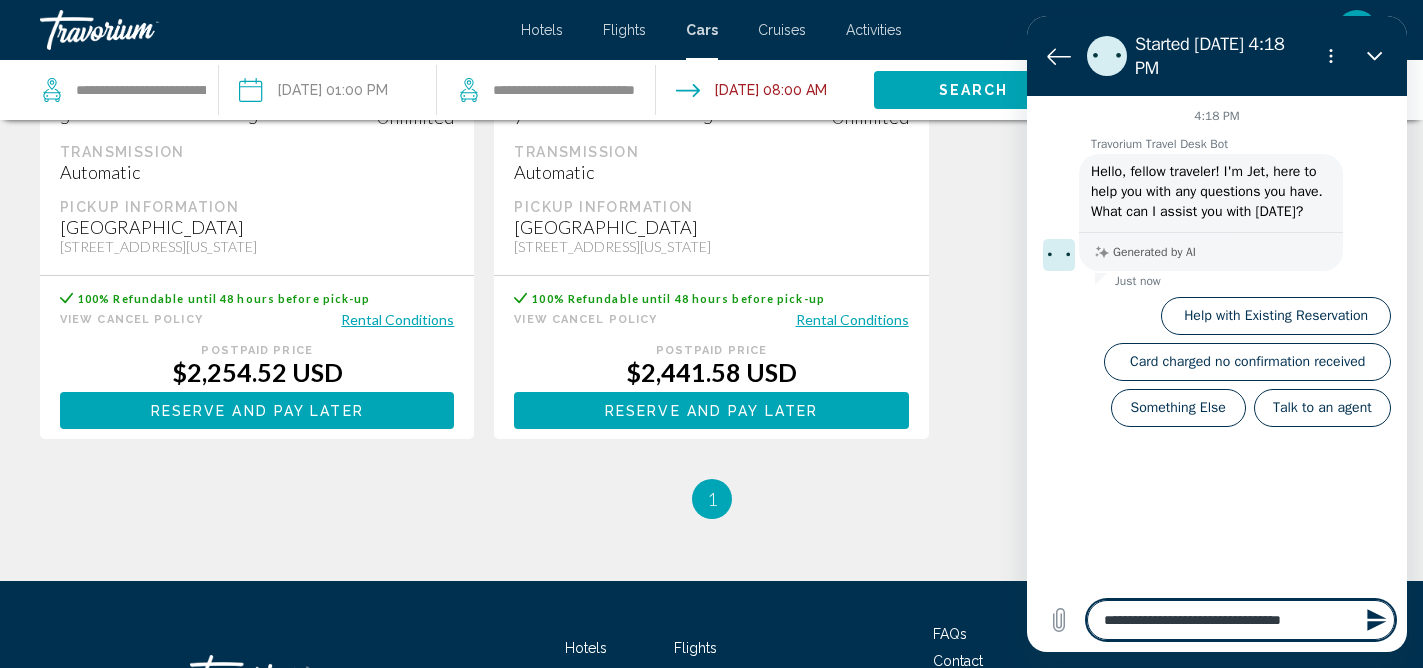 type on "**********" 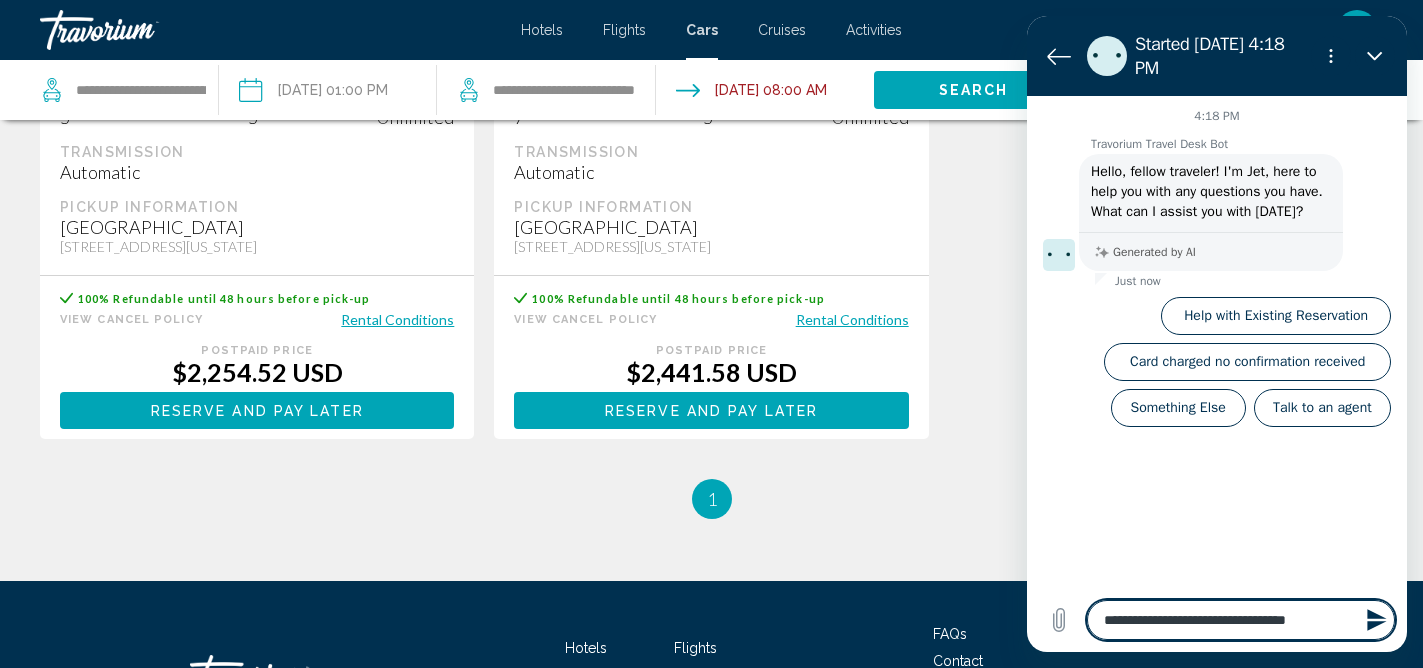 type on "**********" 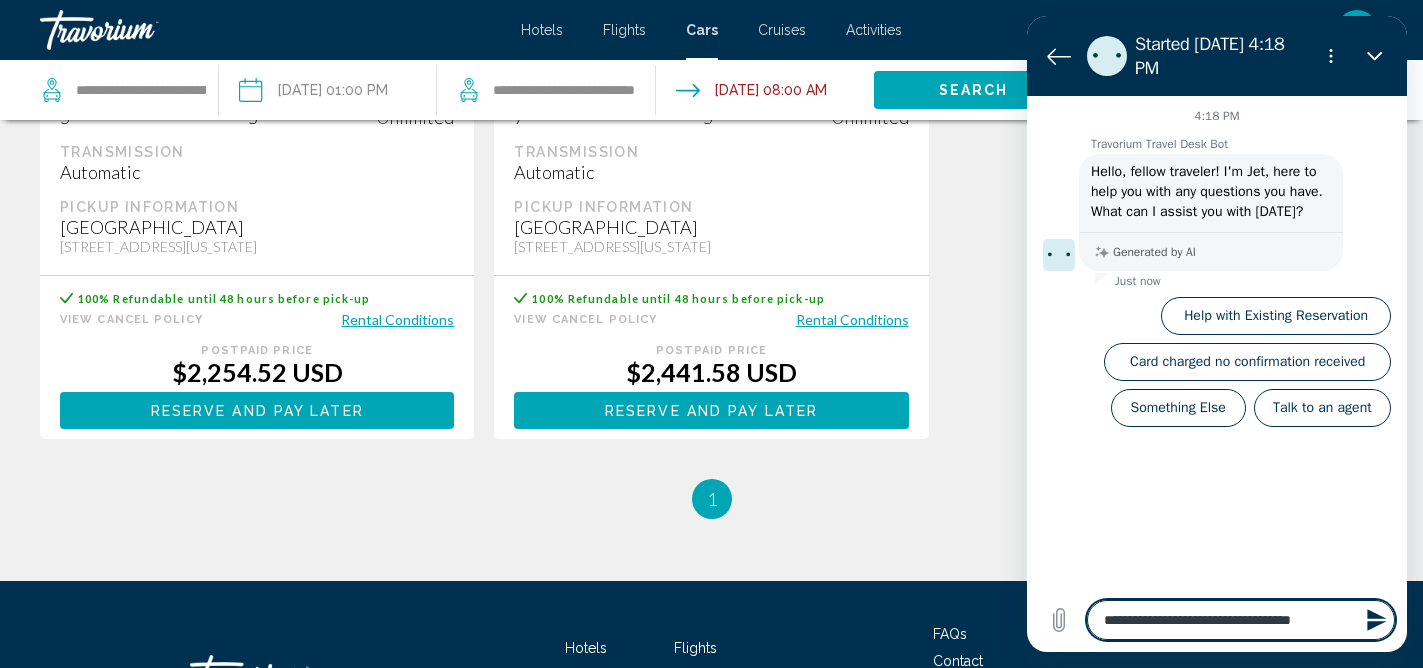 type on "**********" 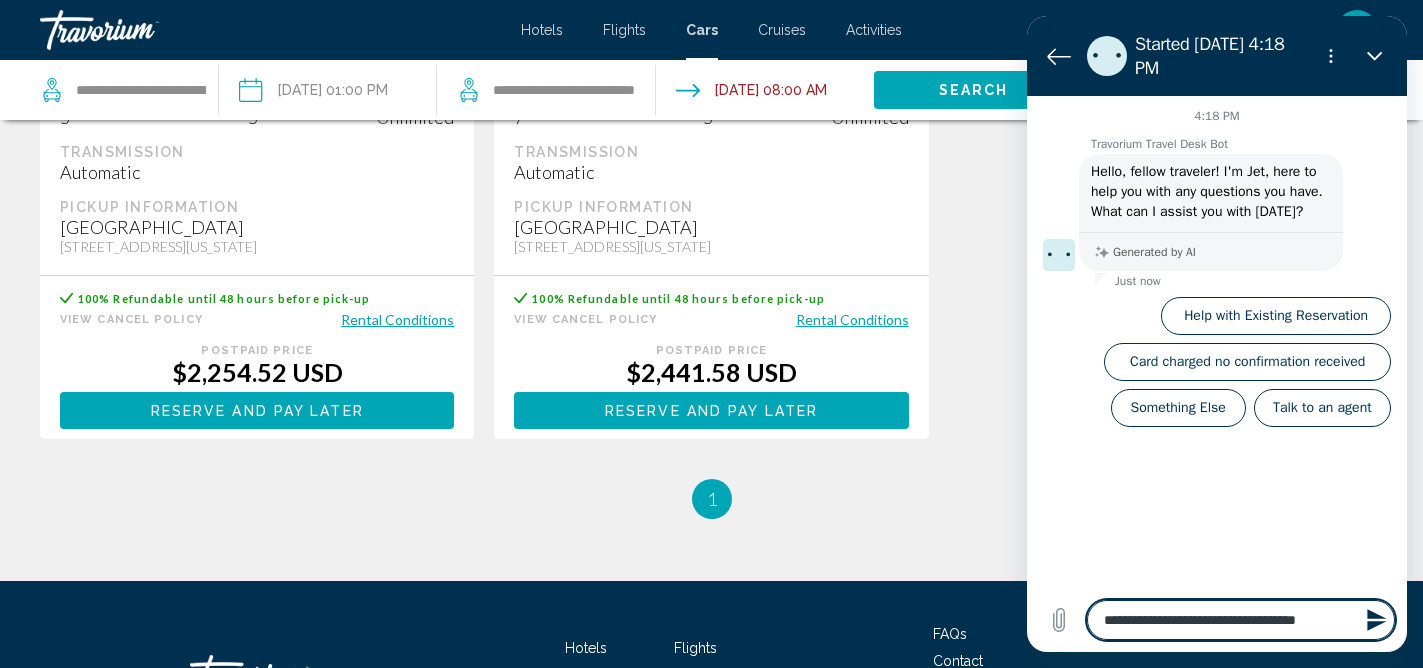 type on "**********" 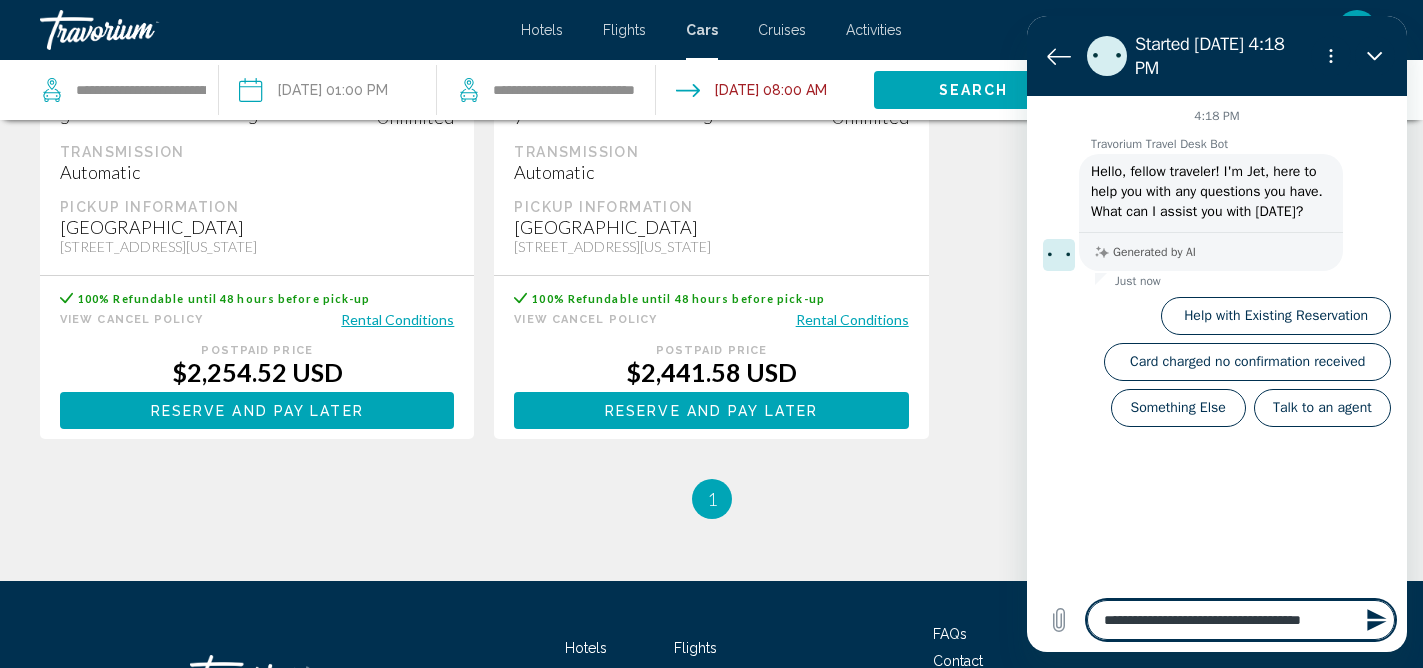 type on "**********" 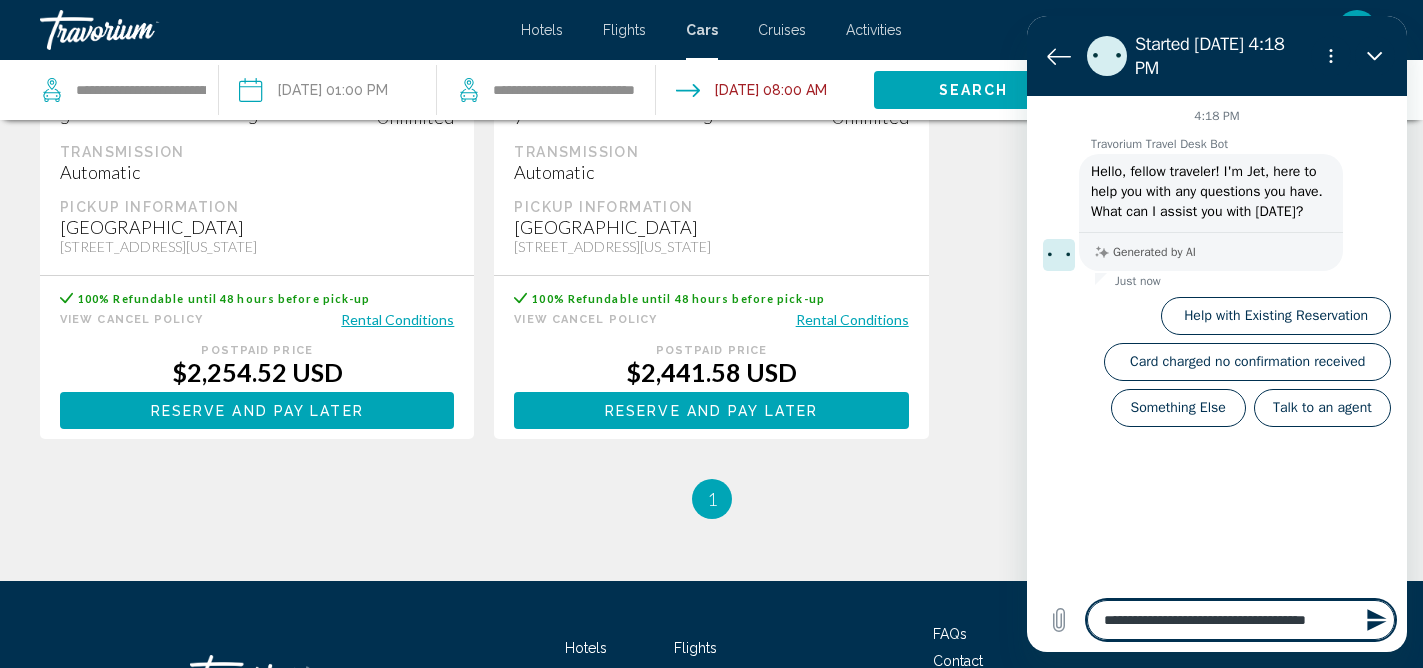 type on "**********" 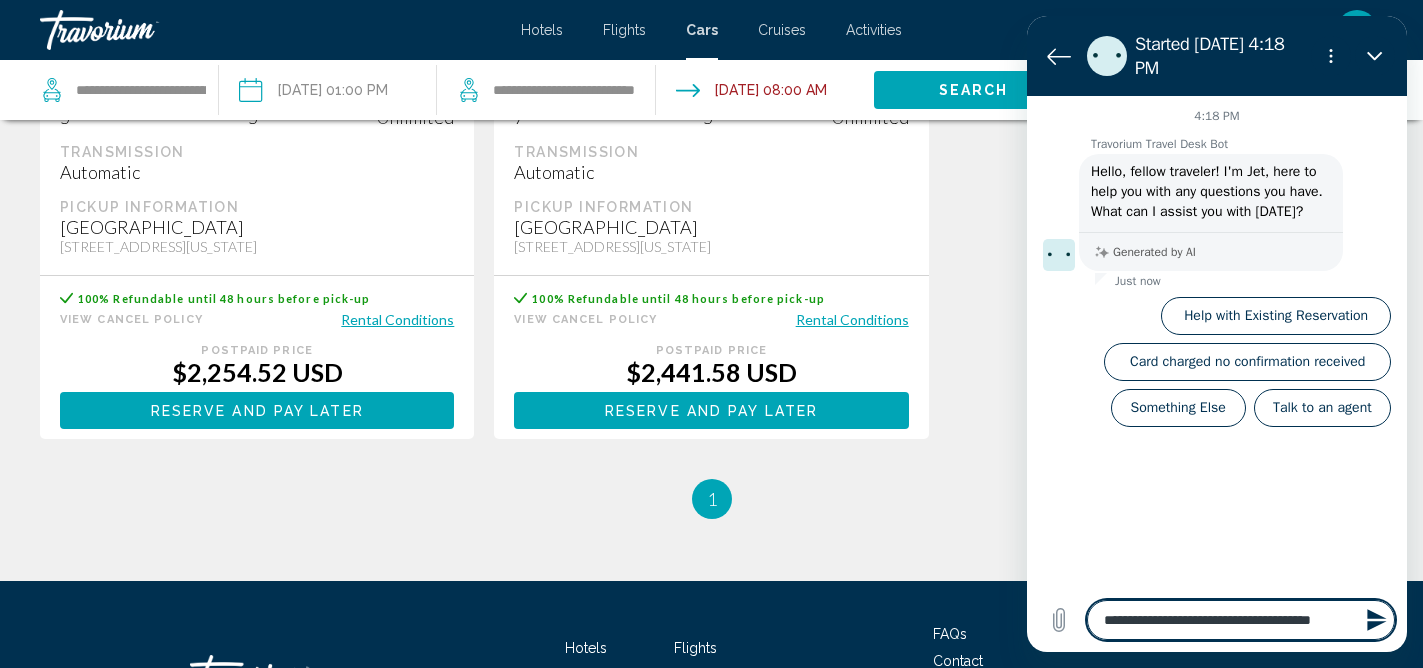 type on "**********" 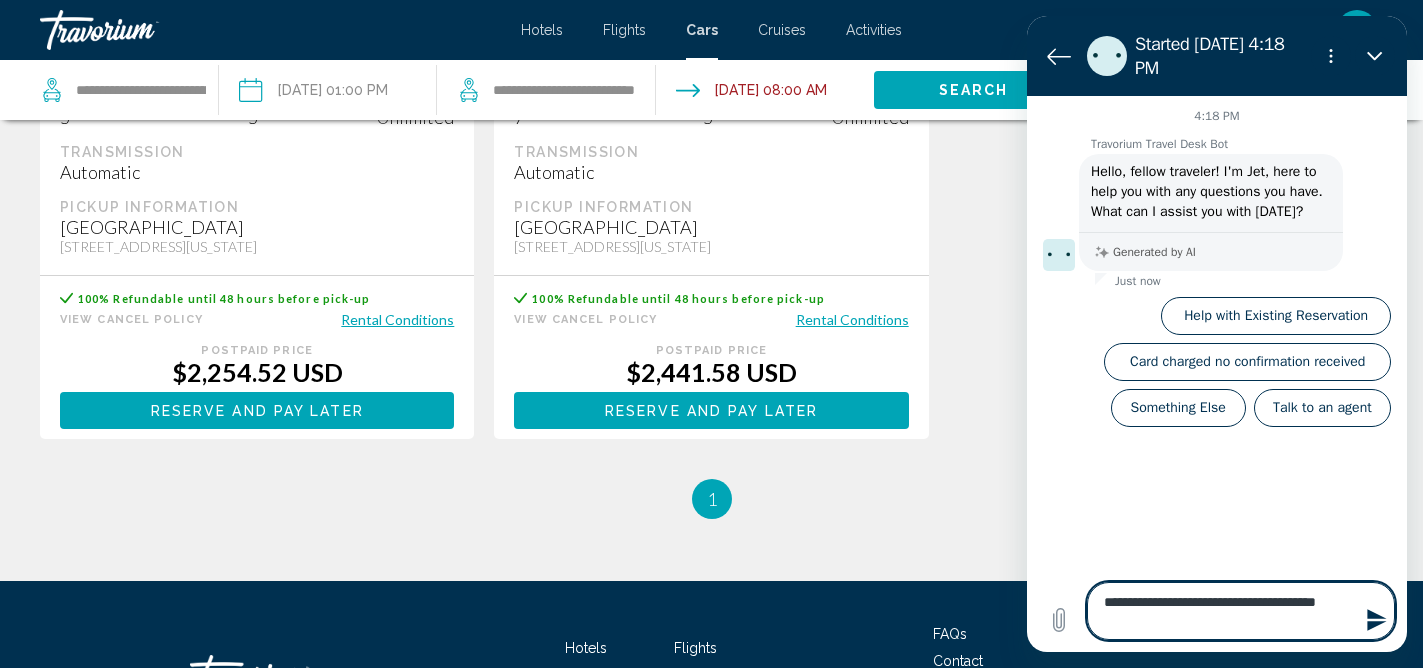 type on "**********" 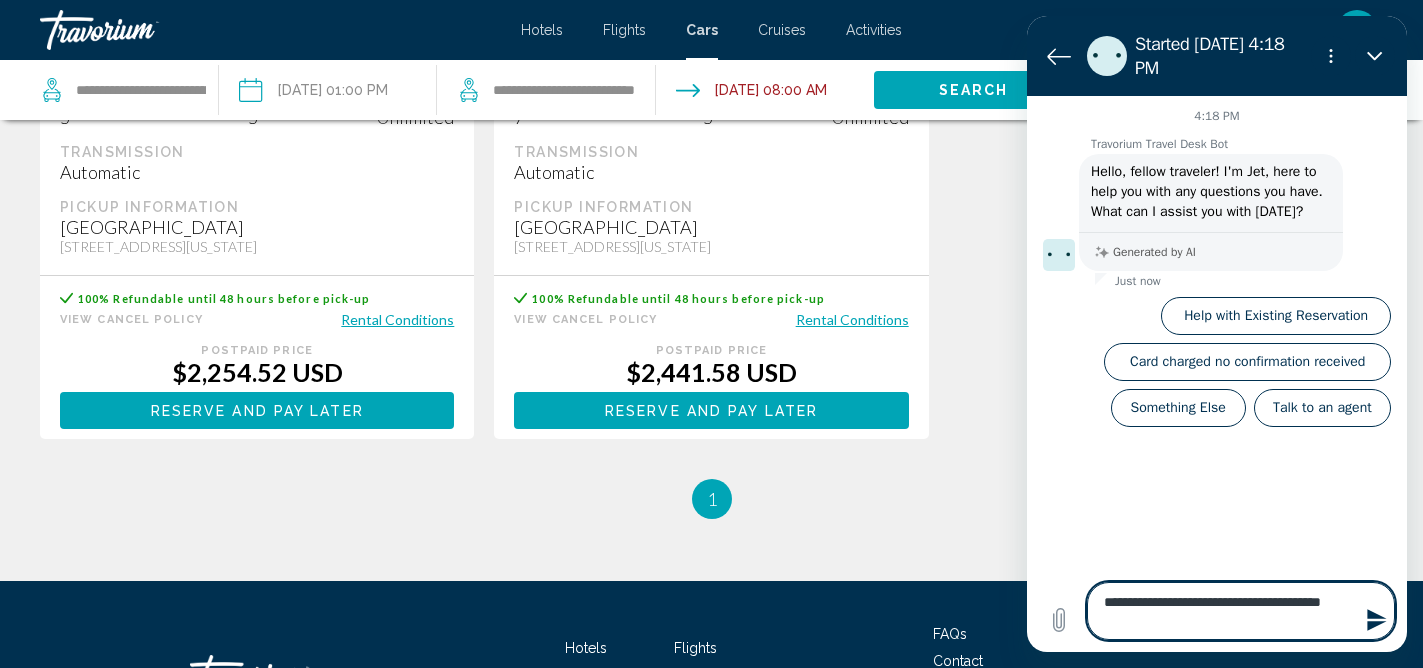 type on "**********" 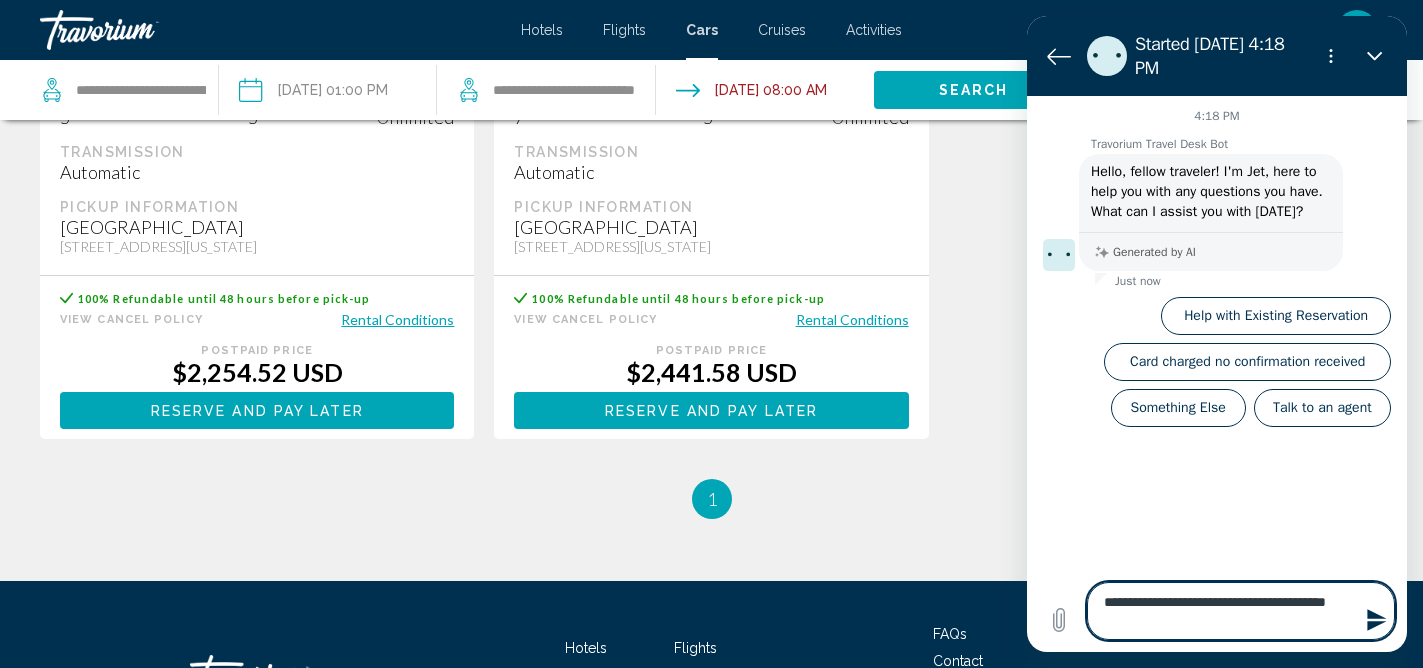 type on "**********" 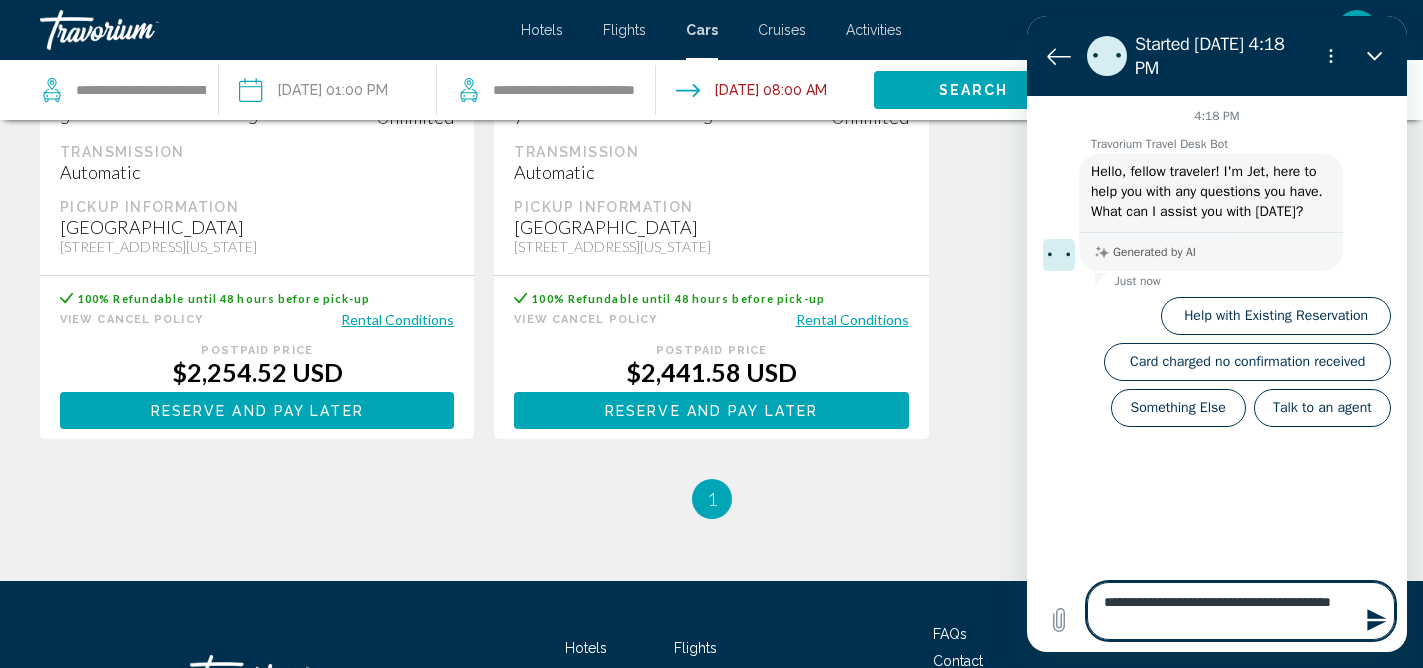 type on "**********" 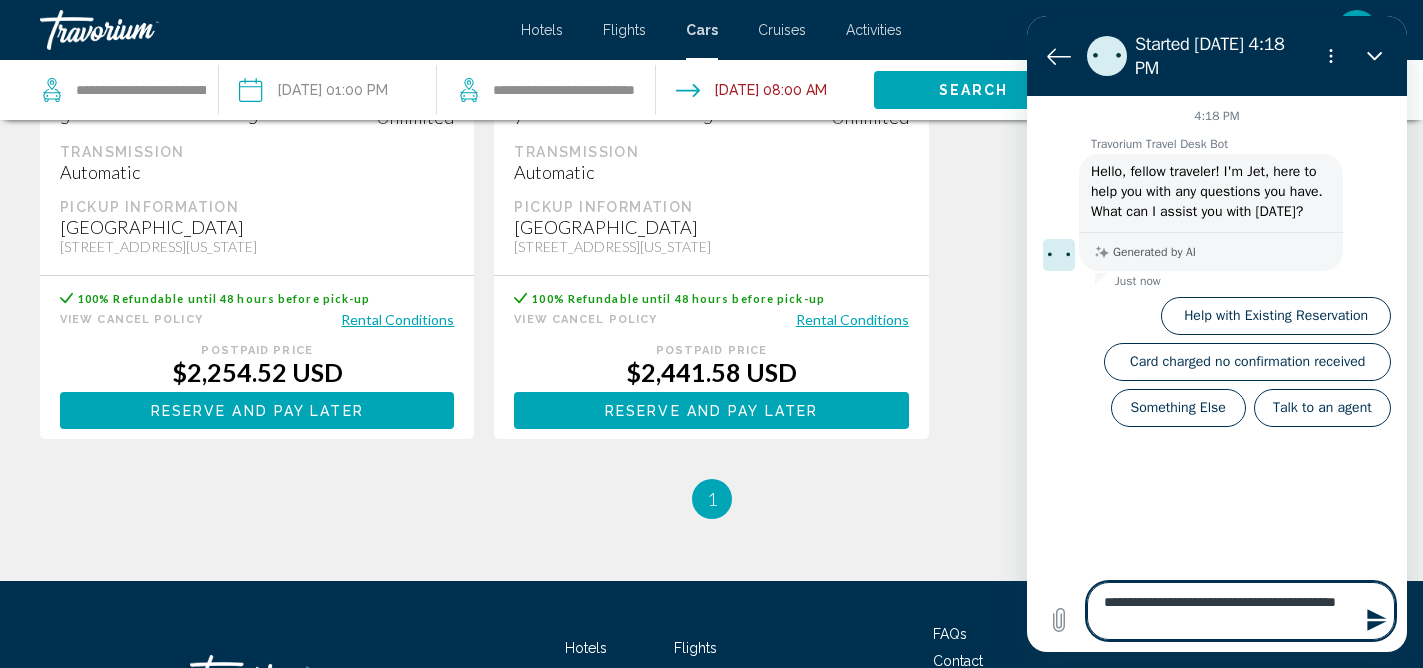 type on "**********" 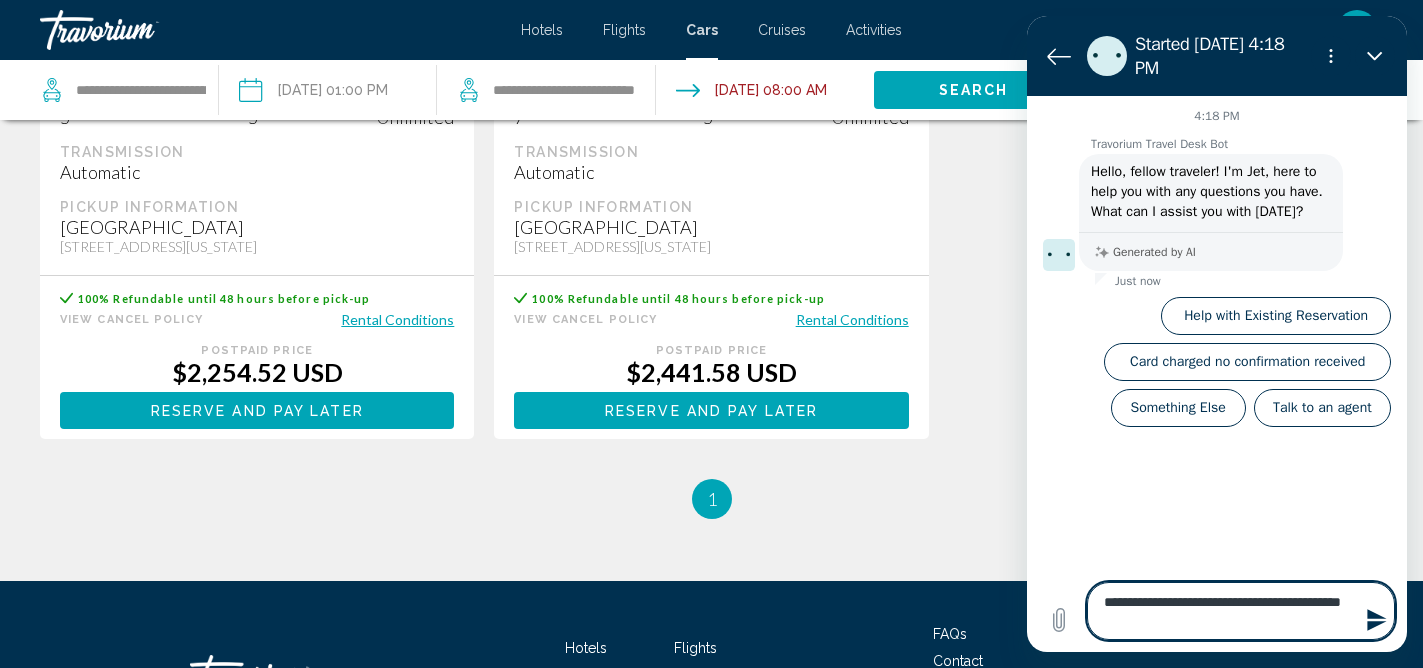 type on "**********" 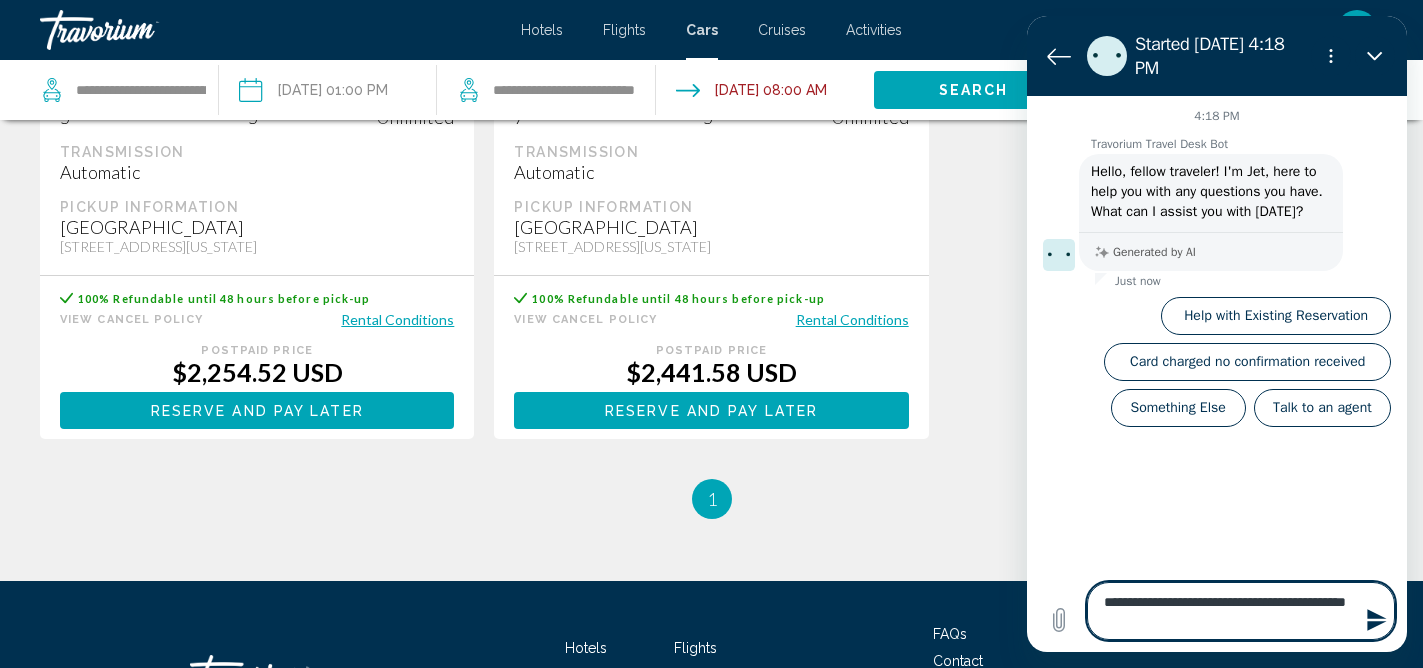 type on "**********" 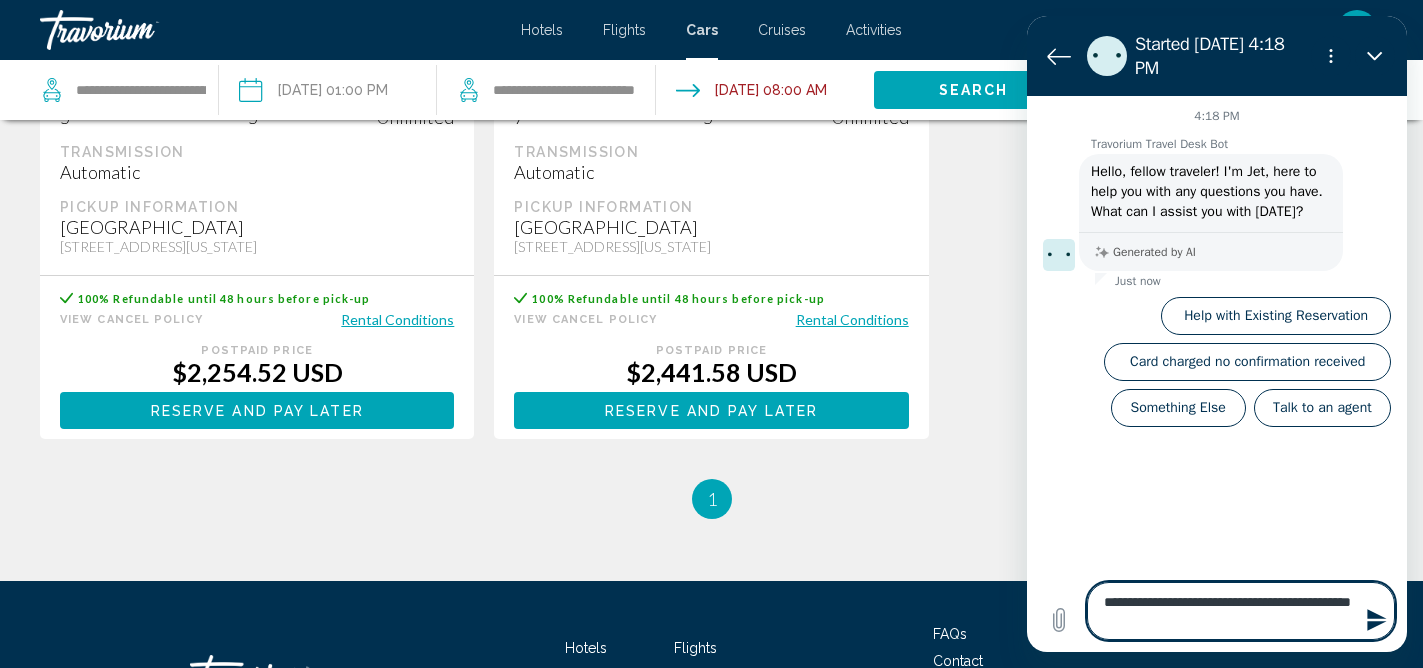 type on "**********" 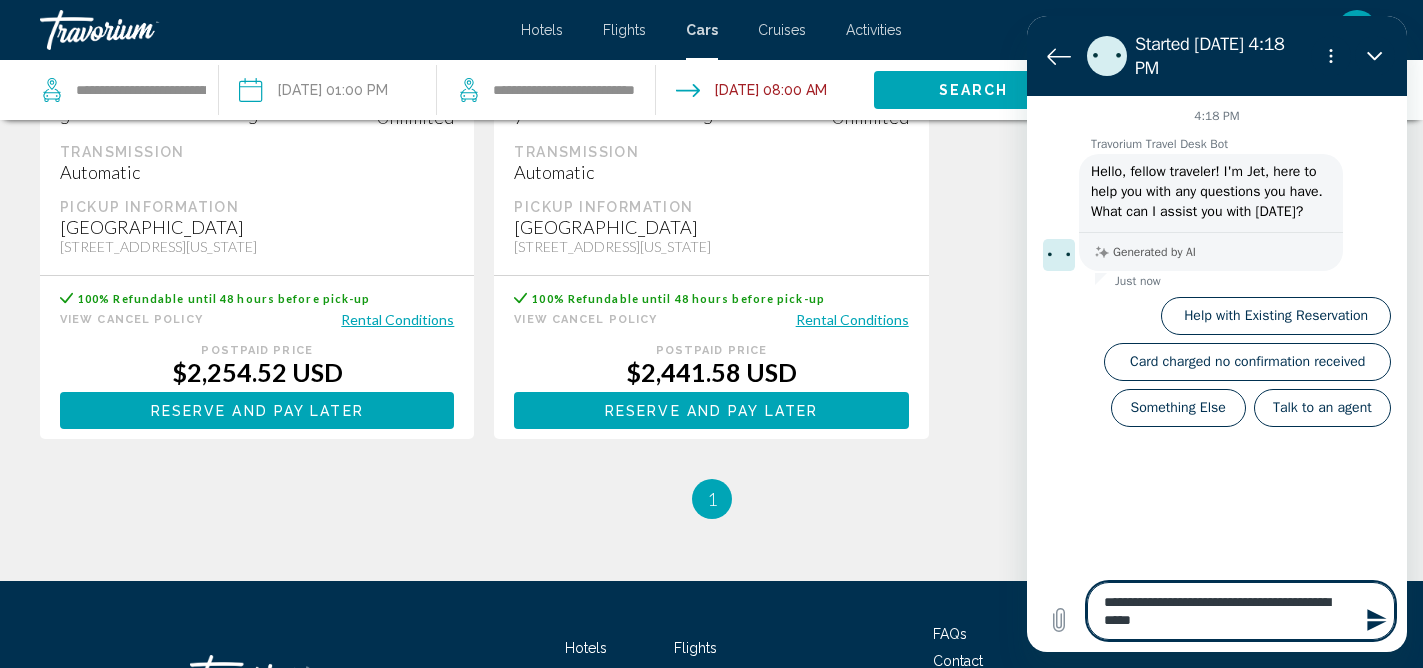 type on "**********" 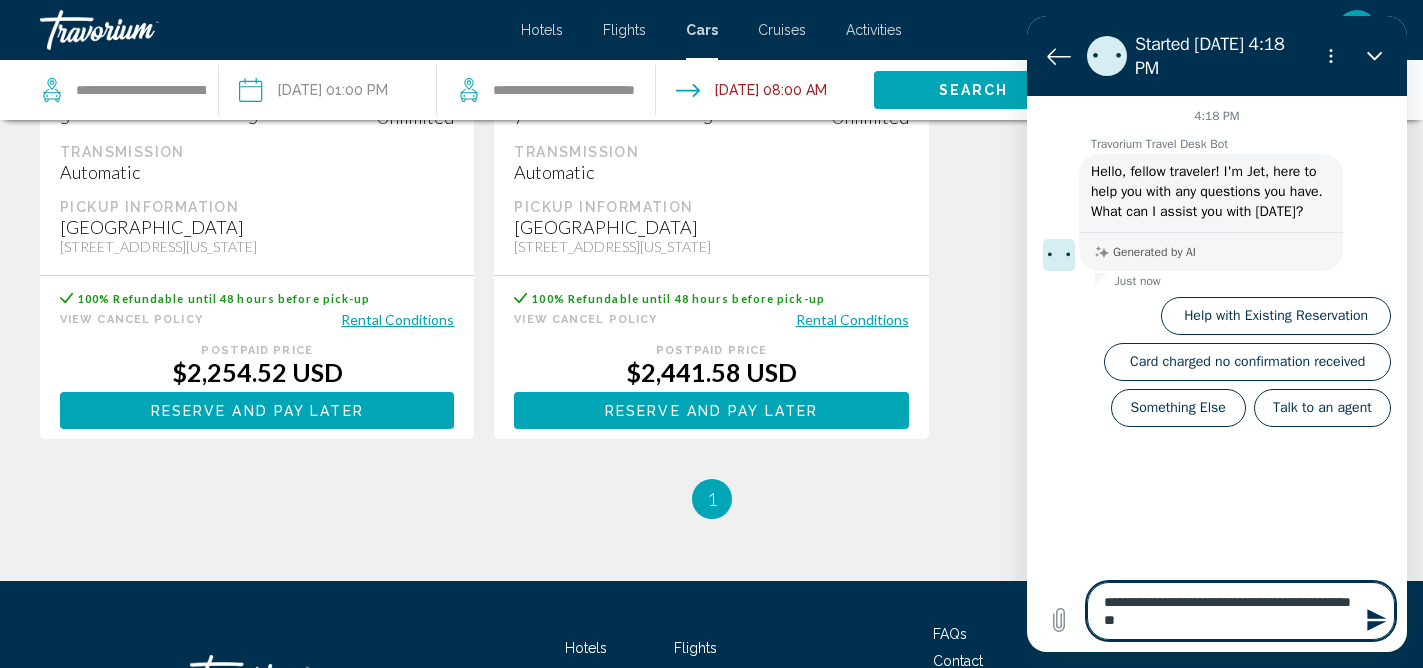 type on "**********" 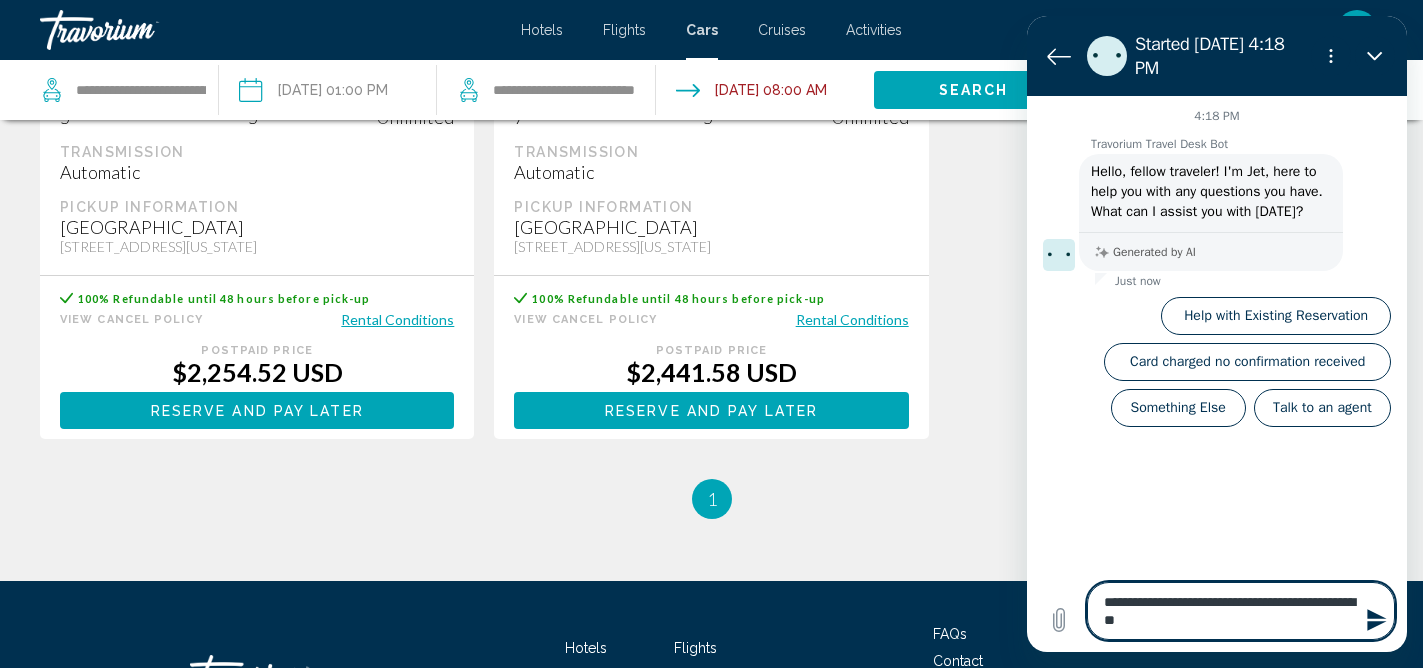 type on "**********" 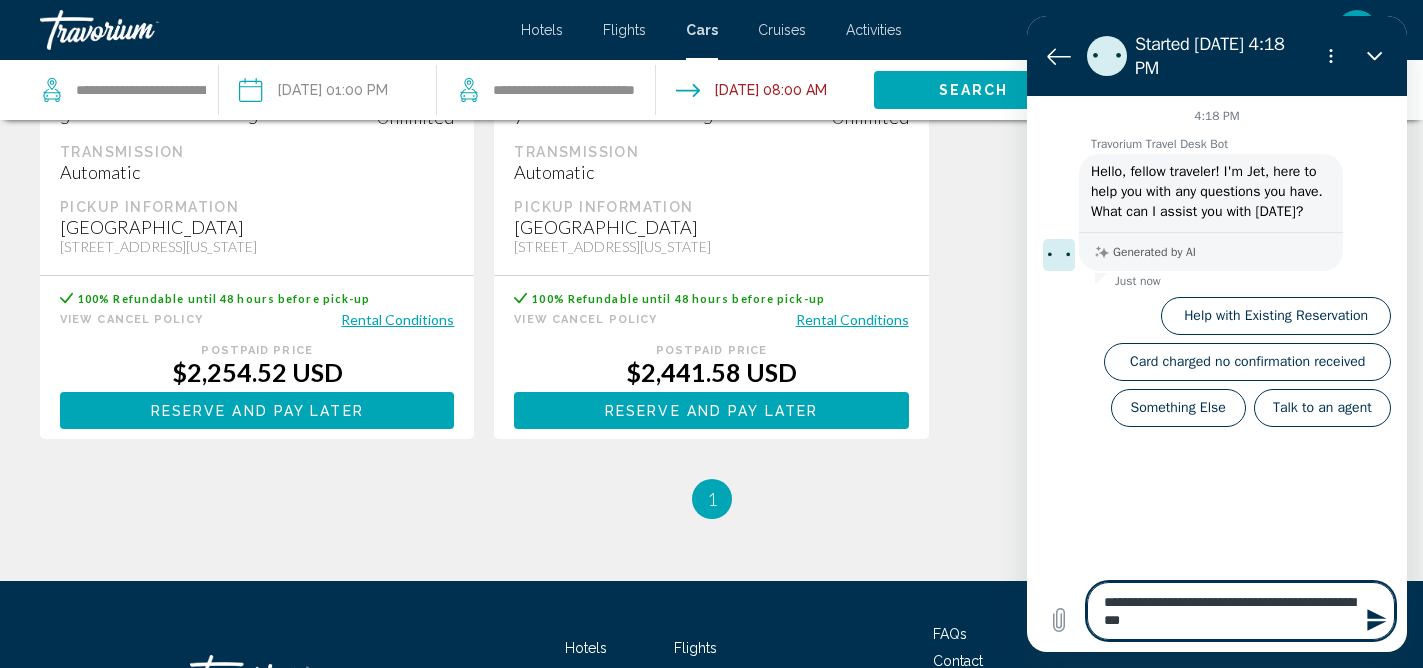 type on "**********" 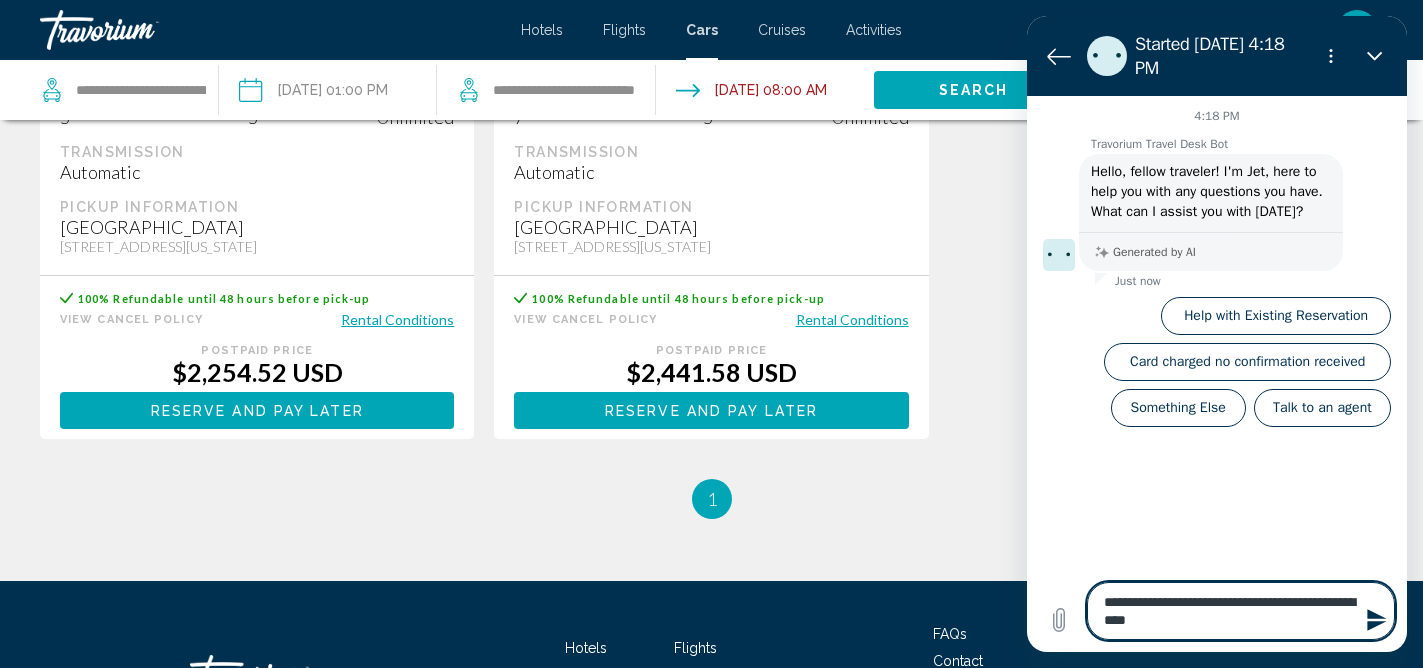 type on "**********" 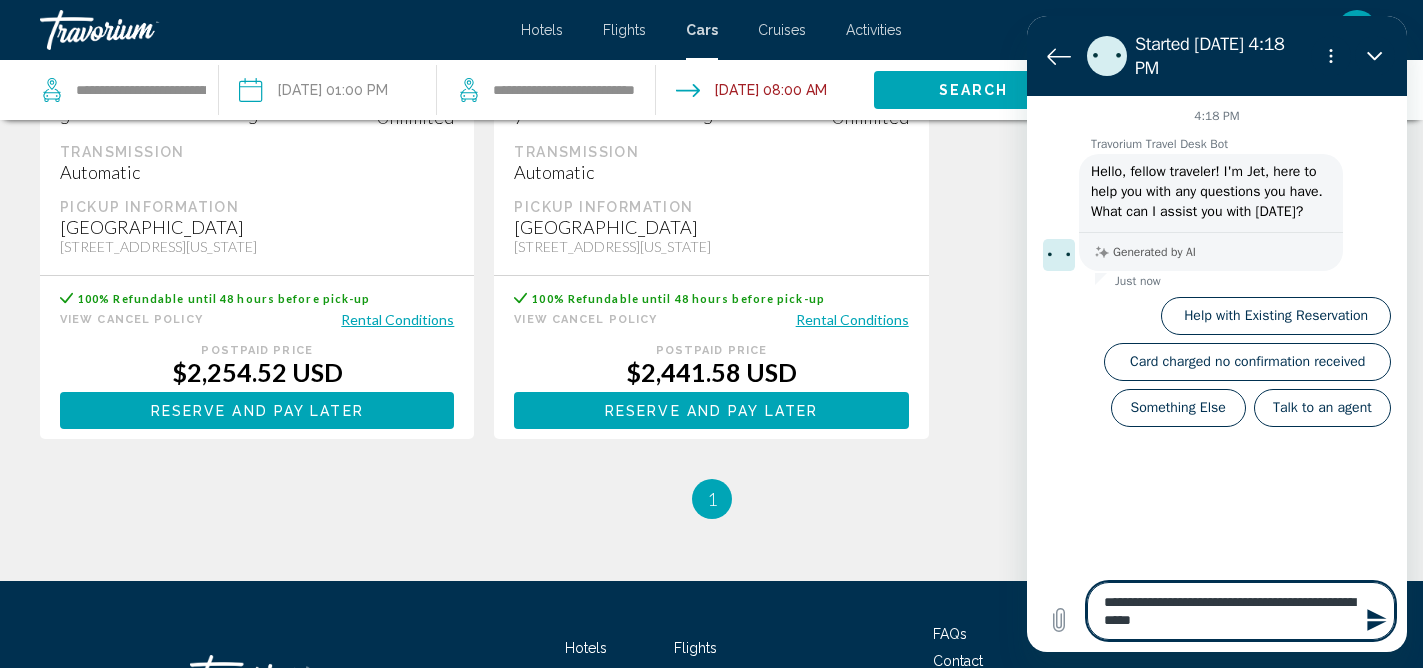 type on "**********" 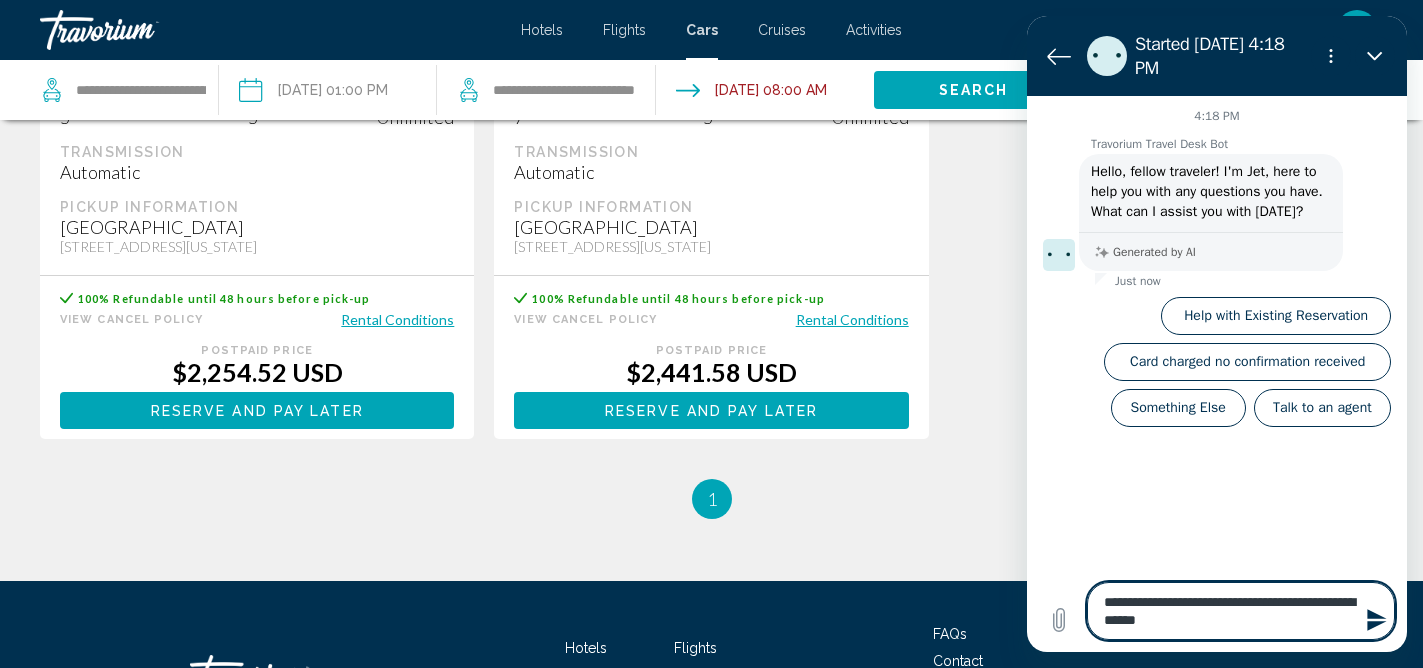 type on "**********" 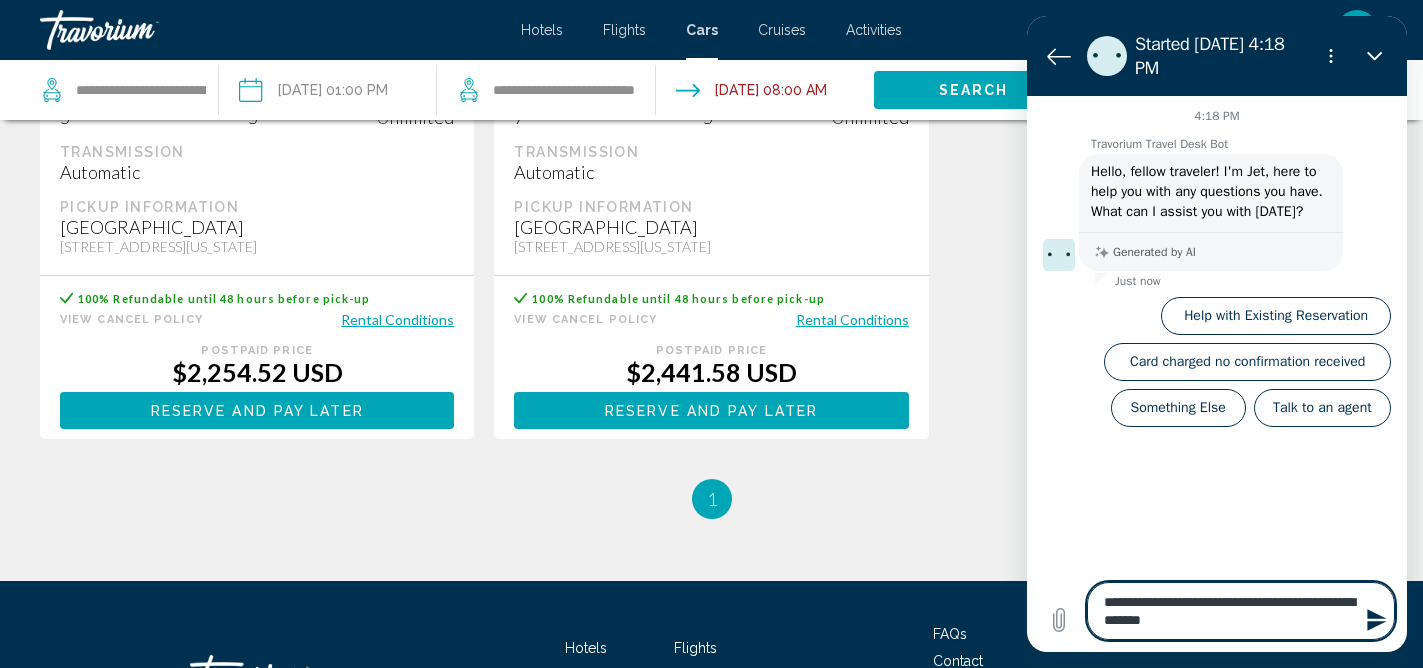 type on "**********" 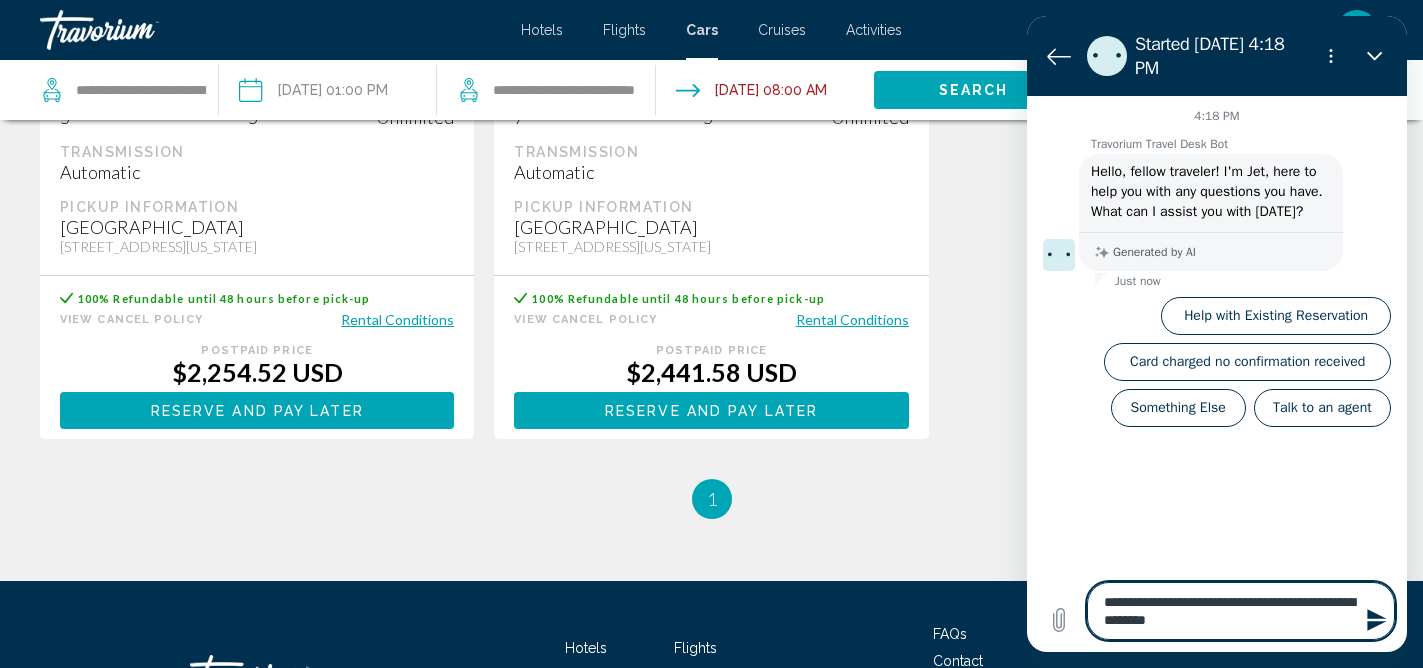 type on "**********" 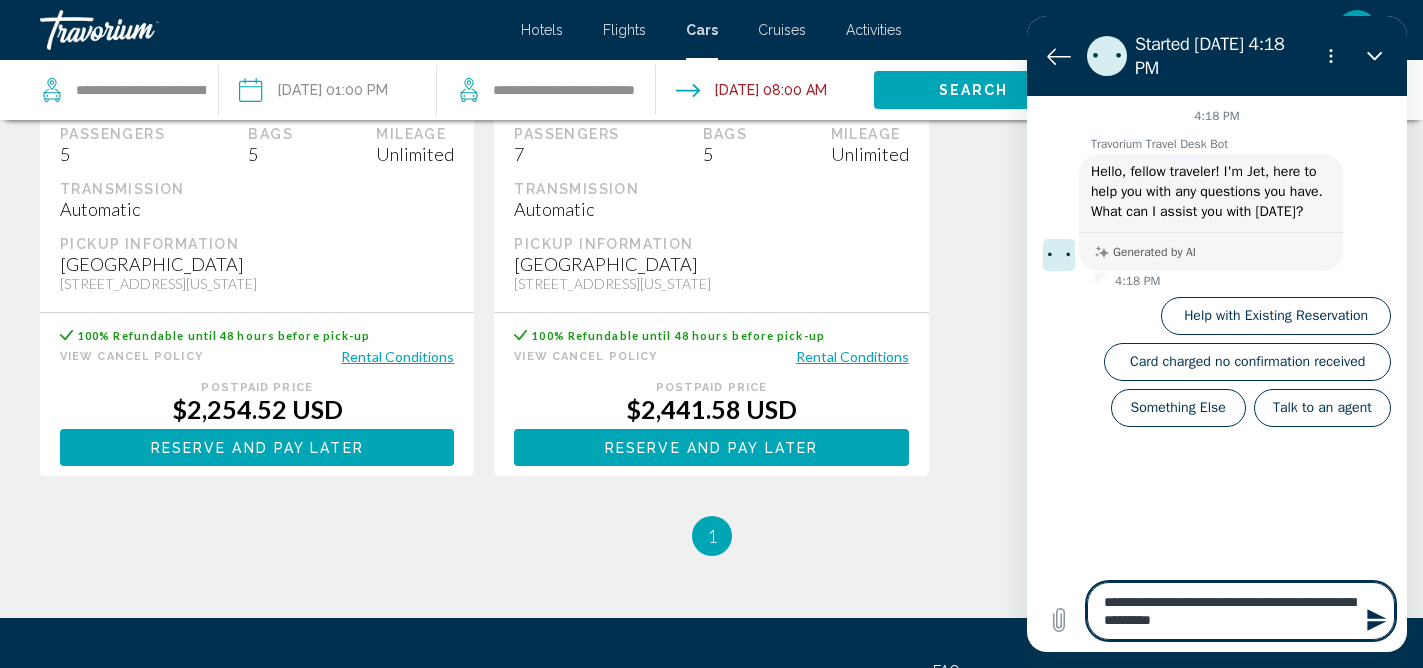 scroll, scrollTop: 2878, scrollLeft: 0, axis: vertical 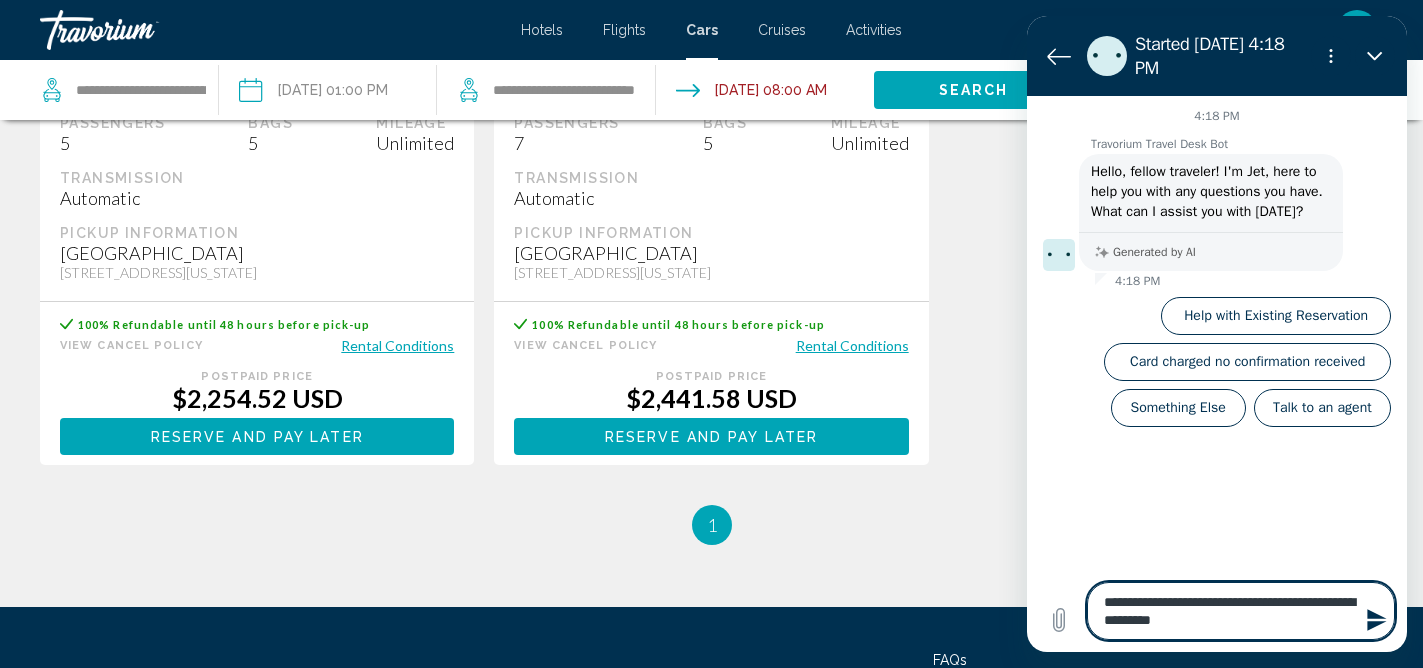 type on "**********" 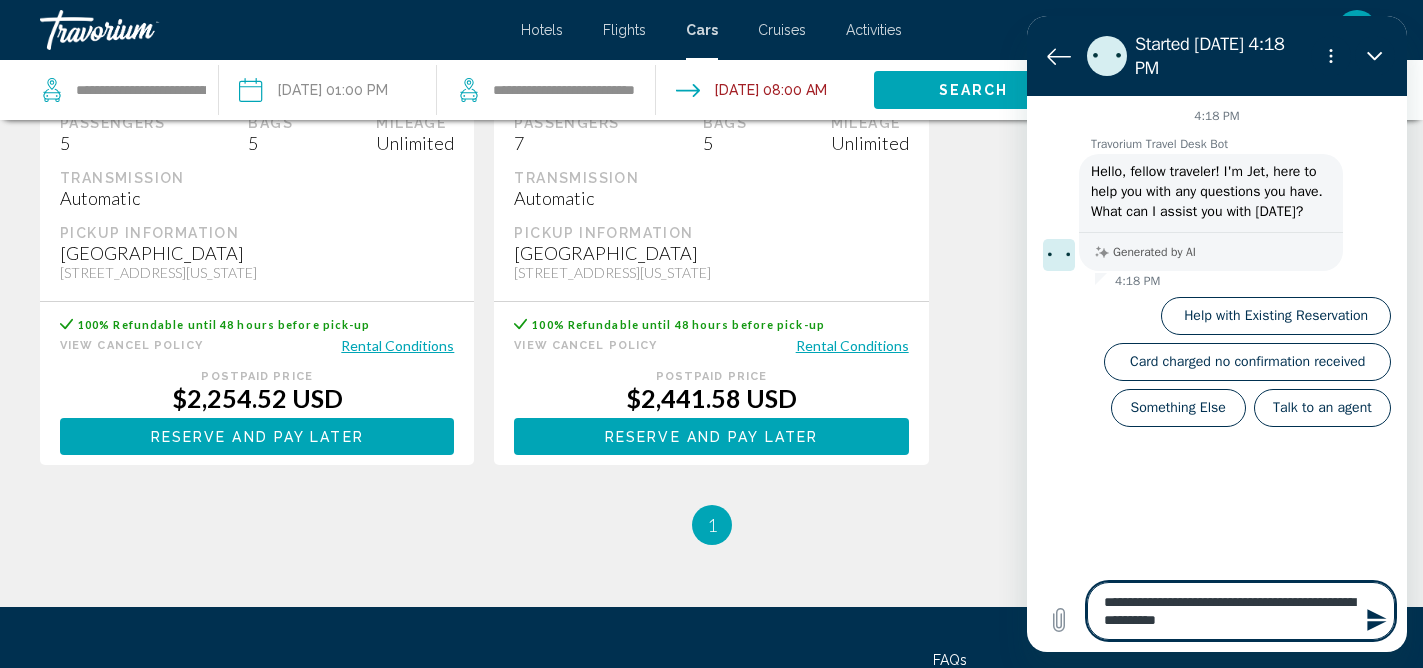 type on "**********" 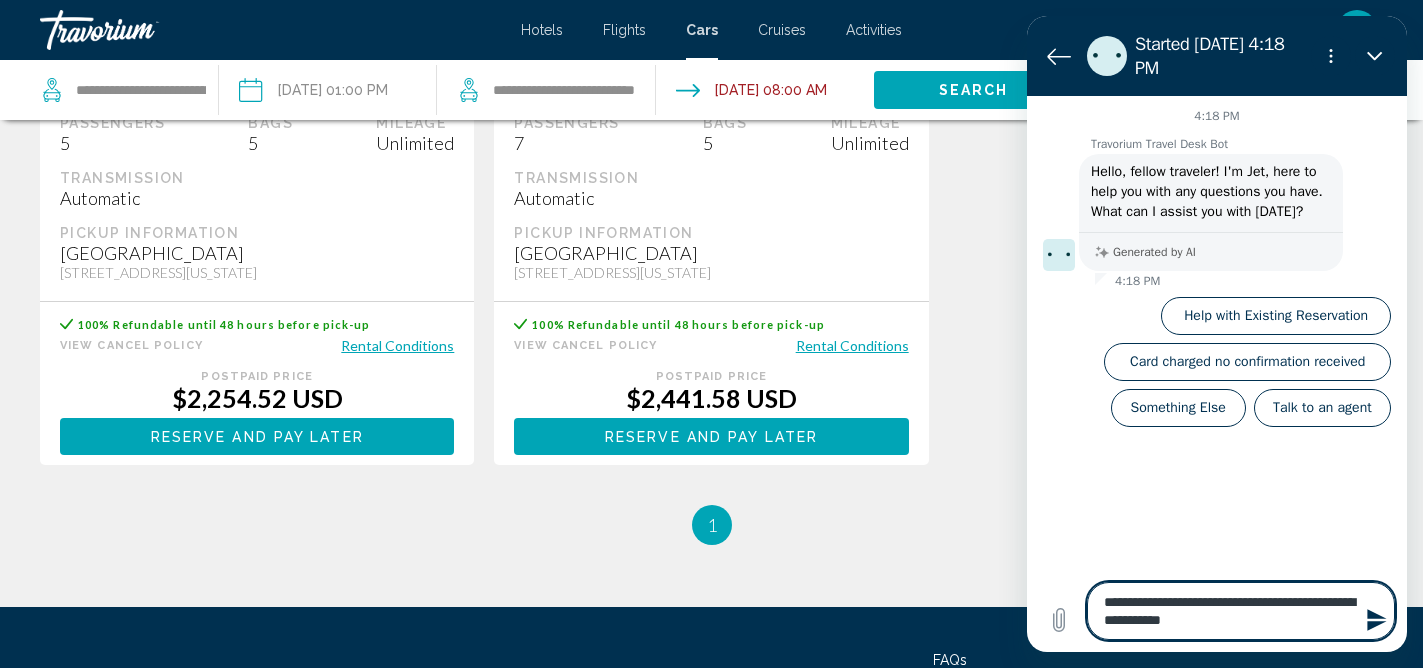 type on "**********" 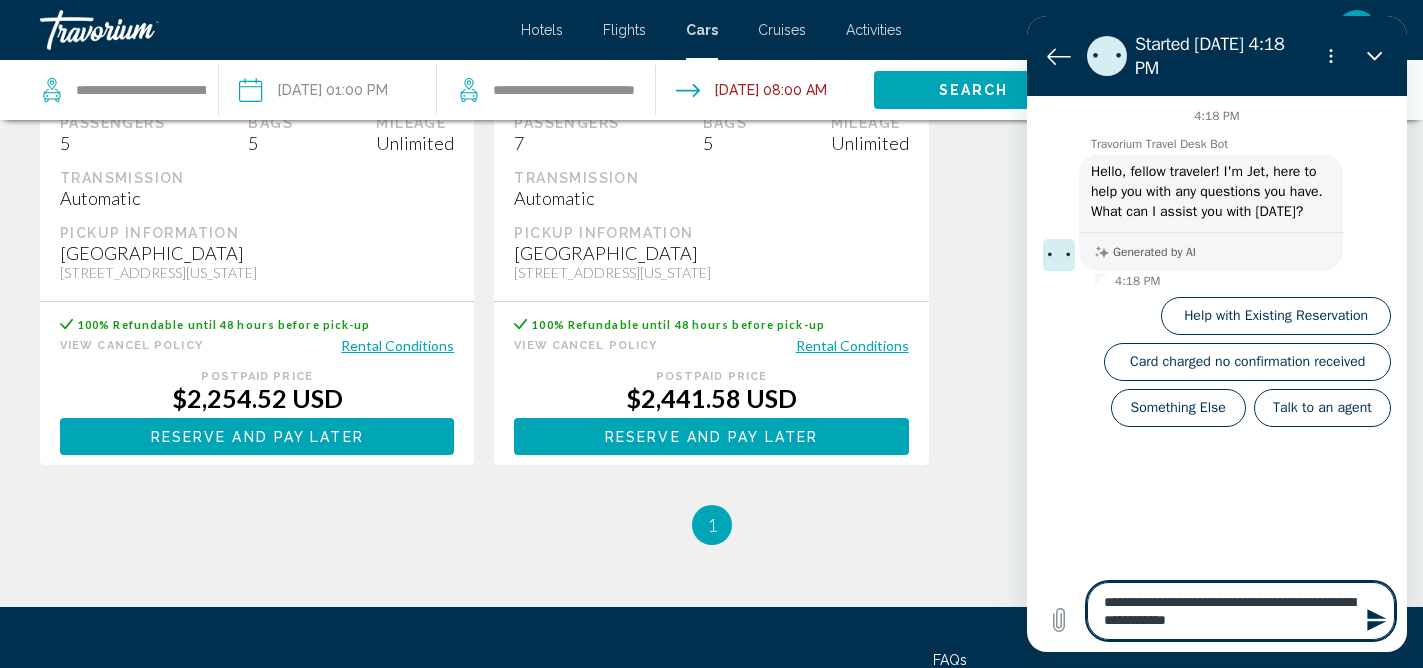 type on "**********" 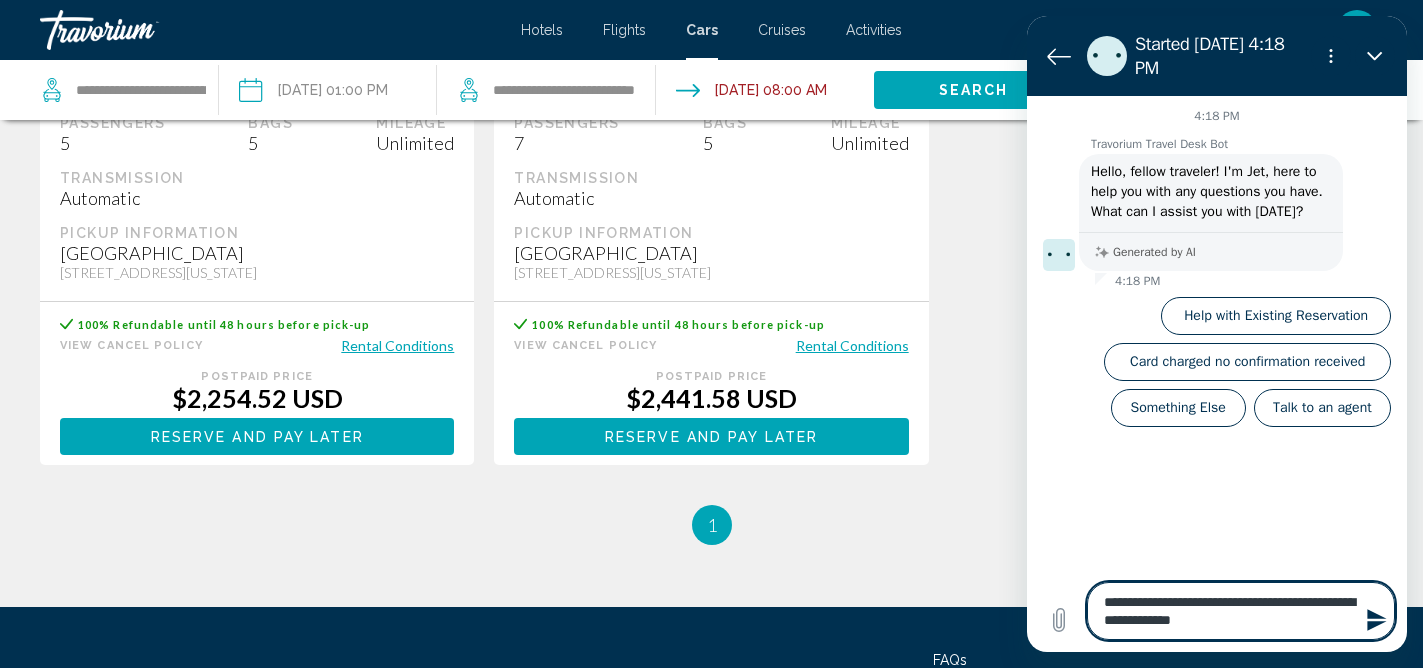 type on "**********" 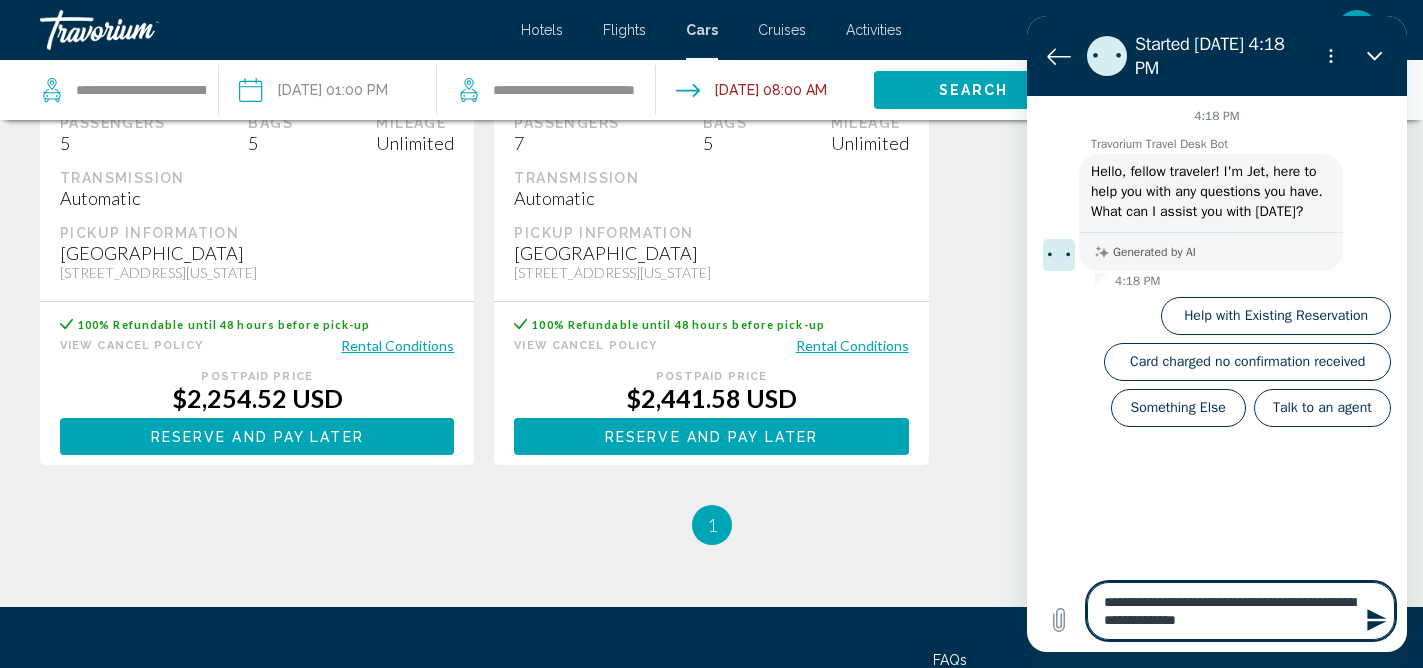 type on "**********" 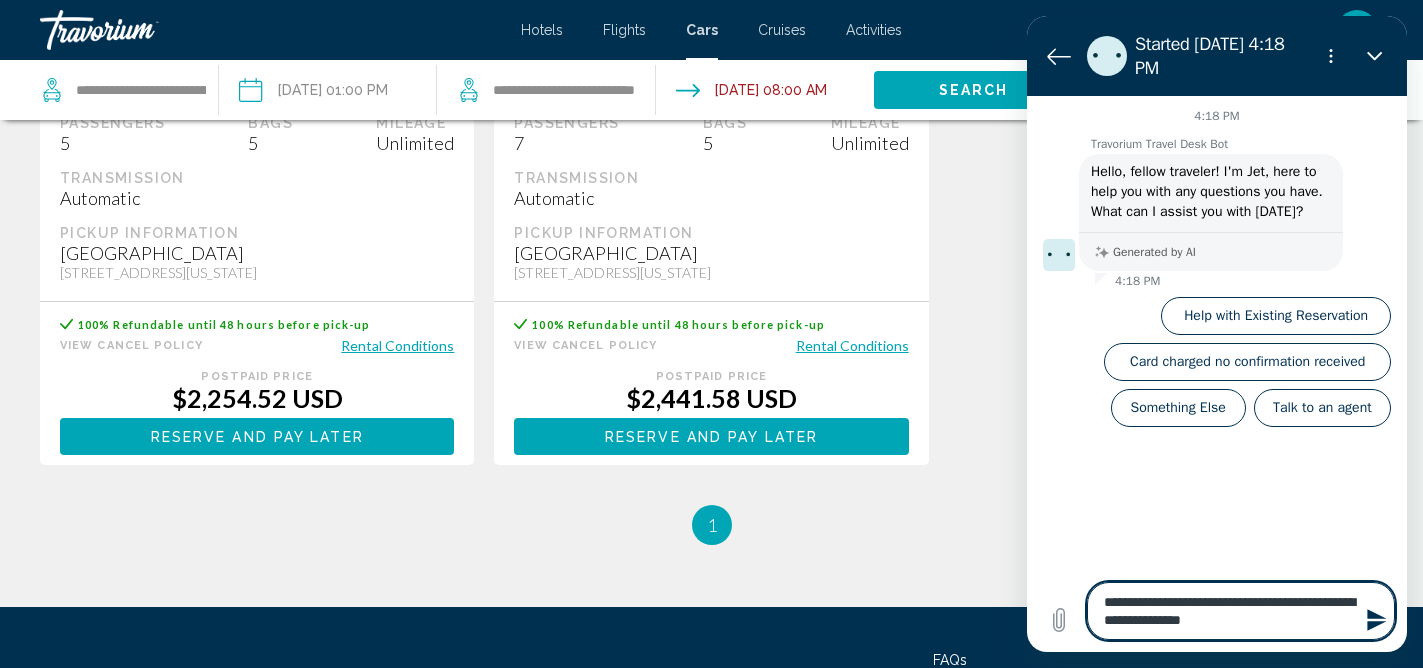type on "**********" 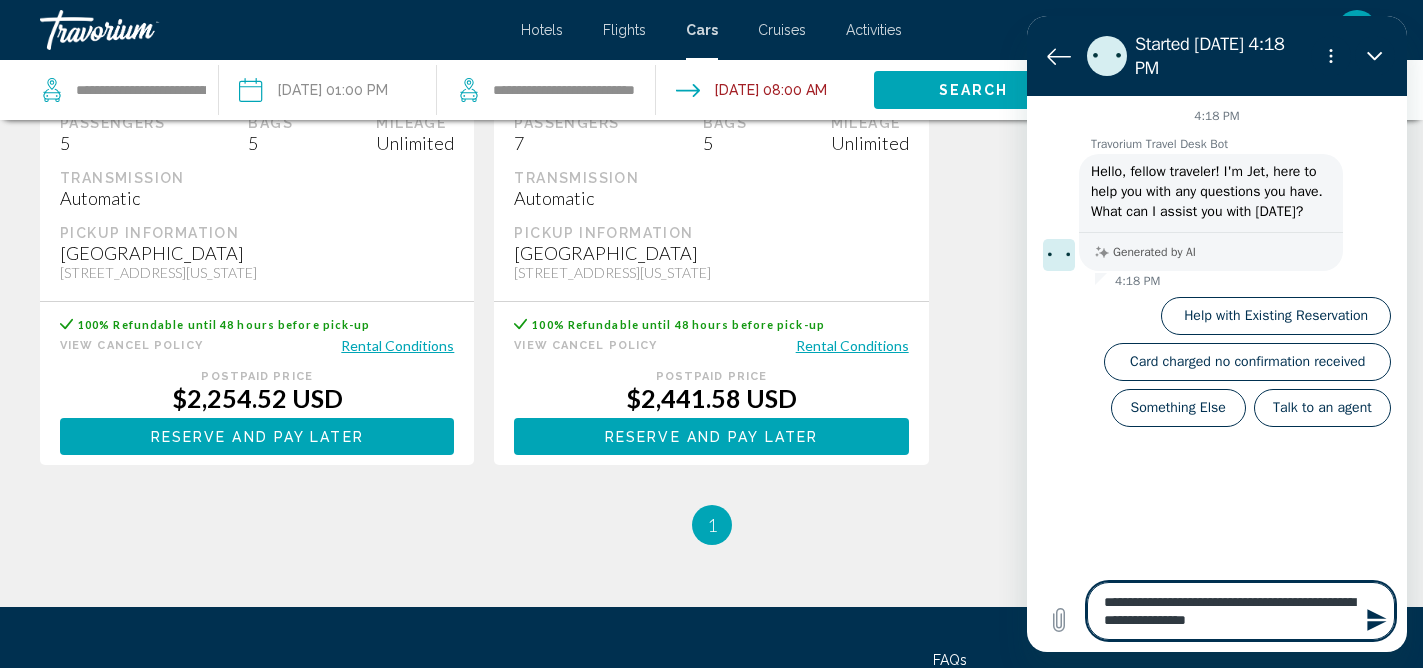 type on "**********" 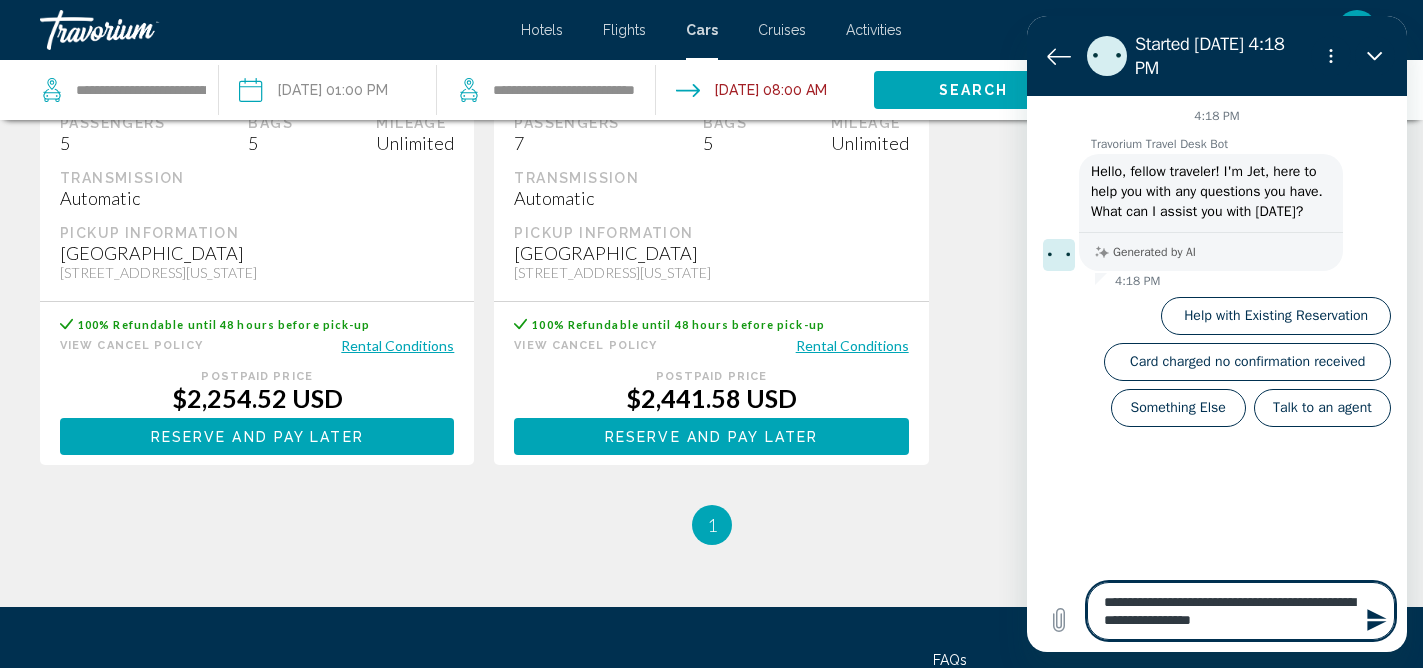 type on "**********" 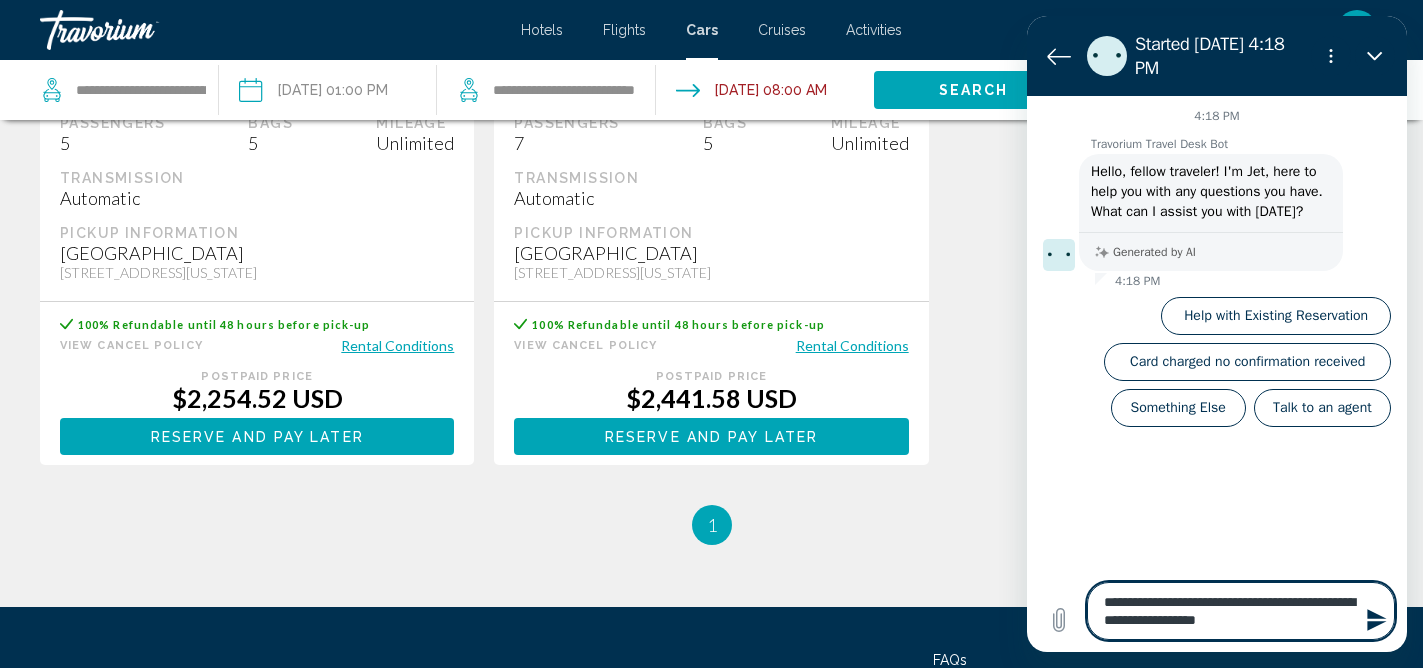 type on "**********" 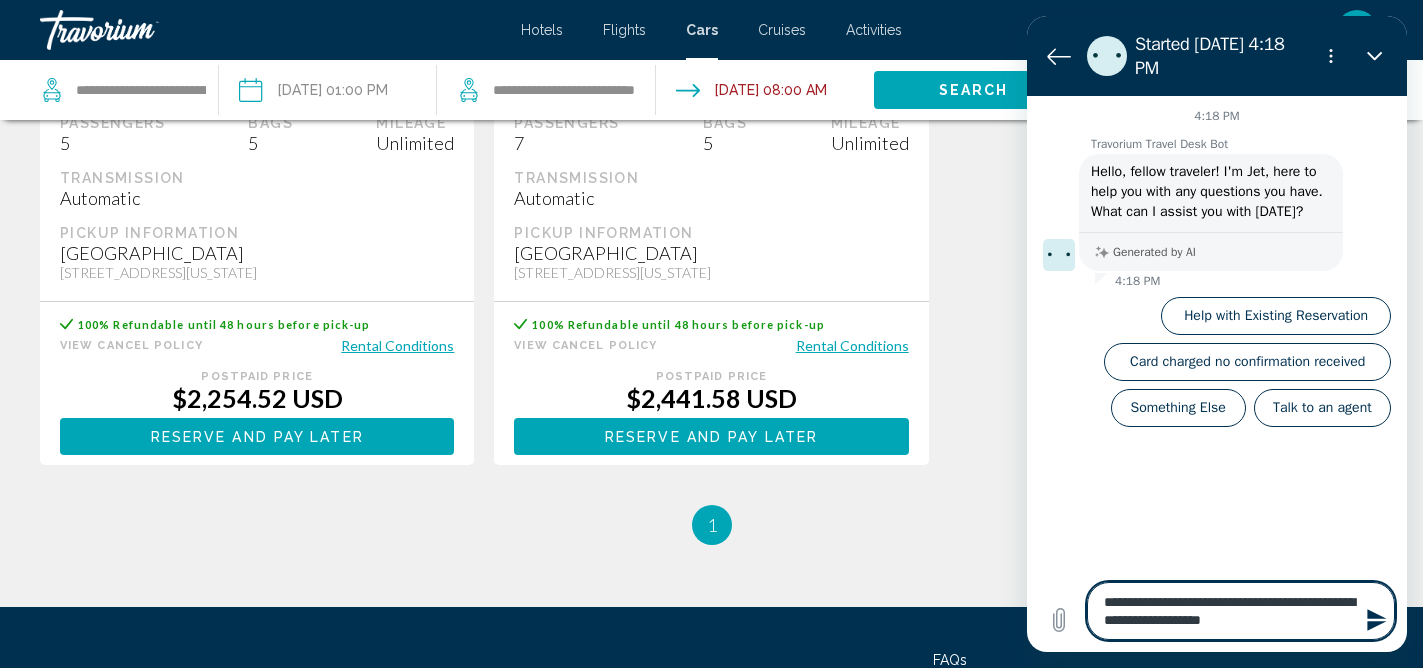 type on "**********" 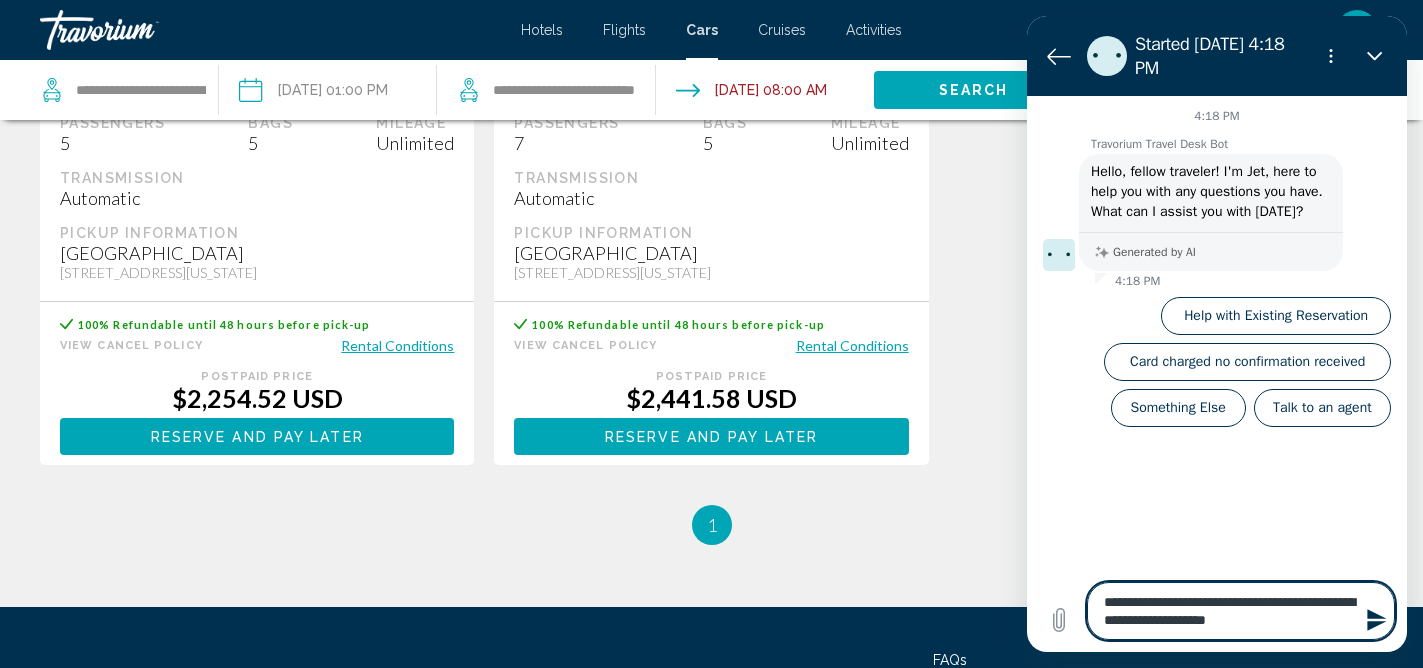 type on "**********" 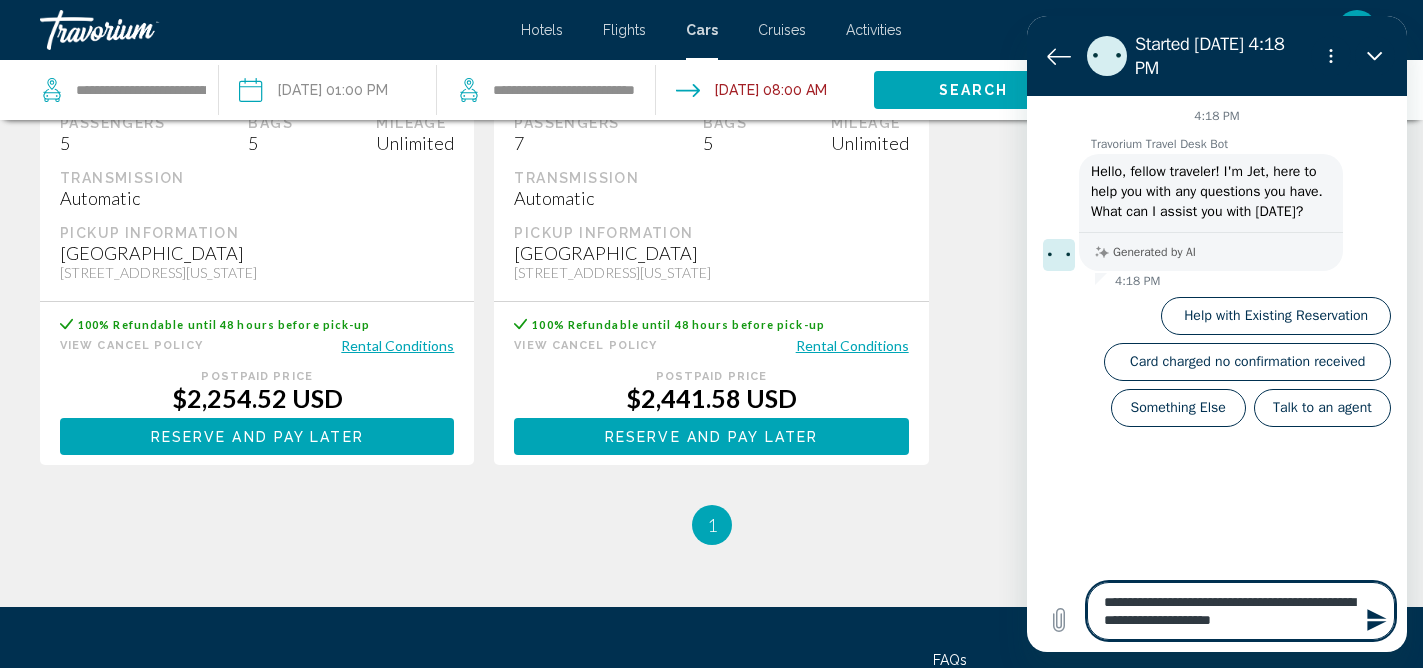 type on "**********" 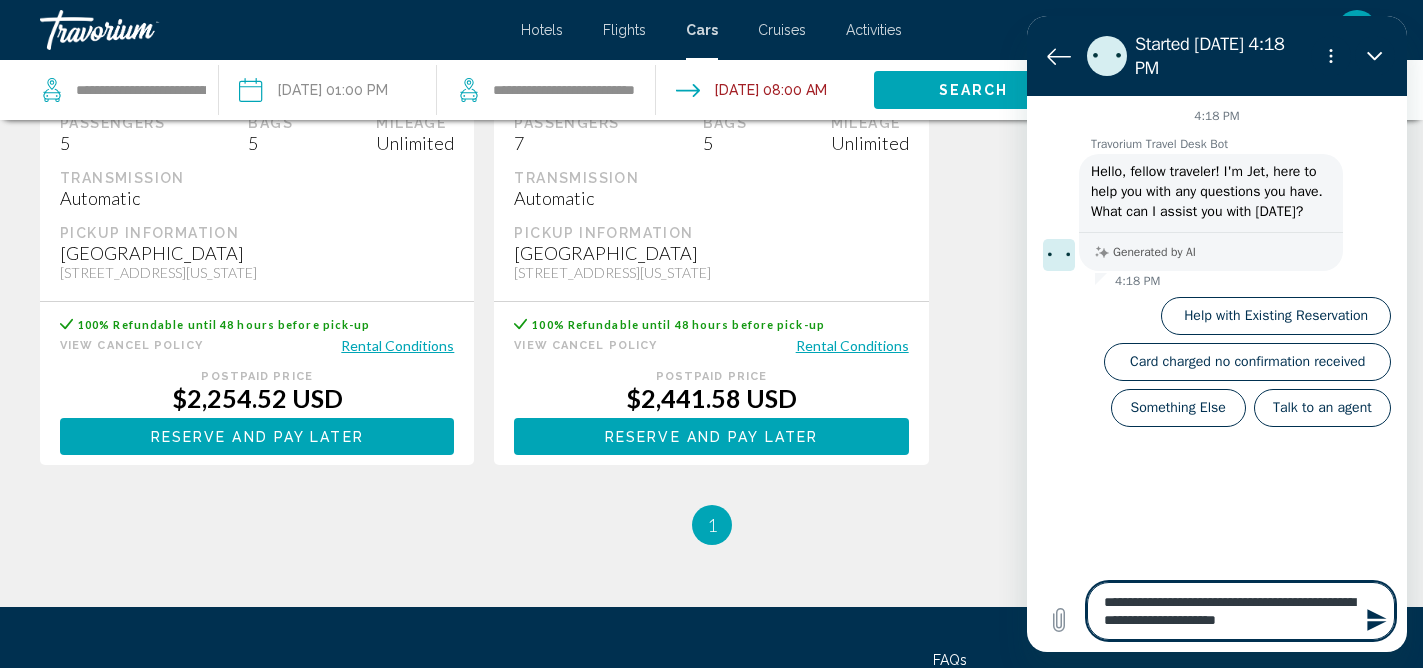 type on "**********" 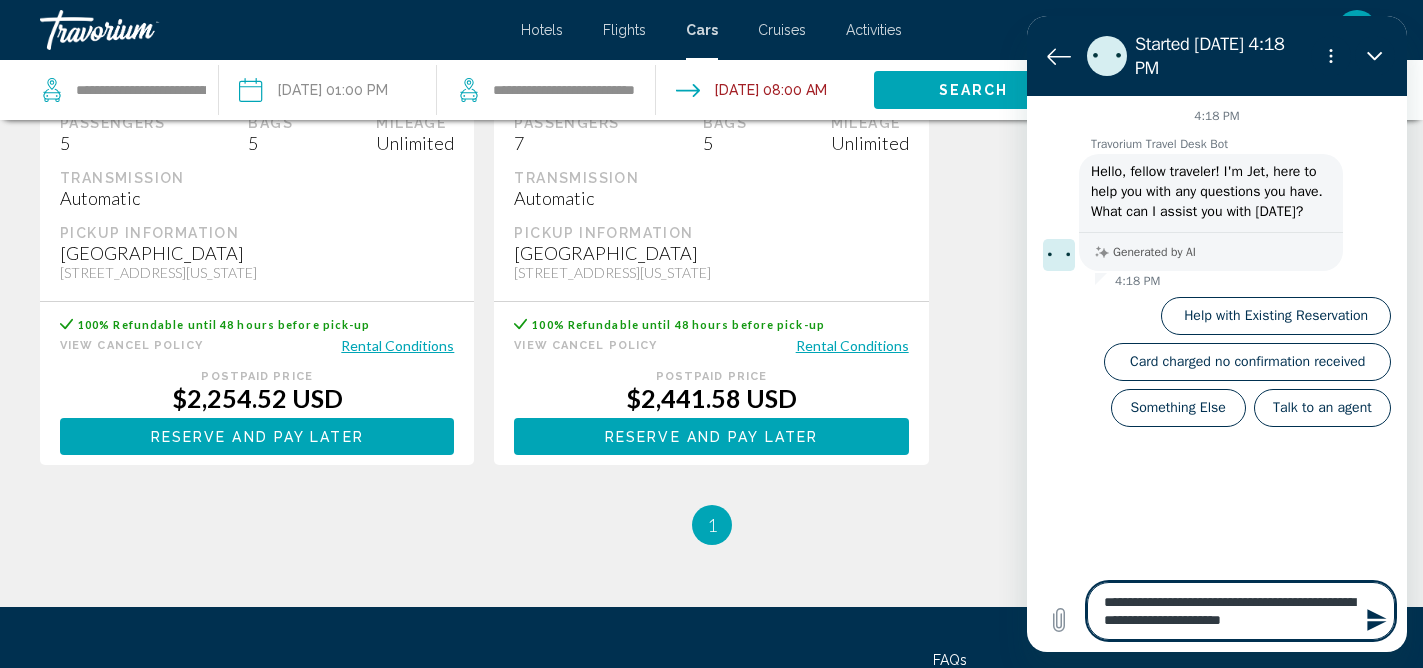 type on "**********" 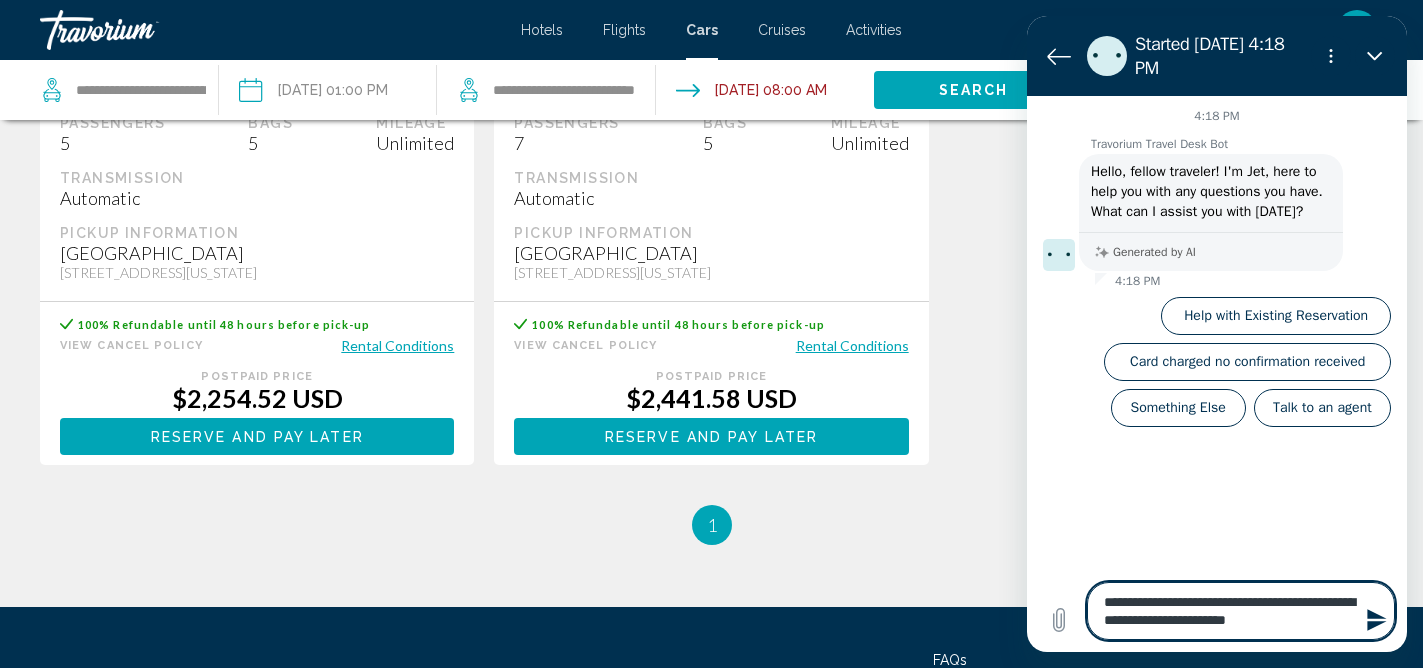type on "*" 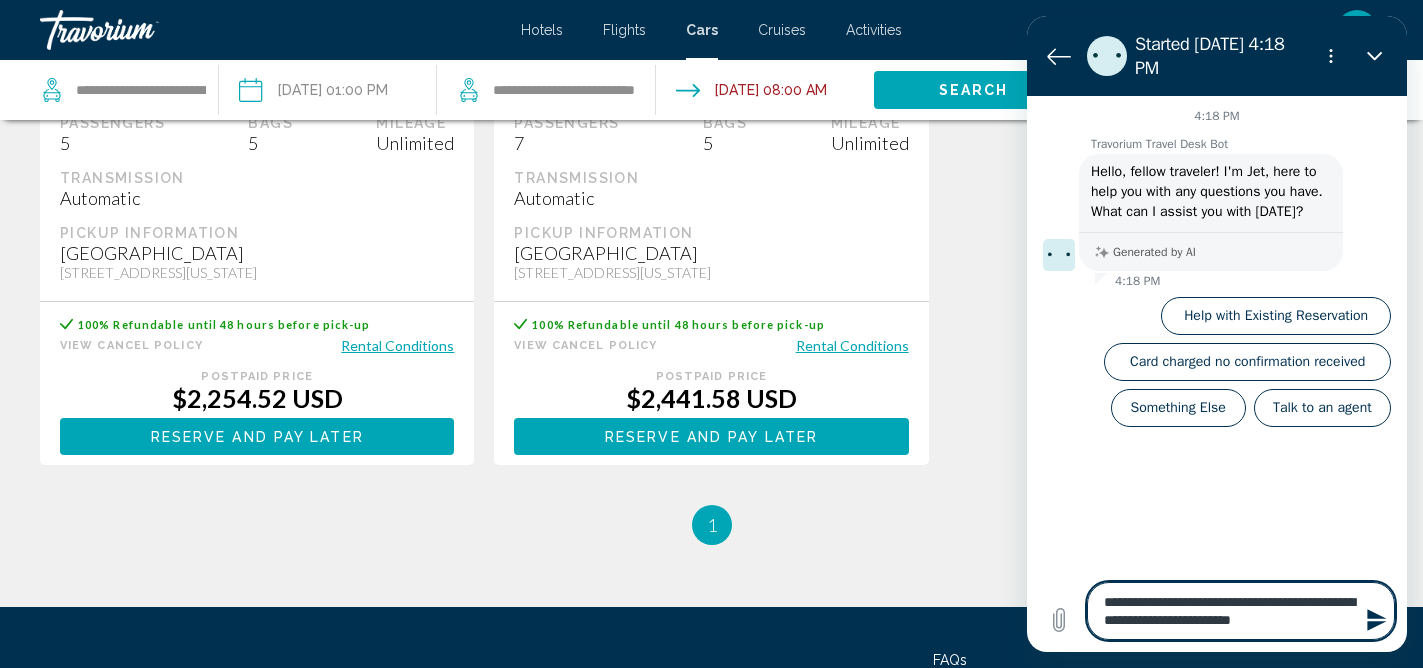 type on "**********" 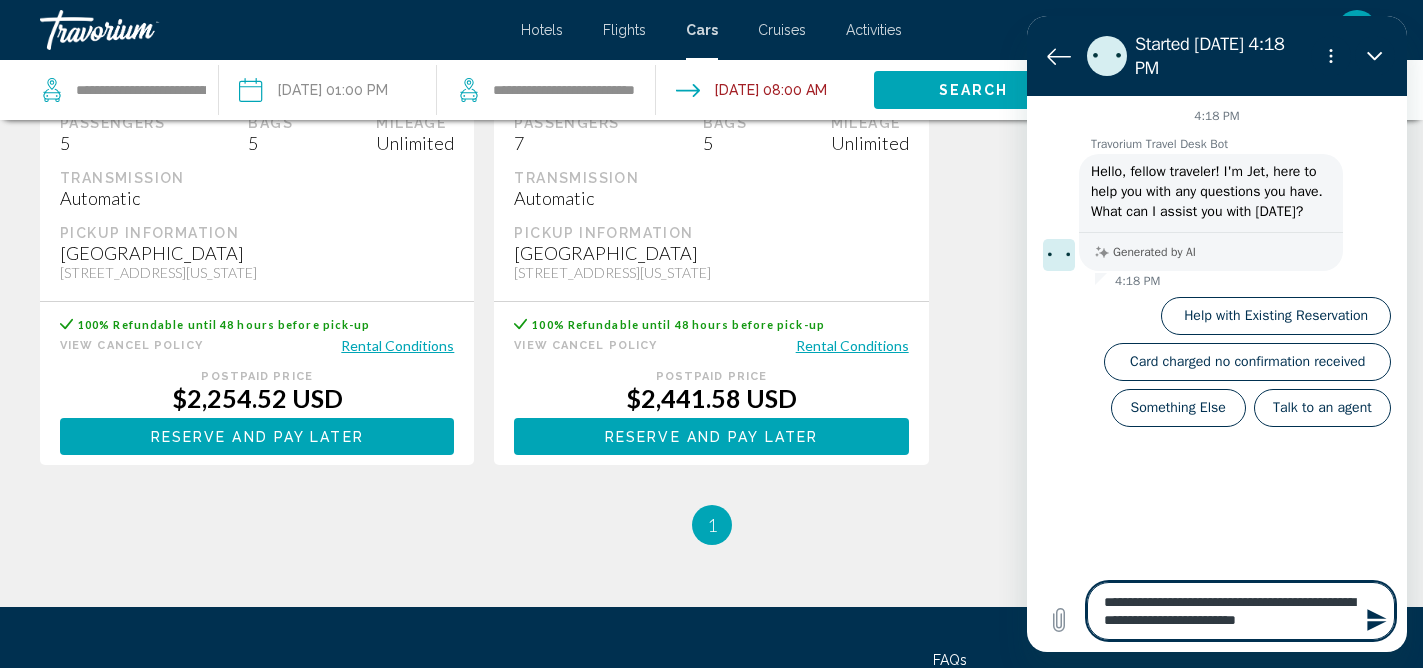 type on "**********" 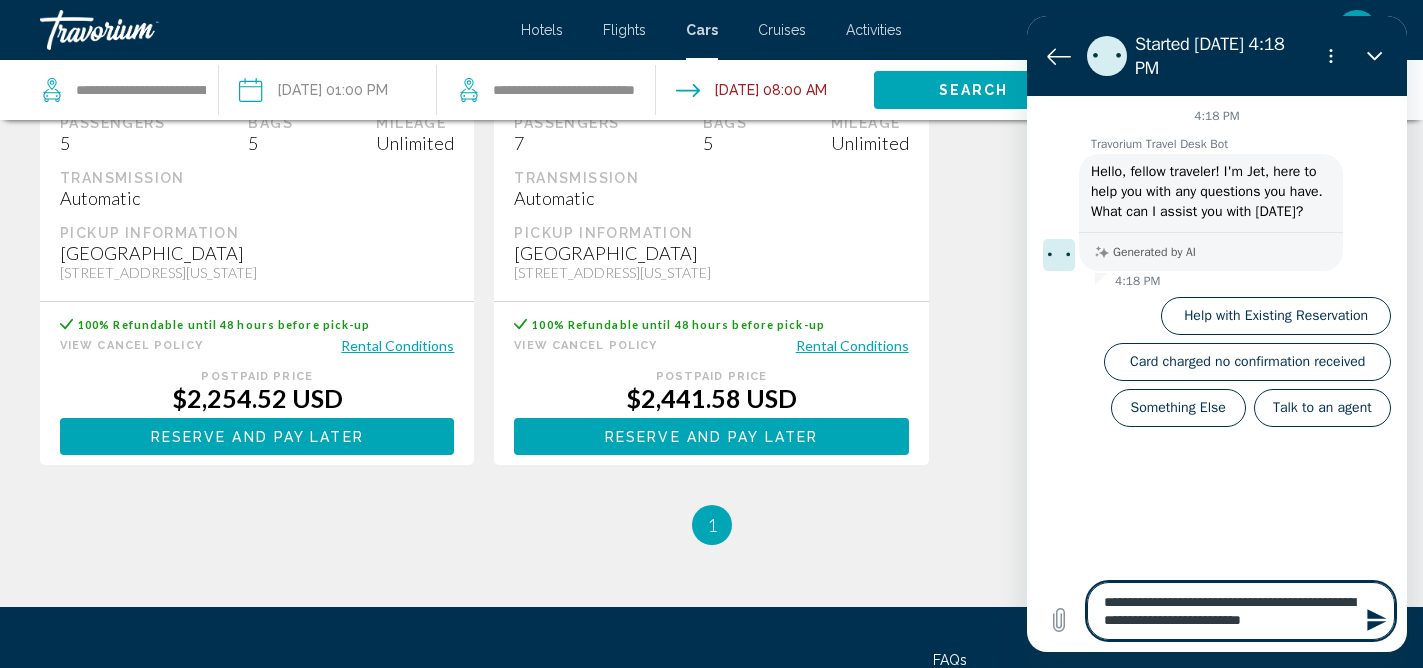 type on "**********" 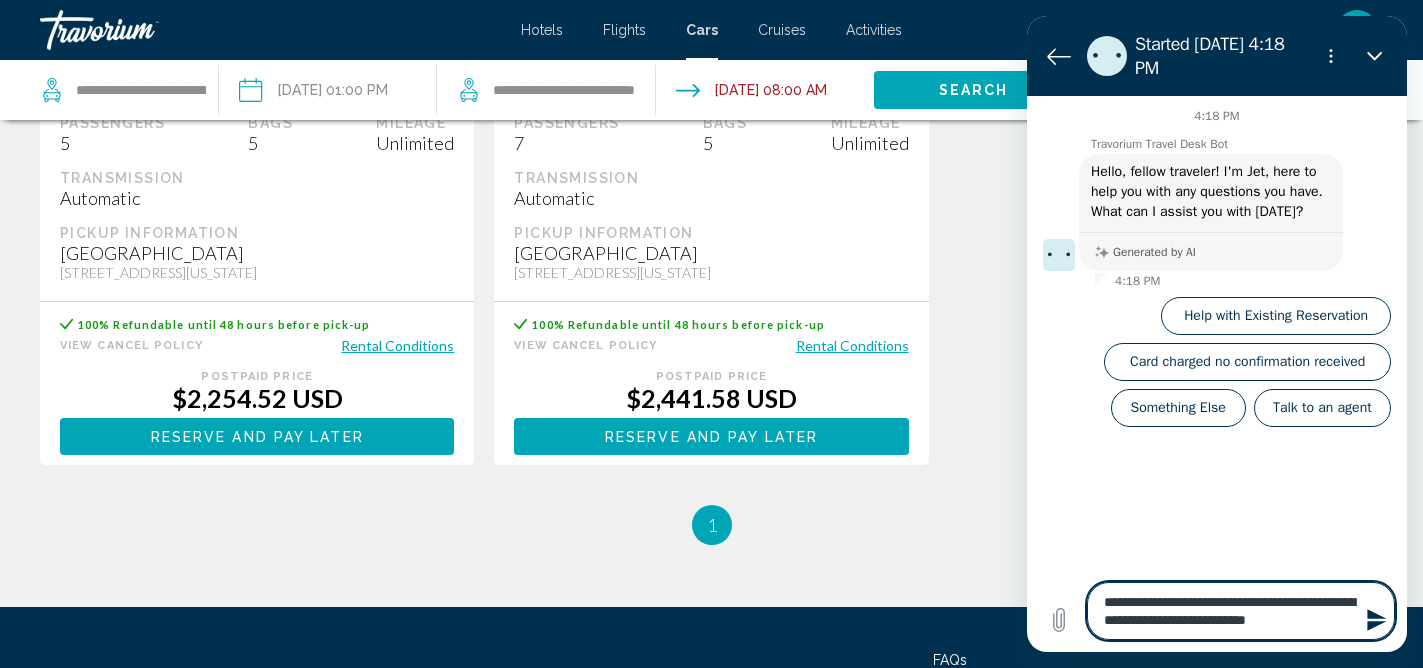 type on "**********" 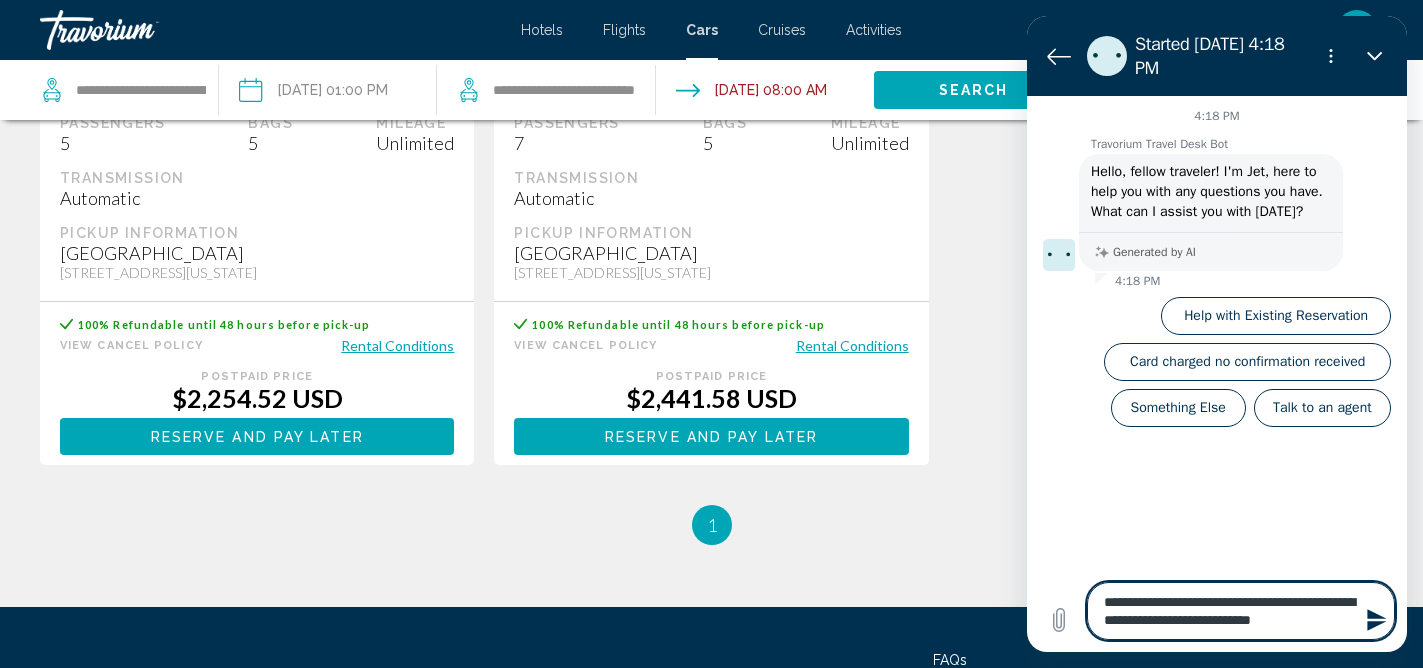 type on "**********" 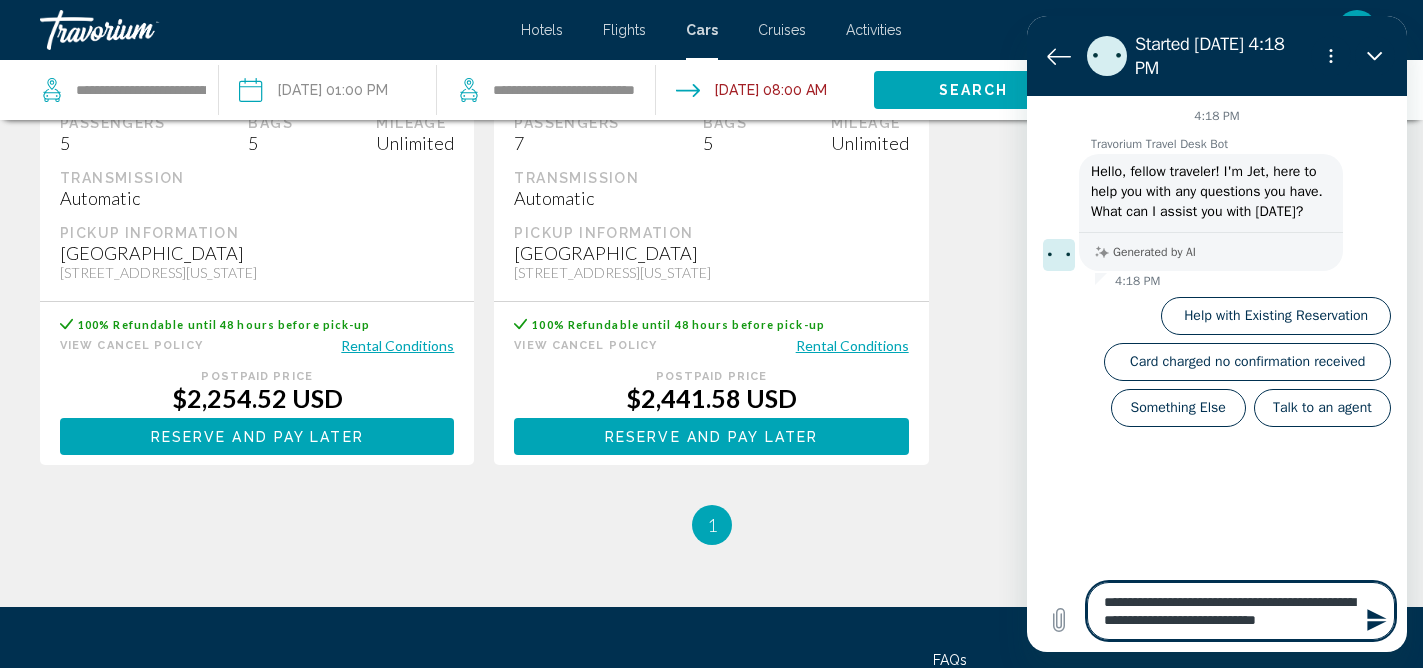 type on "**********" 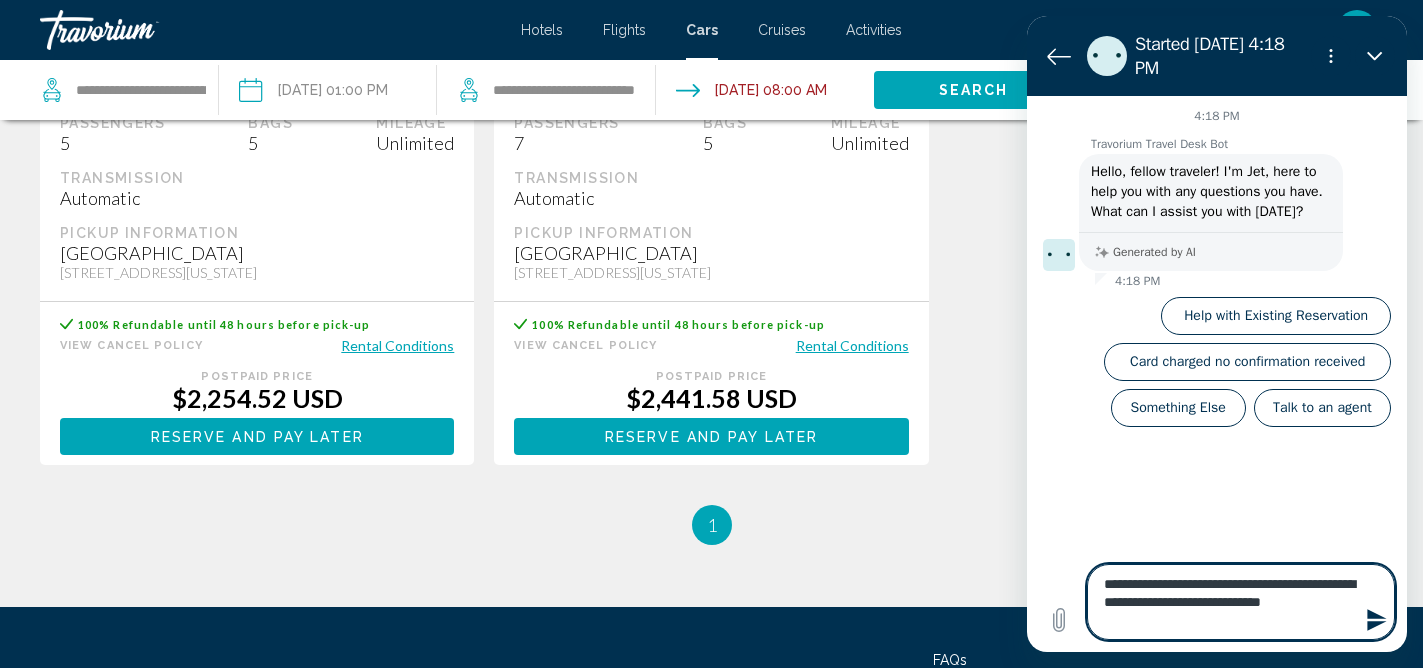 type on "**********" 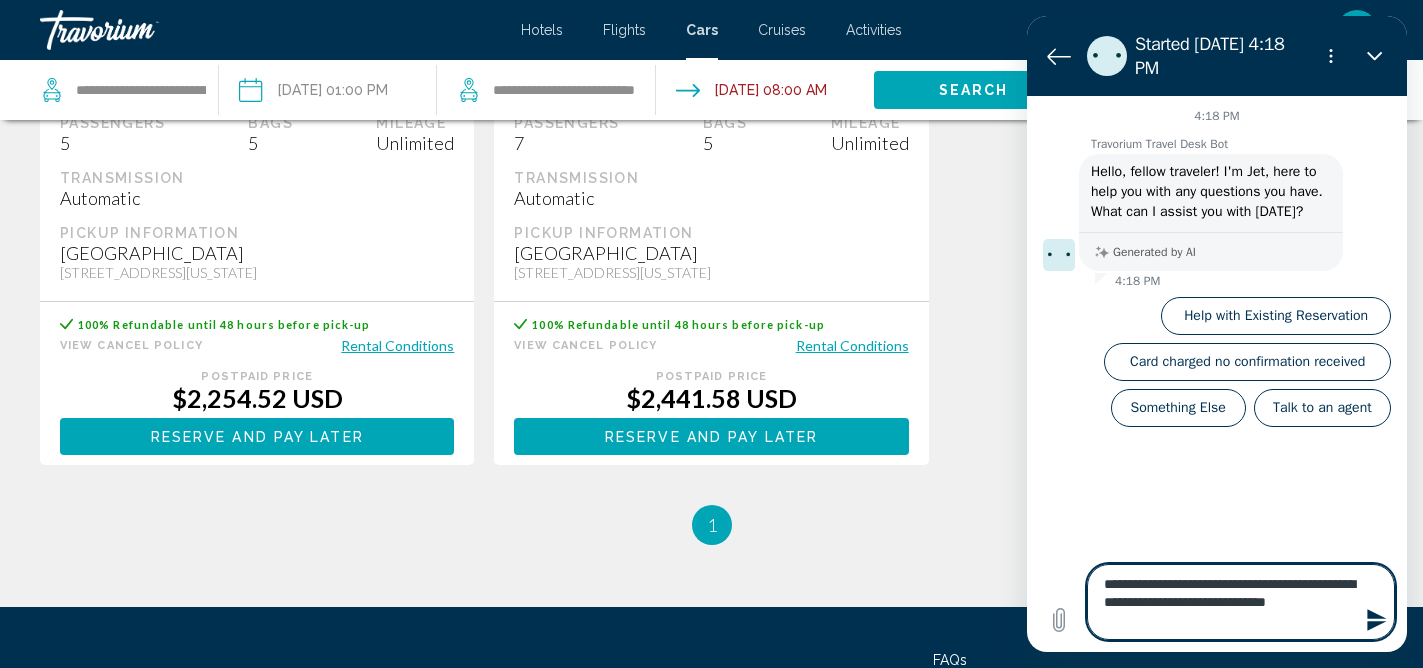 type on "**********" 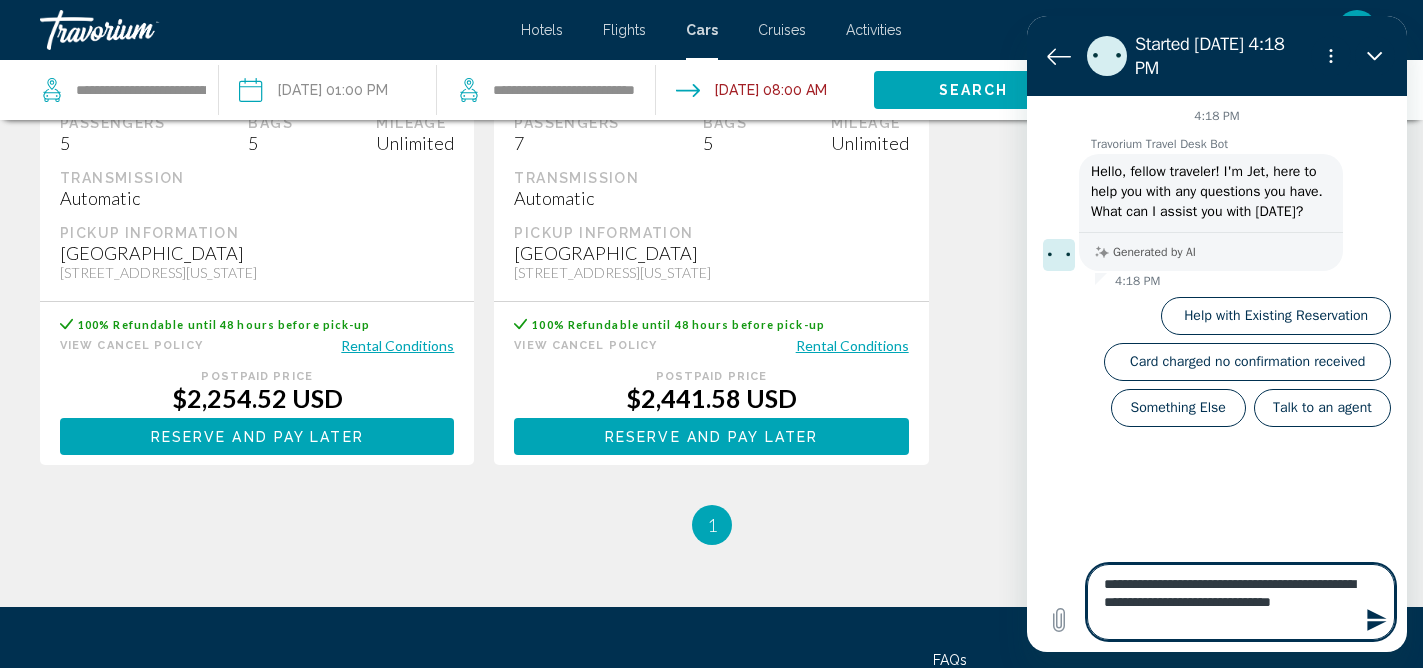 type on "**********" 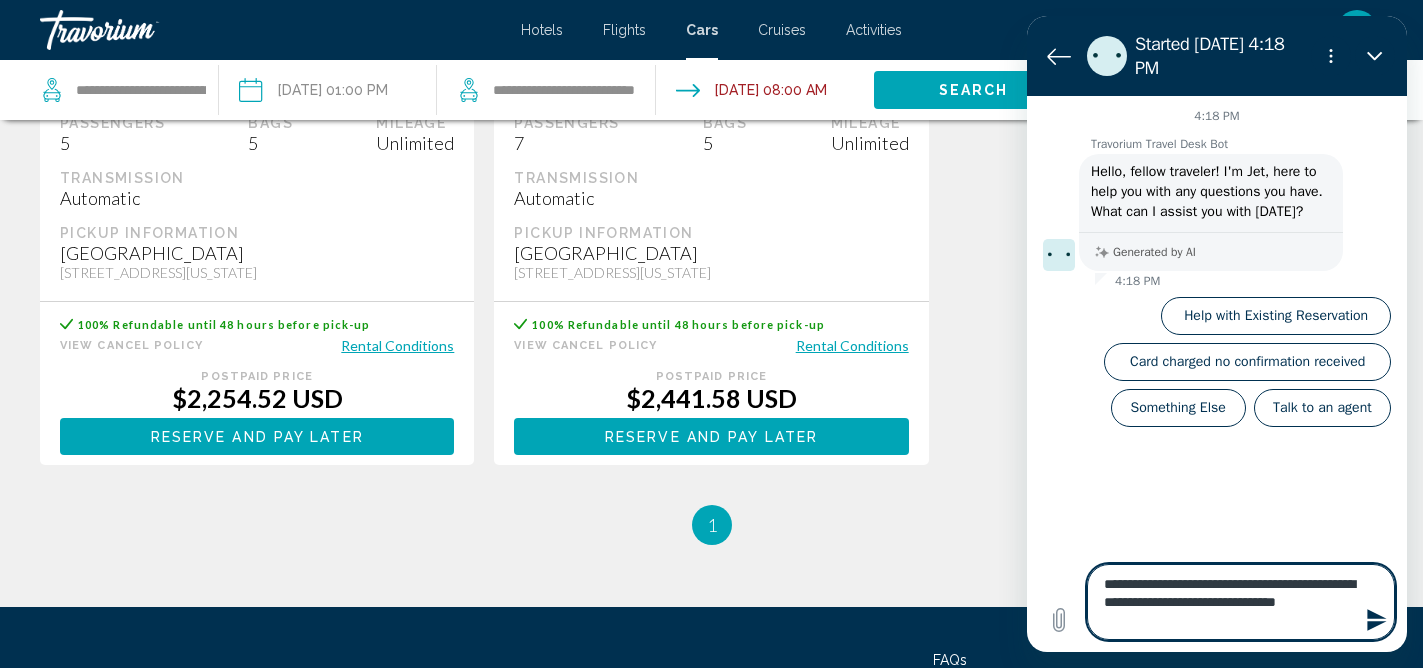 type on "**********" 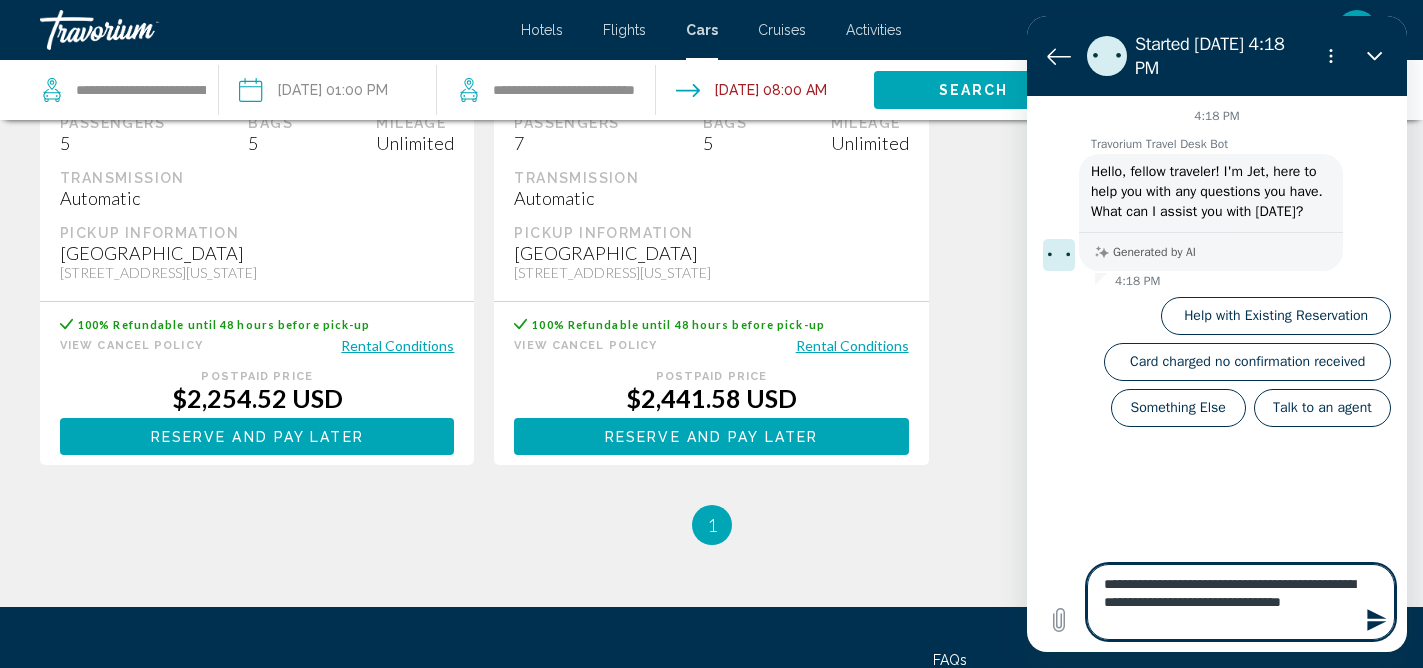 type on "**********" 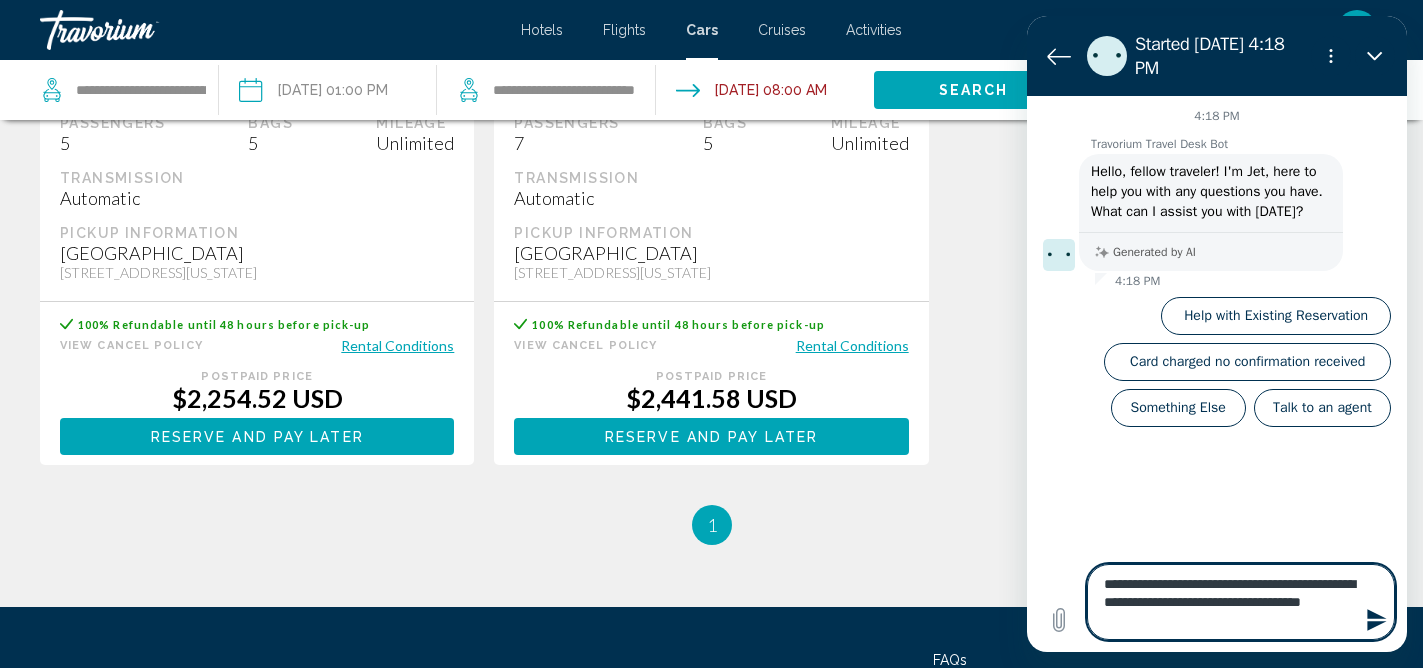 drag, startPoint x: 1212, startPoint y: 603, endPoint x: 1228, endPoint y: 628, distance: 29.681644 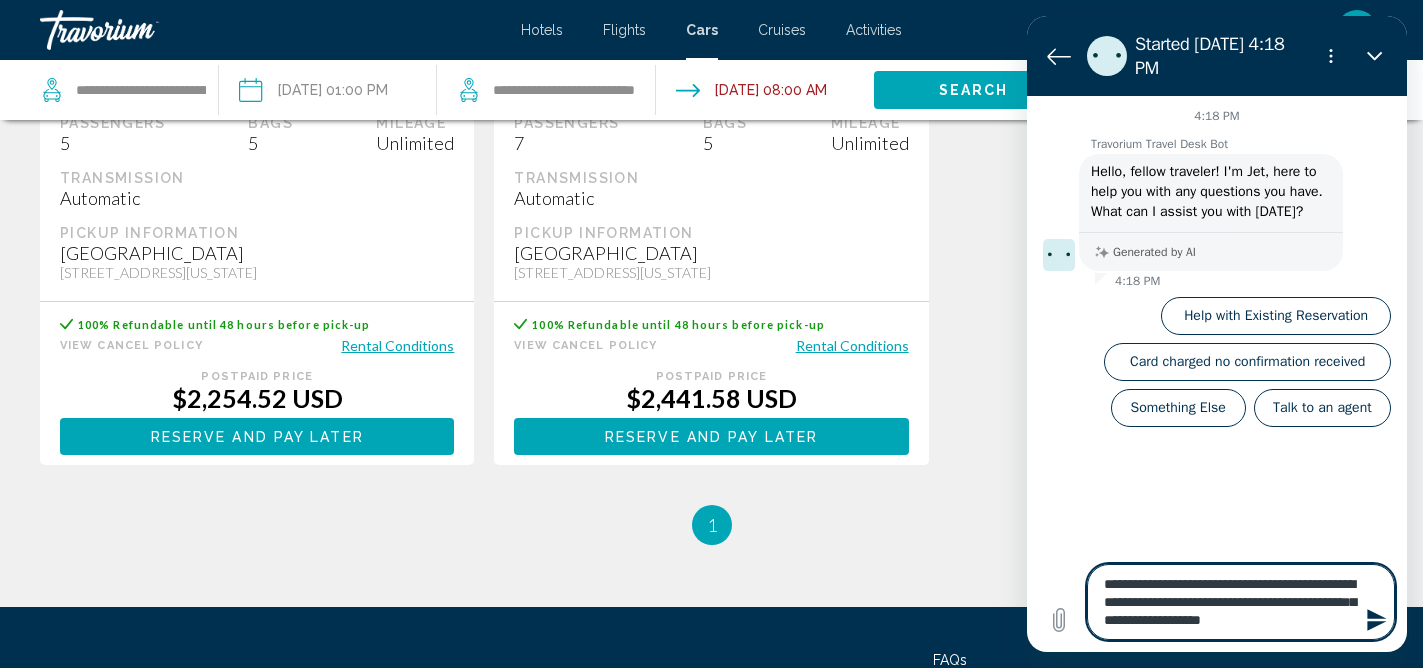 drag, startPoint x: 1348, startPoint y: 613, endPoint x: 1357, endPoint y: 620, distance: 11.401754 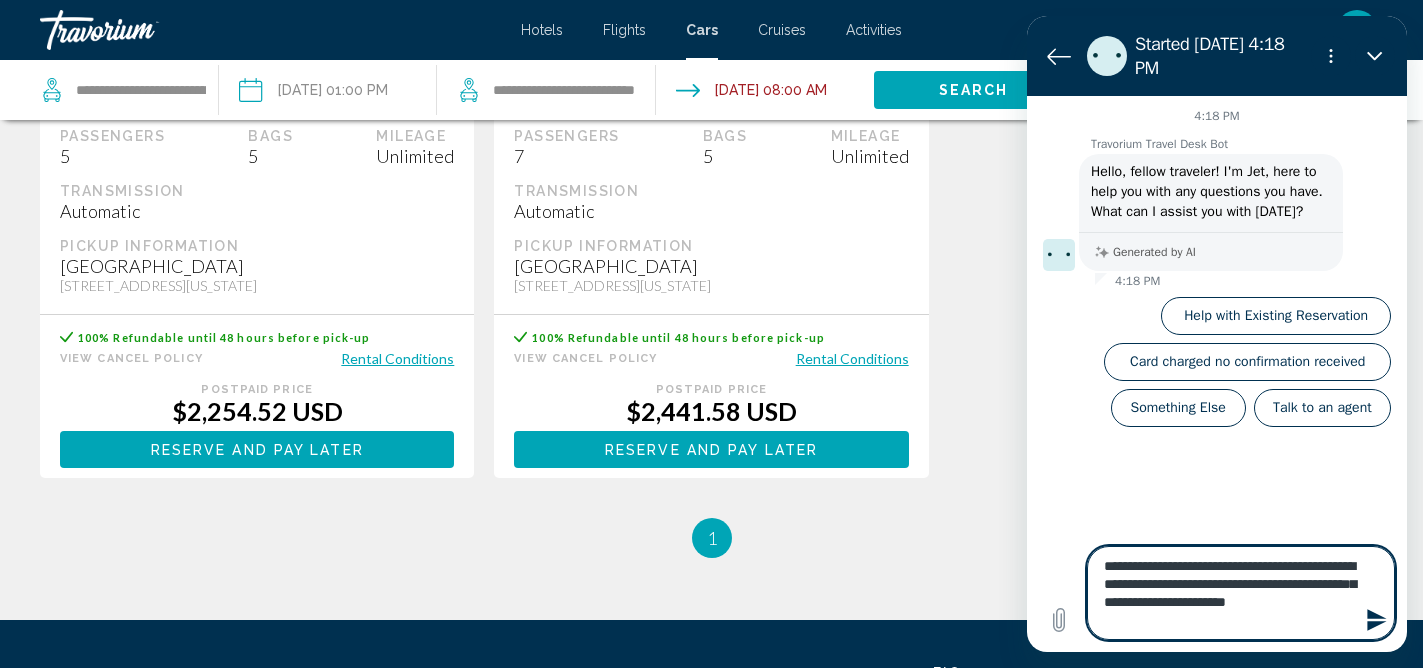 scroll, scrollTop: 2857, scrollLeft: 0, axis: vertical 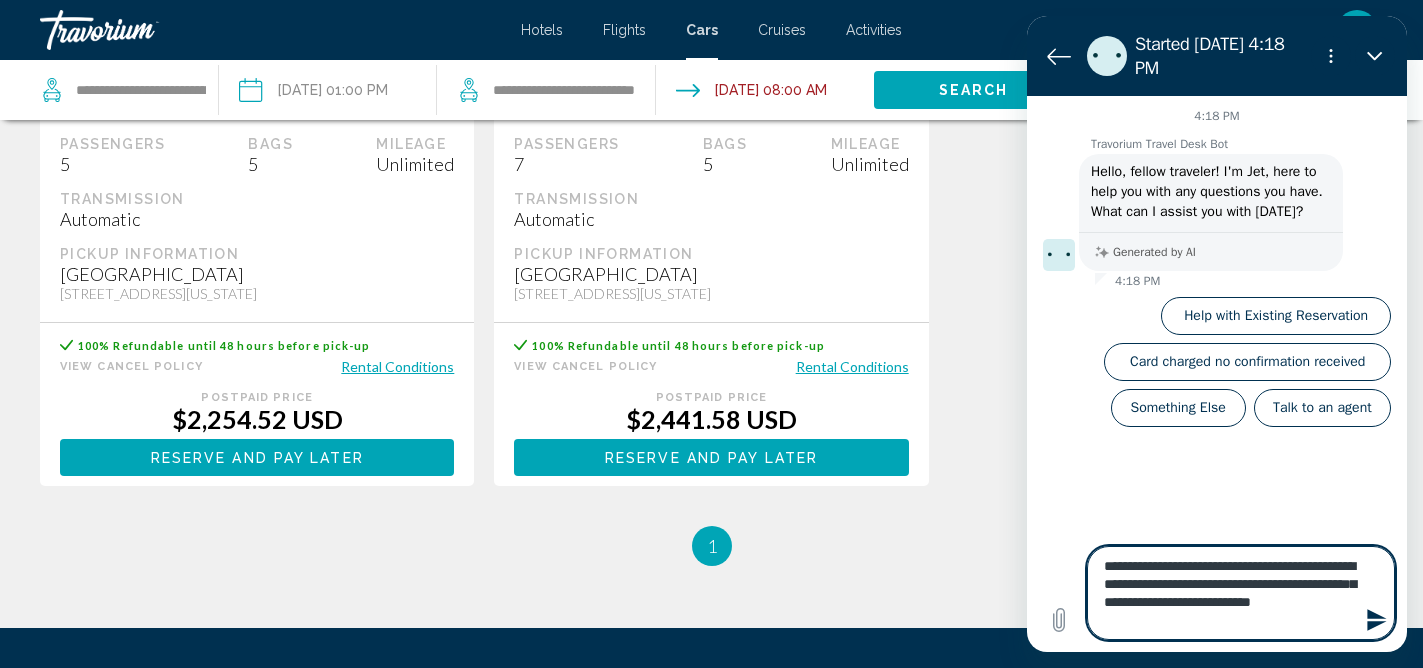 click on "**********" at bounding box center (1241, 593) 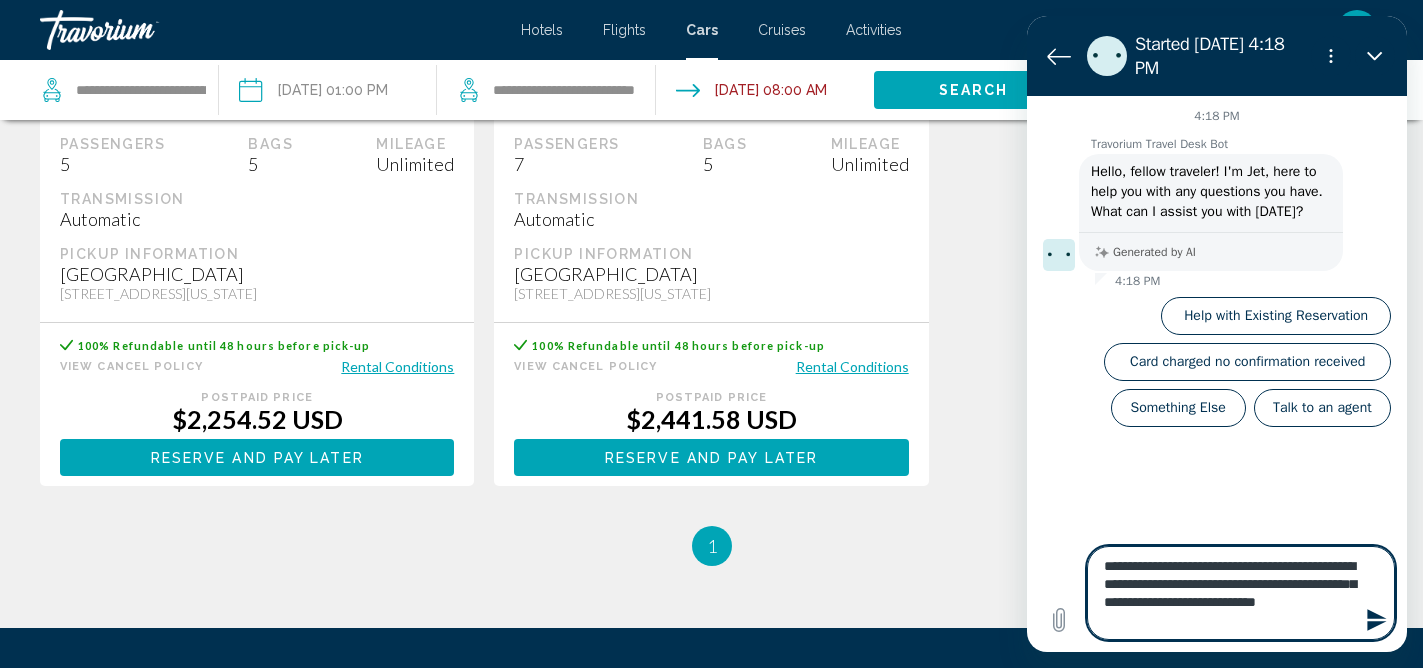 click on "**********" at bounding box center [1241, 593] 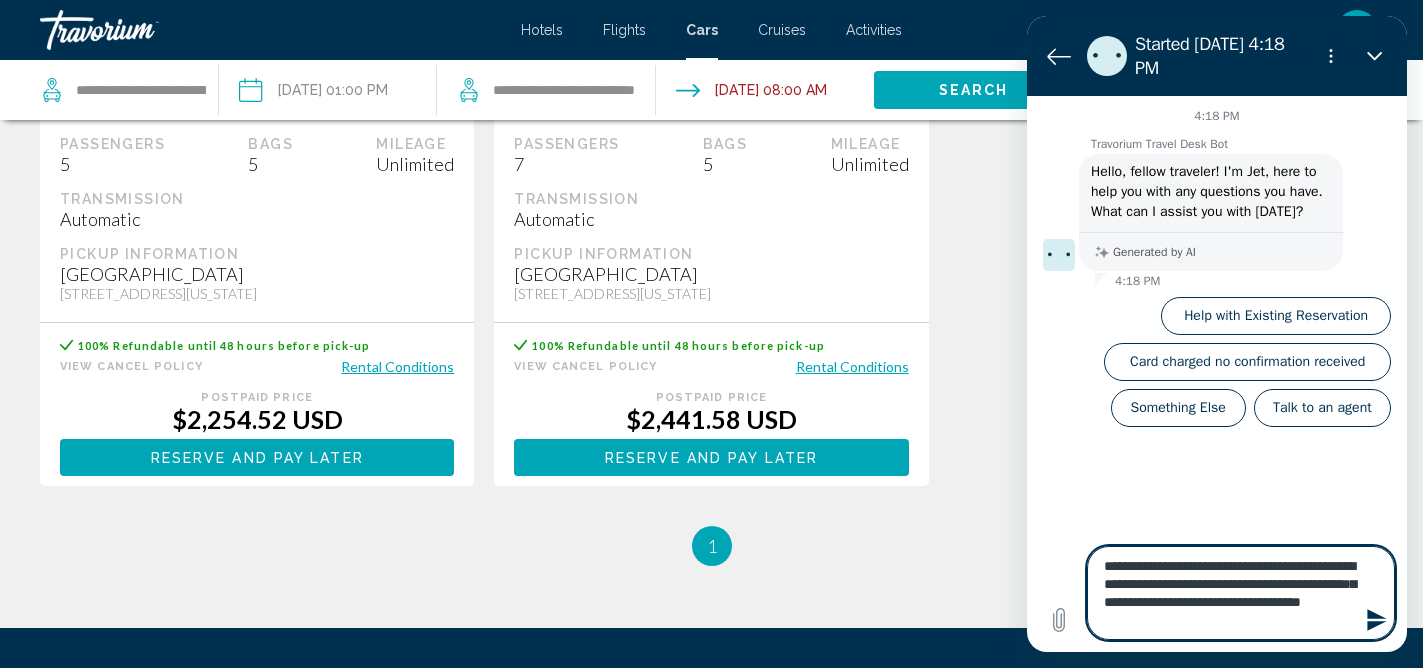 click on "**********" at bounding box center [1241, 593] 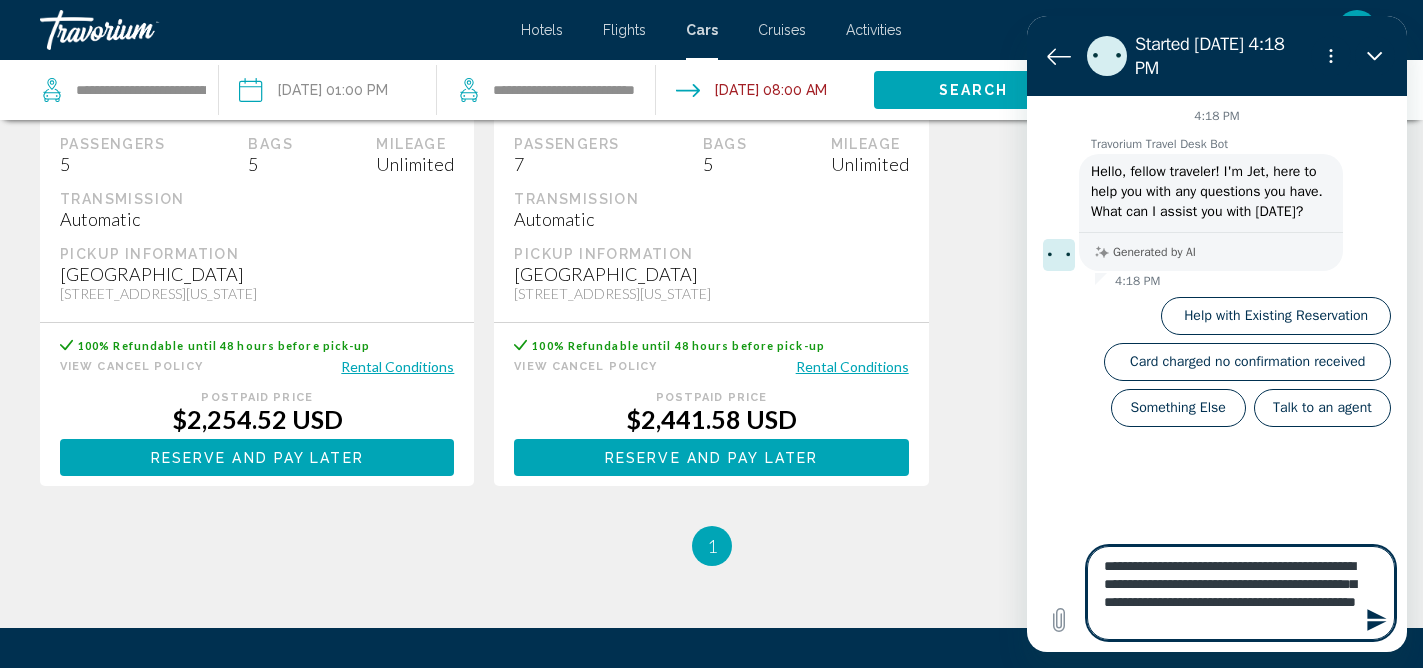 scroll, scrollTop: 2858, scrollLeft: 0, axis: vertical 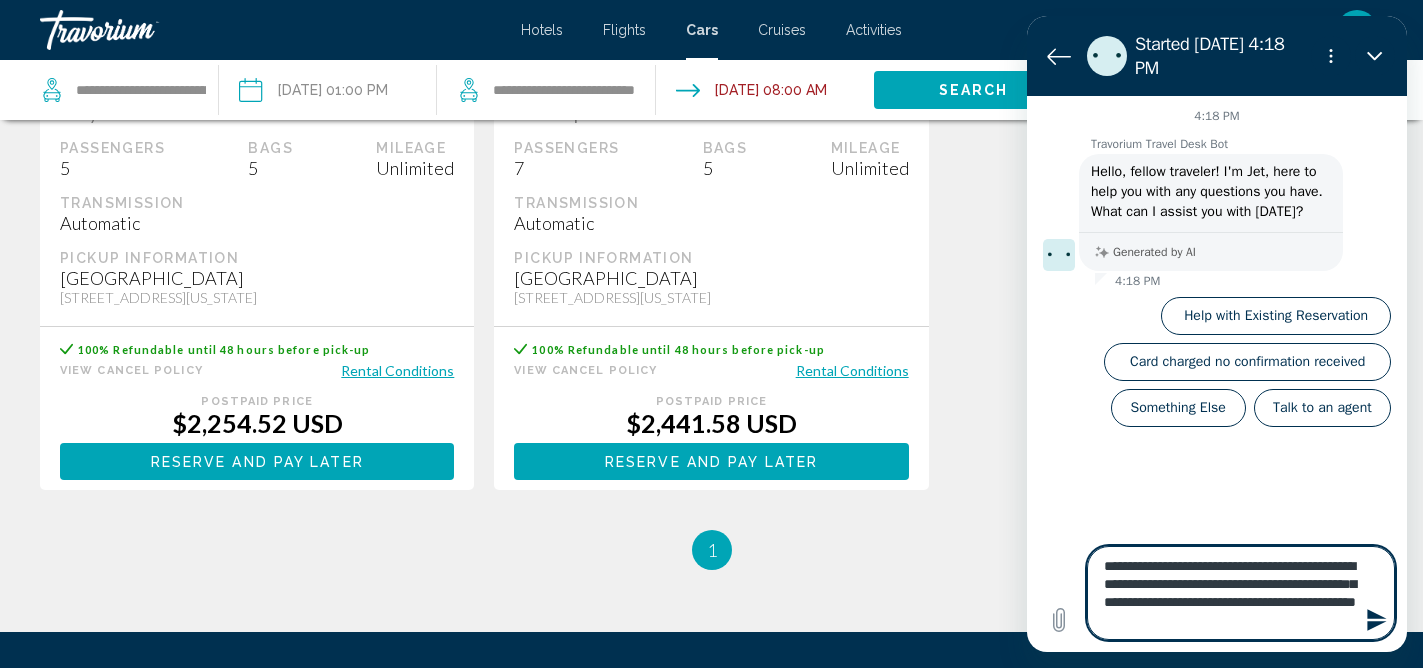 click on "**********" at bounding box center (1241, 593) 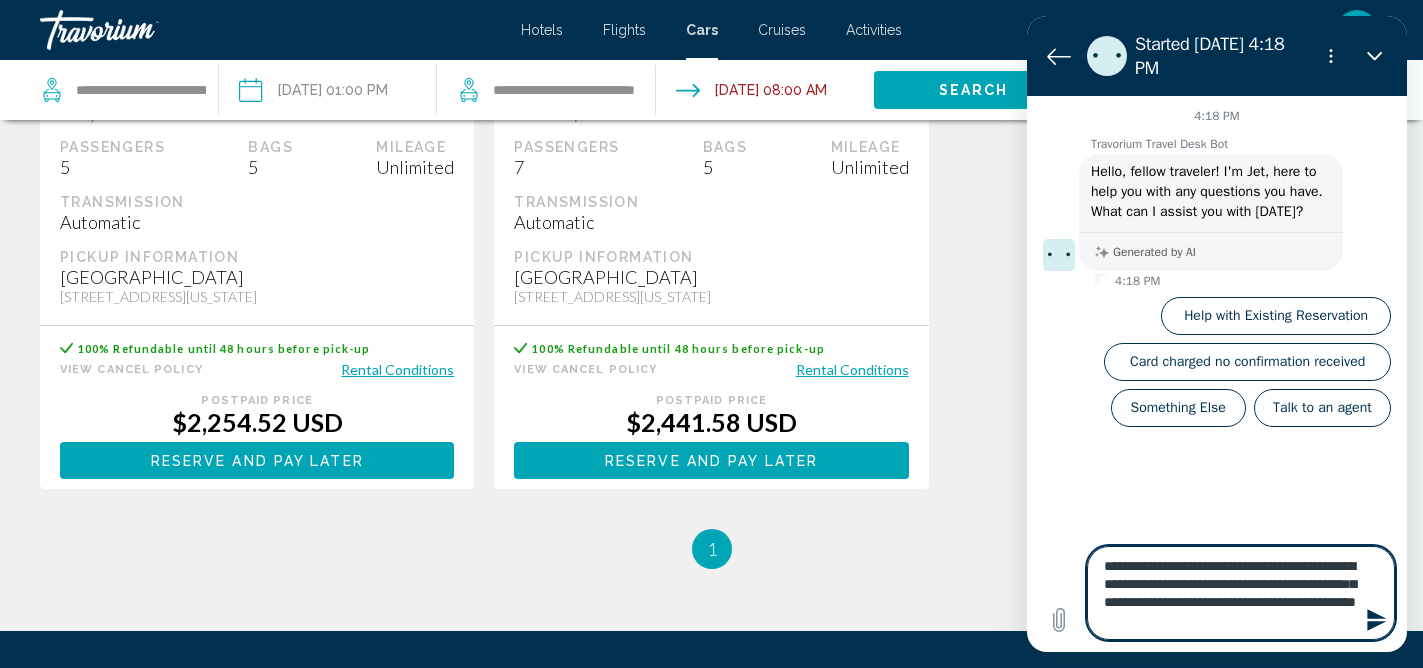 scroll, scrollTop: 2853, scrollLeft: 0, axis: vertical 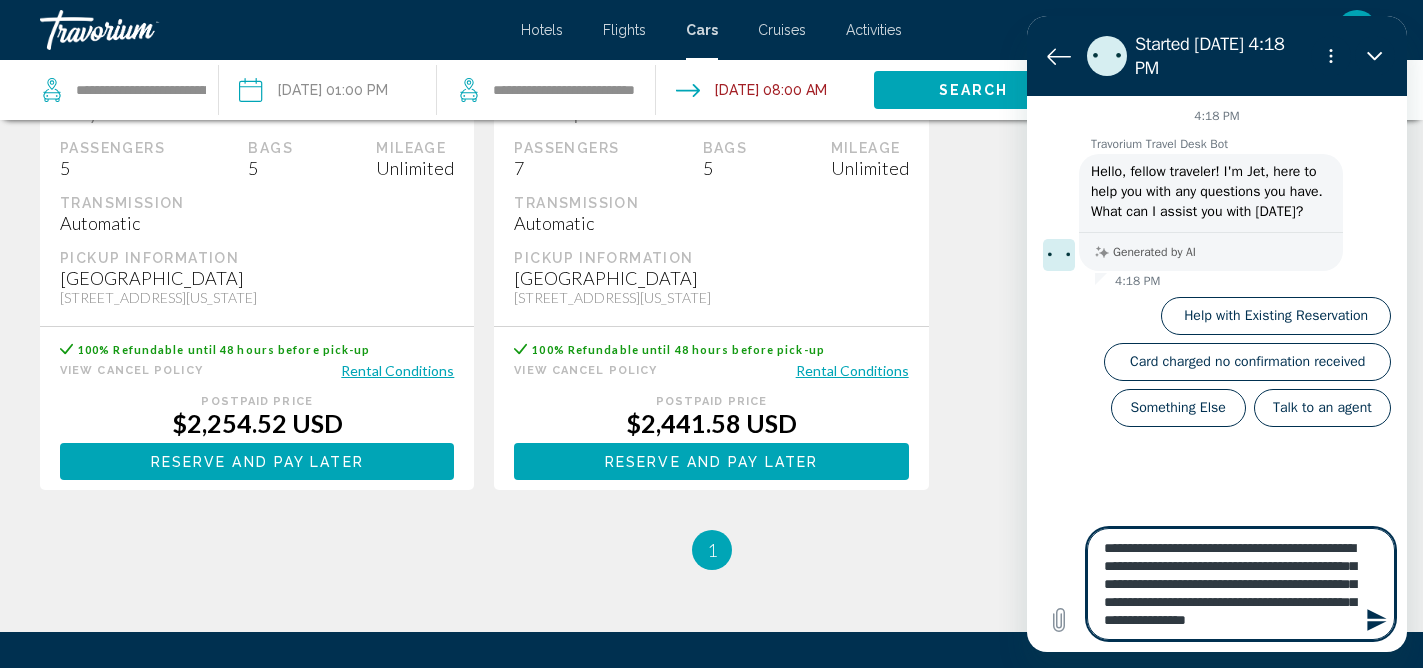 click 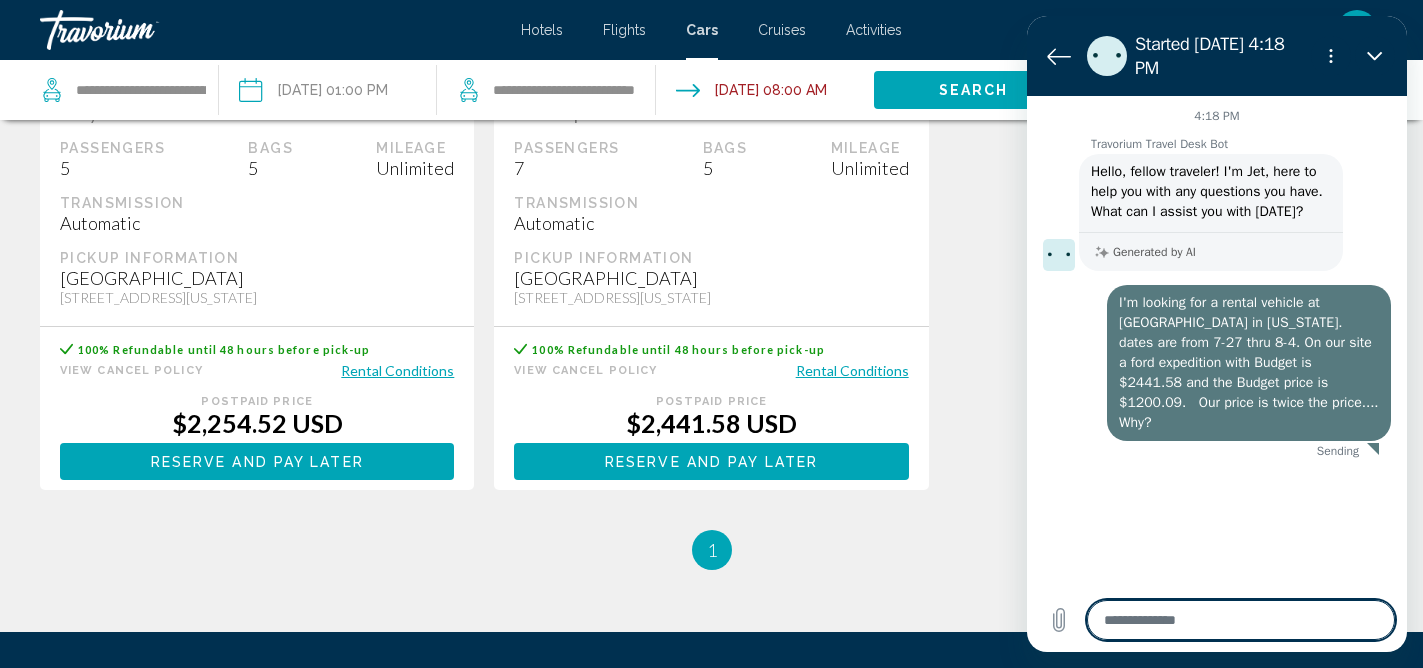scroll, scrollTop: 0, scrollLeft: 0, axis: both 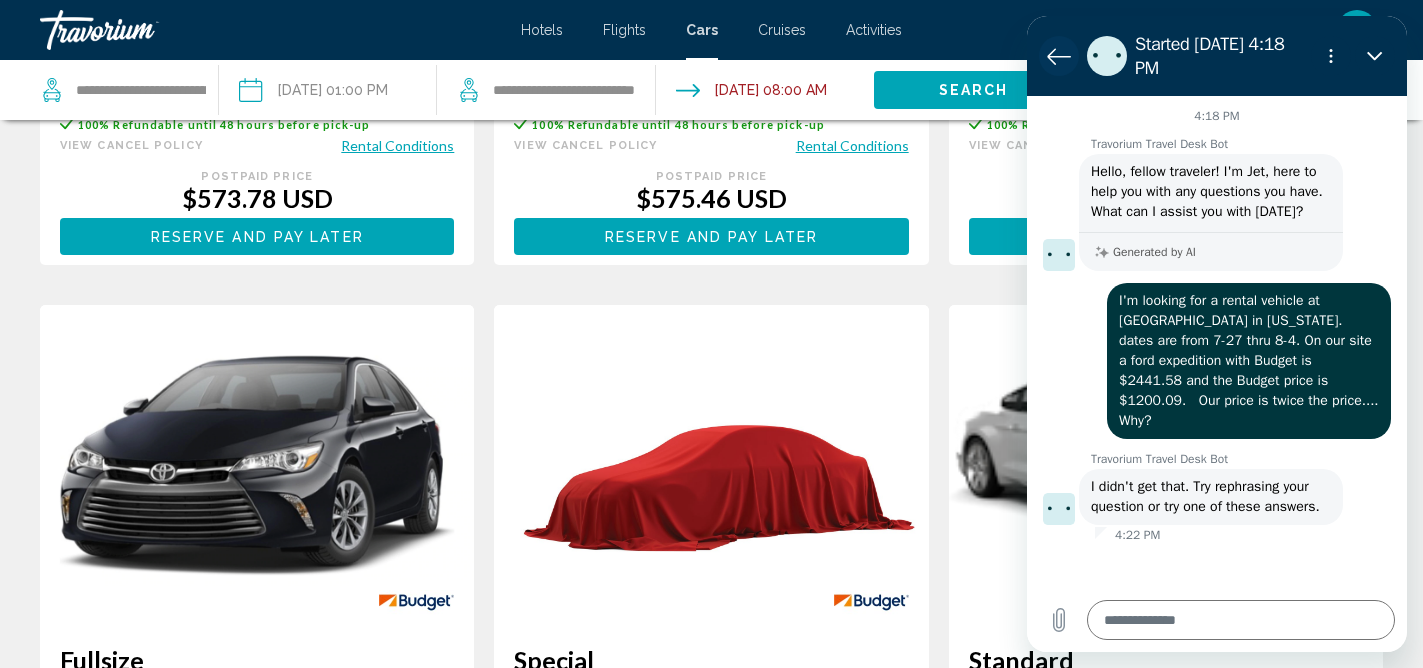 click 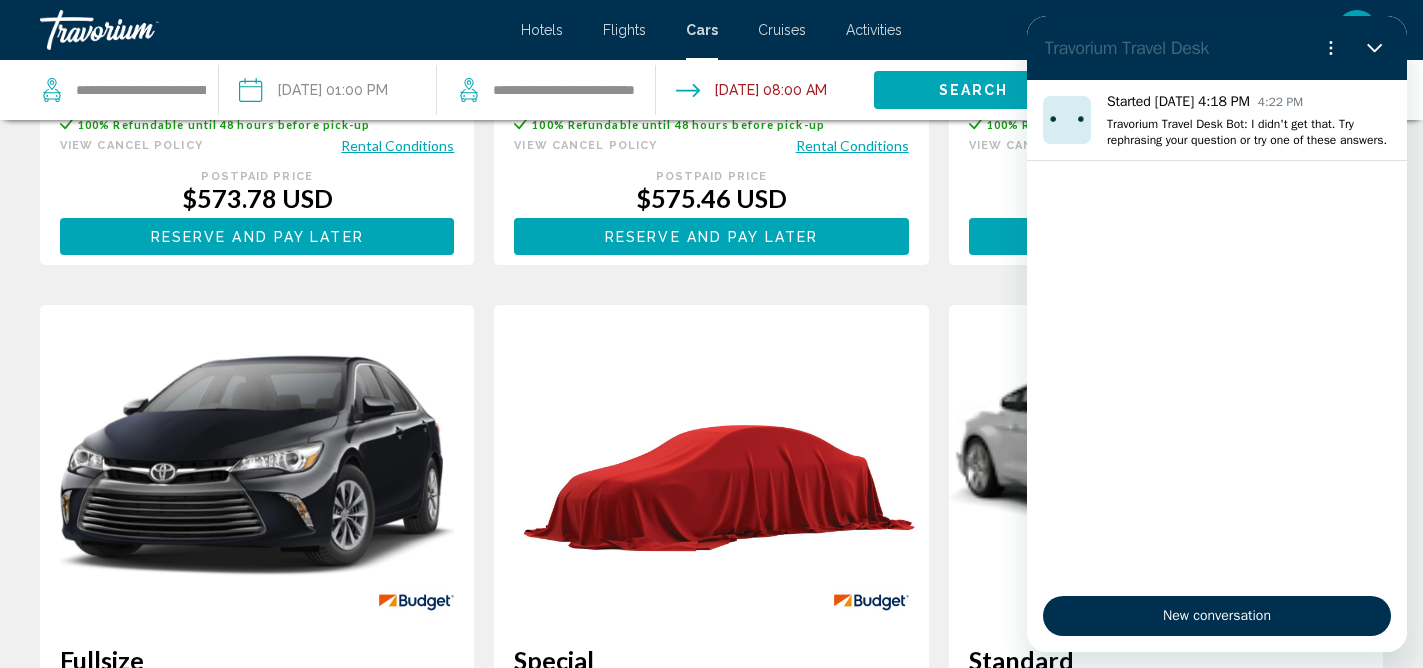 click at bounding box center [711, 465] 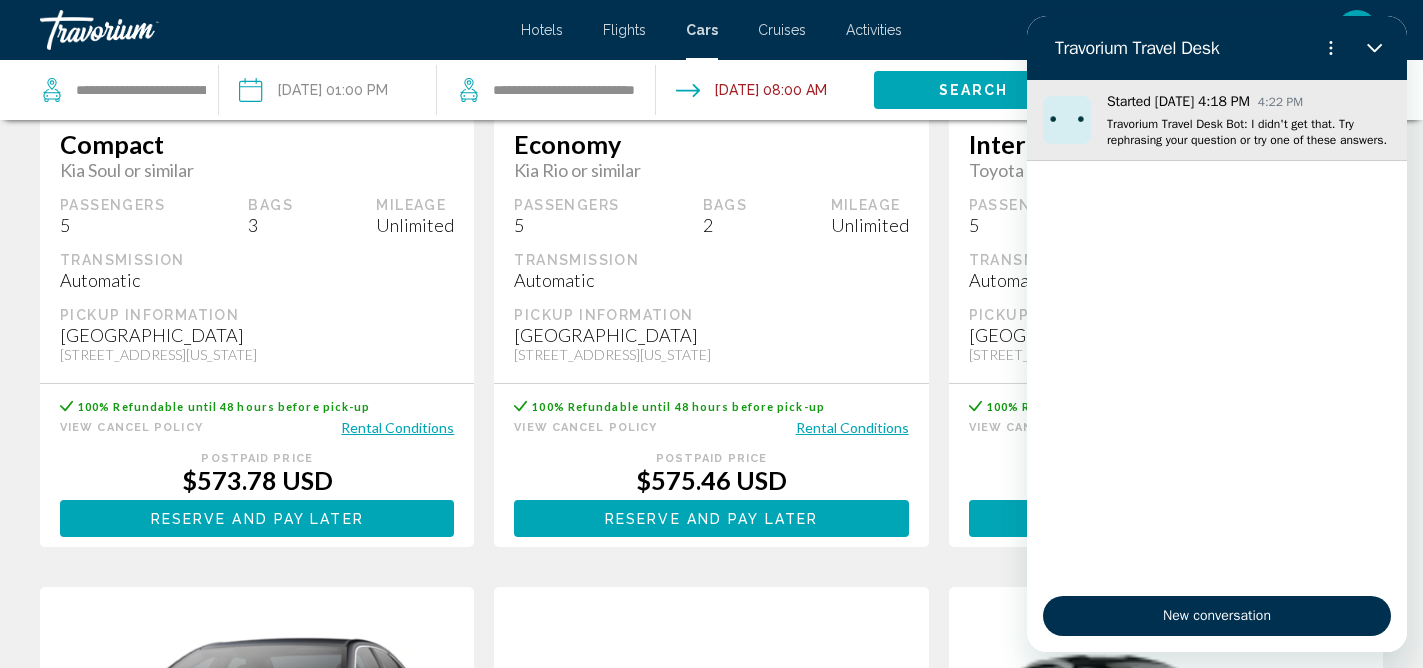 scroll, scrollTop: 395, scrollLeft: 0, axis: vertical 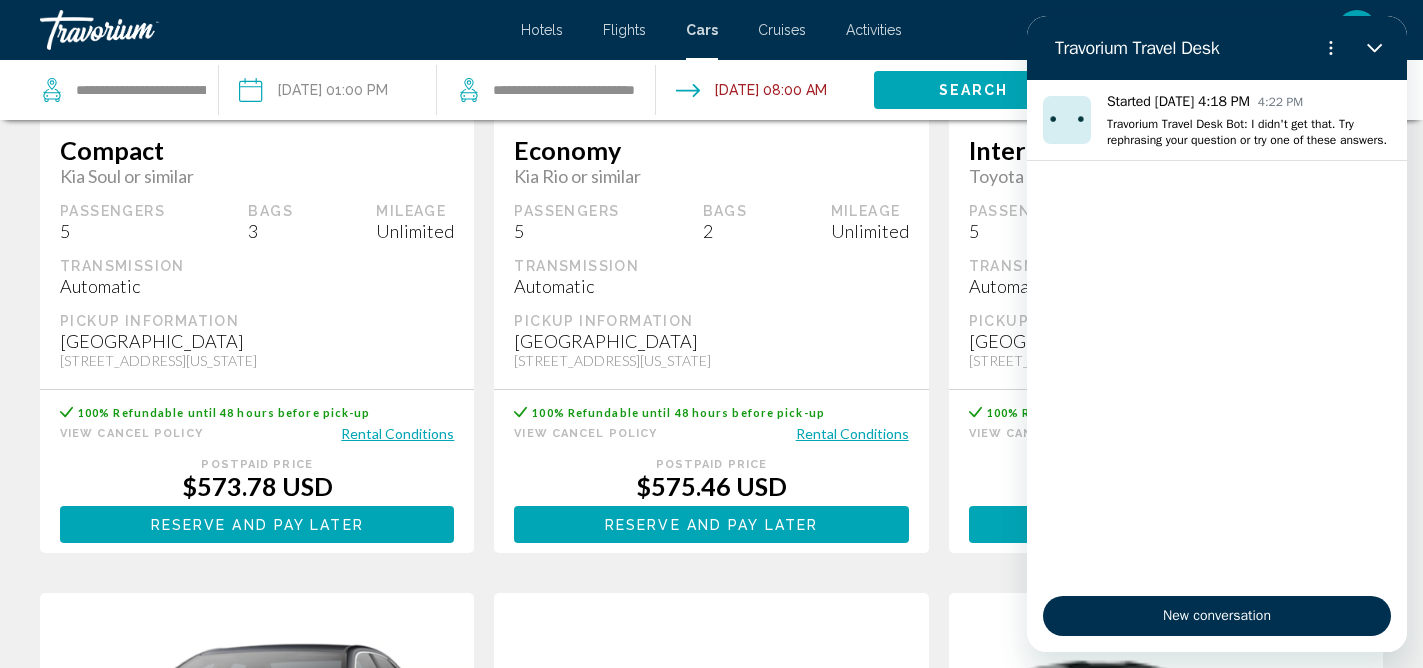 click on "Save  NaN%  Compact Kia Soul or similar Passengers 5 Bags 3 Mileage Unlimited Transmission Automatic Pickup Information Kona Airport 73-361 Kupipi Street Kona Intl Airport, Kailua Kona, 96740, HI, Hawaii Retail Price  $0.00 USD  You save
100% Refundable until 48 hours before pick-up View Cancel Policy Rental Conditions Prepaid Price Postpaid Price  $573.78 USD  when redeeming 0  Points Reserve and pay now Reserve and pay later You earn  0  Points Save  NaN%  Economy Kia Rio or similar Passengers 5 Bags 2 Mileage Unlimited Transmission Automatic Pickup Information Kona Airport 73-361 Kupipi Street Kona Intl Airport, Kailua Kona, 96740, HI, Hawaii Retail Price  $0.00 USD  You save
100% Refundable until 48 hours before pick-up View Cancel Policy Rental Conditions Prepaid Price Postpaid Price  $575.46 USD  when redeeming 0  Points Reserve and pay now Reserve and pay later You earn  0  Points Save  NaN%  Intermediate Toyota Corolla or similar Passengers 5 Bags" at bounding box center (711, 1391) 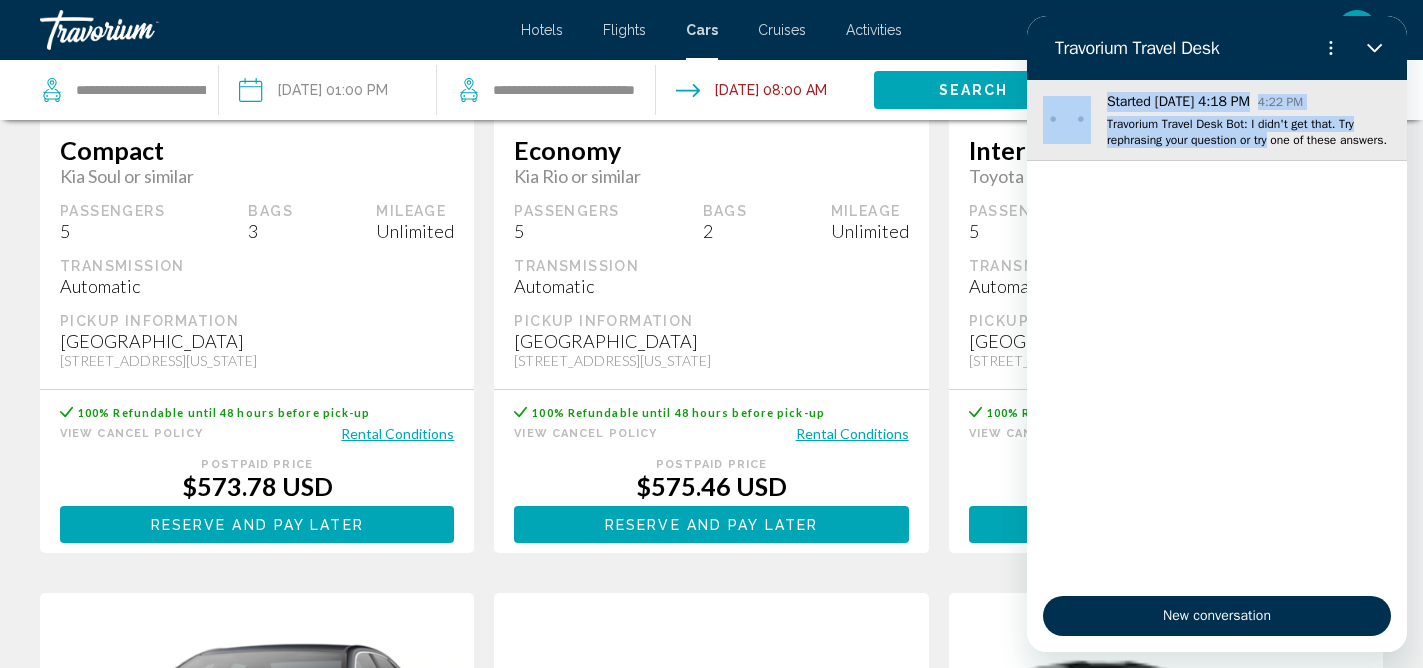drag, startPoint x: 1286, startPoint y: 46, endPoint x: 1283, endPoint y: 124, distance: 78.05767 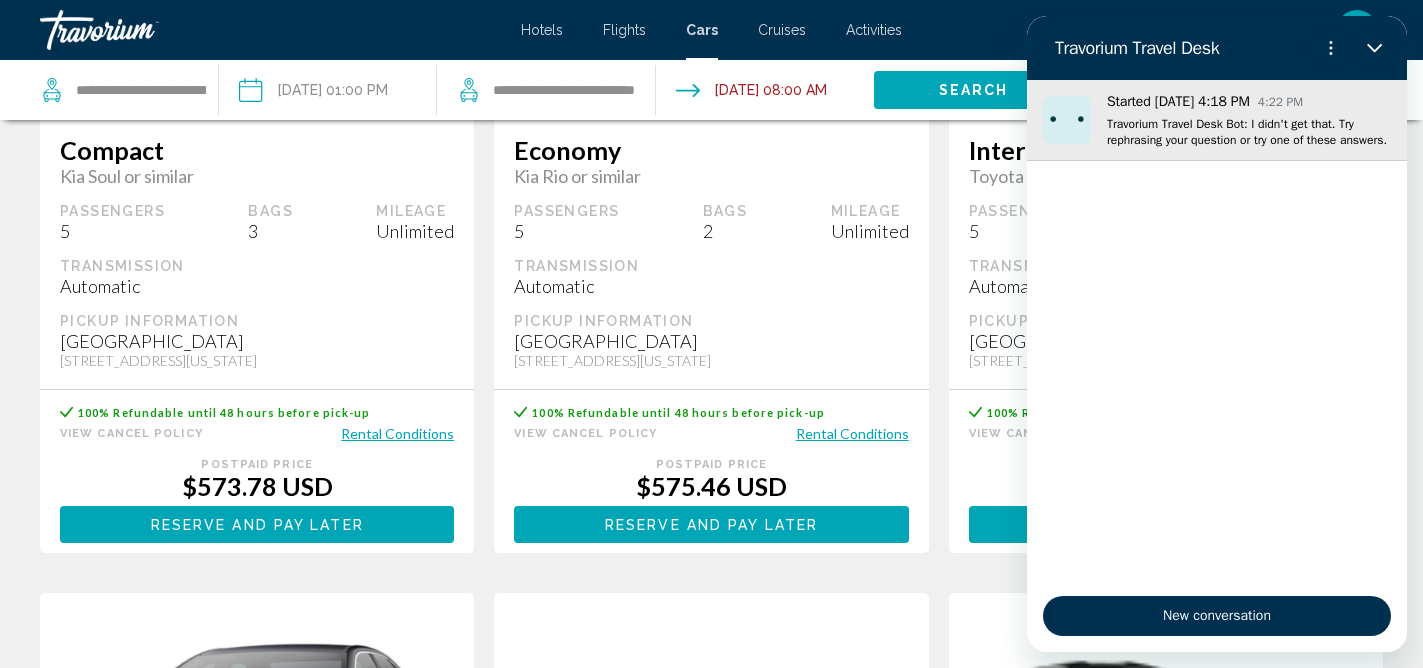 drag, startPoint x: 1273, startPoint y: 64, endPoint x: 1271, endPoint y: 125, distance: 61.03278 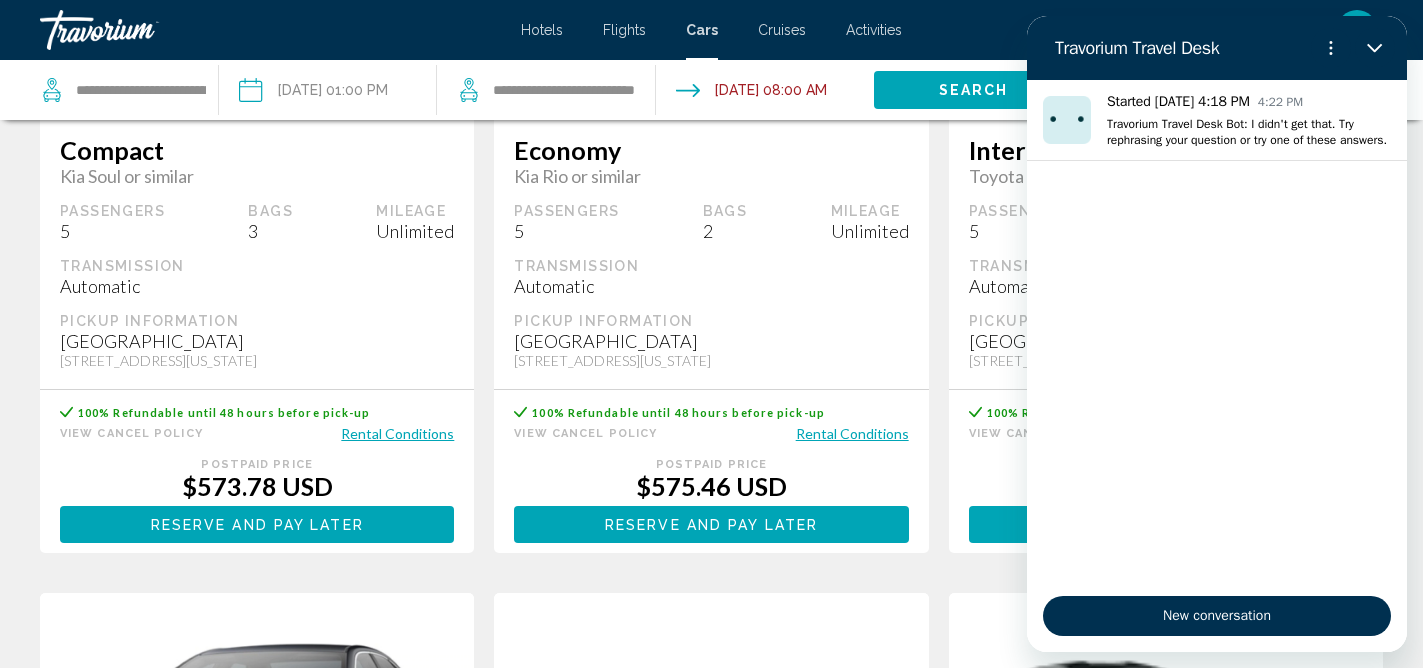 click on "Started Jul 1 at 4:18 PM 4:22 PM Travorium Travel Desk Bot: I didn't get that. Try rephrasing your question or try one of these answers." at bounding box center [1217, 330] 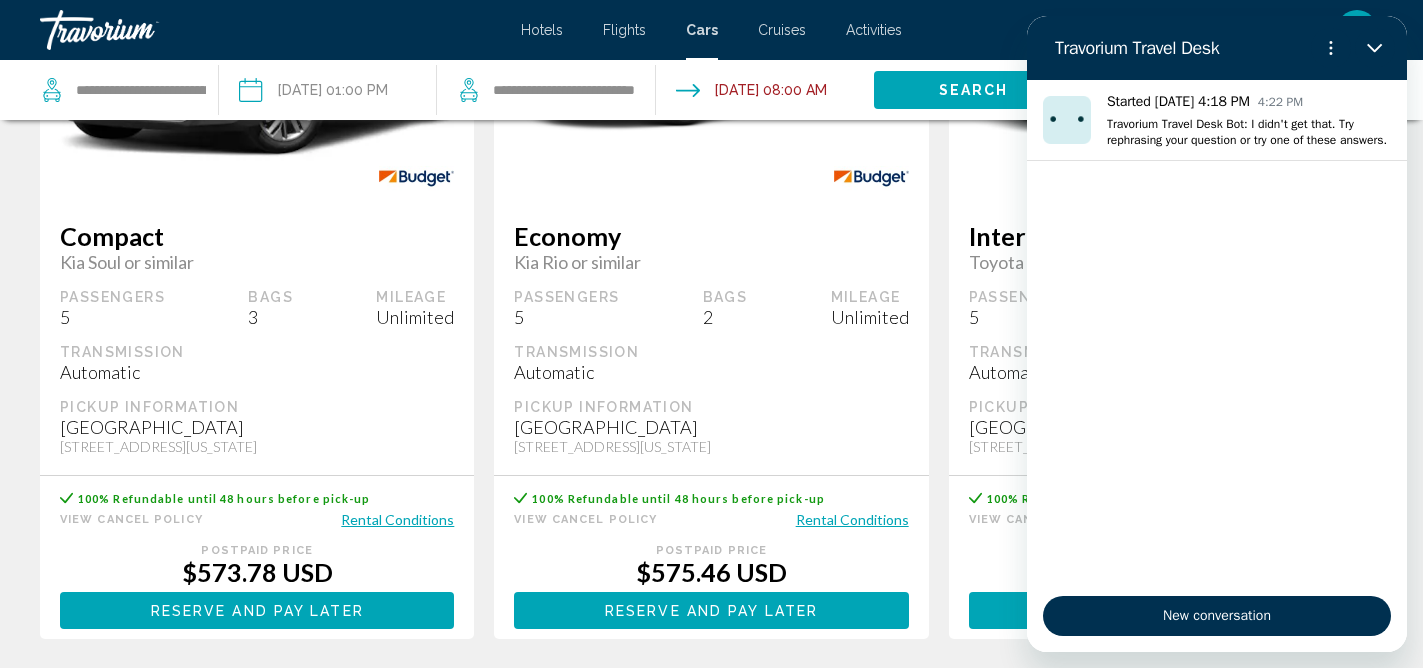 scroll, scrollTop: 0, scrollLeft: 0, axis: both 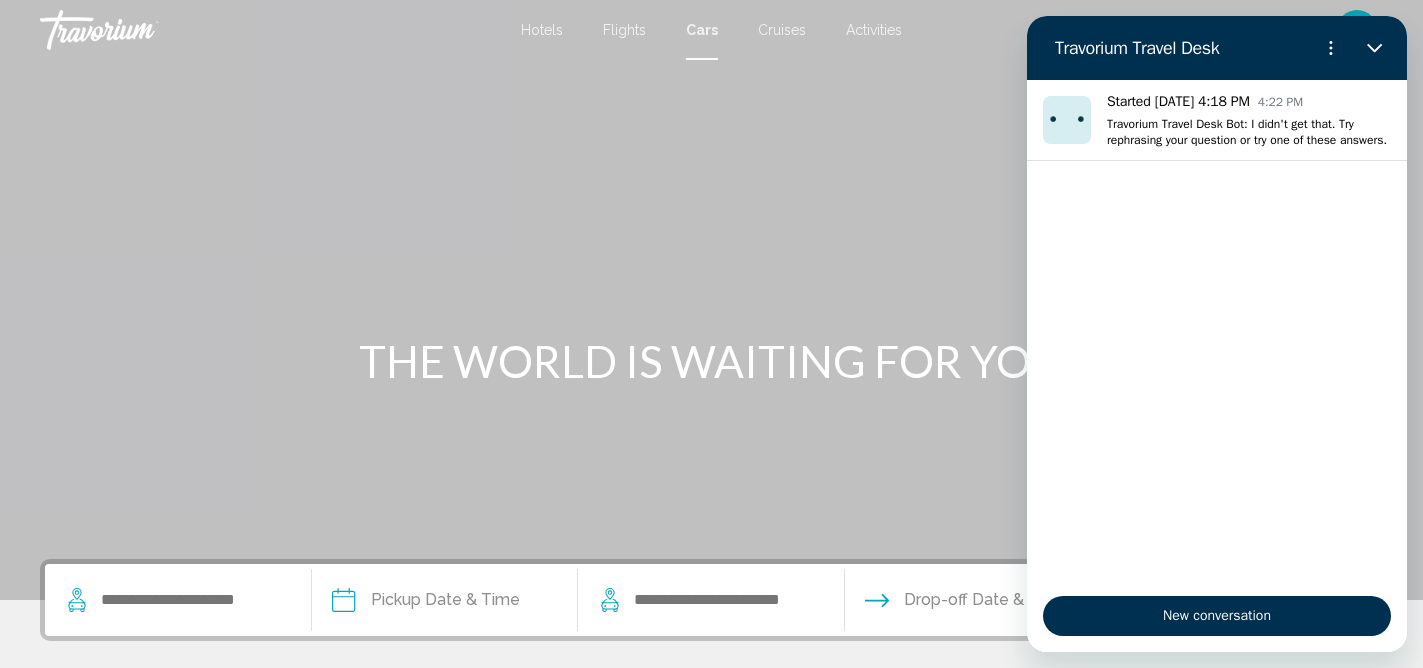 click on "en
English Español Français Italiano Português русский USD
USD ($) MXN (Mex$) CAD (Can$) GBP (£) EUR (€) AUD (A$) NZD (NZ$) CNY (CN¥) lD  lee Diem  0  Points  My Account Sign Out Login" at bounding box center (1152, 30) 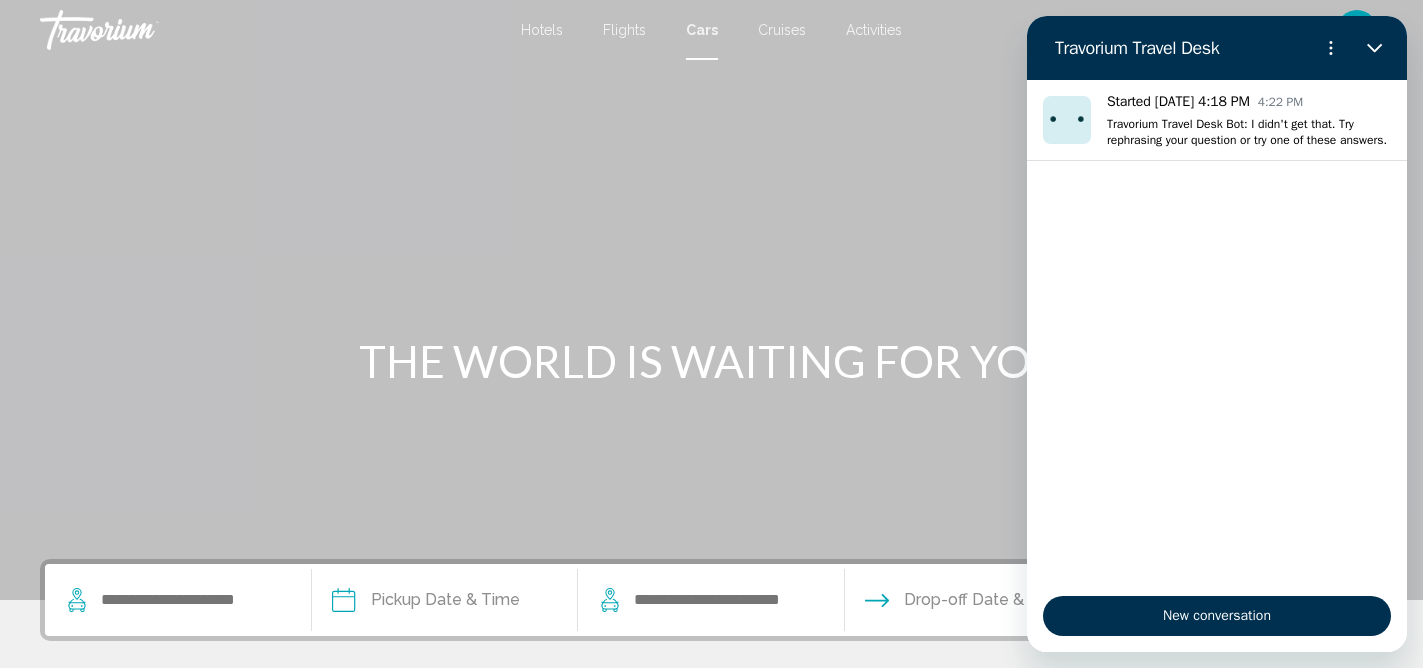 click on "en
English Español Français Italiano Português русский USD
USD ($) MXN (Mex$) CAD (Can$) GBP (£) EUR (€) AUD (A$) NZD (NZ$) CNY (CN¥) lD Login" at bounding box center (1152, 30) 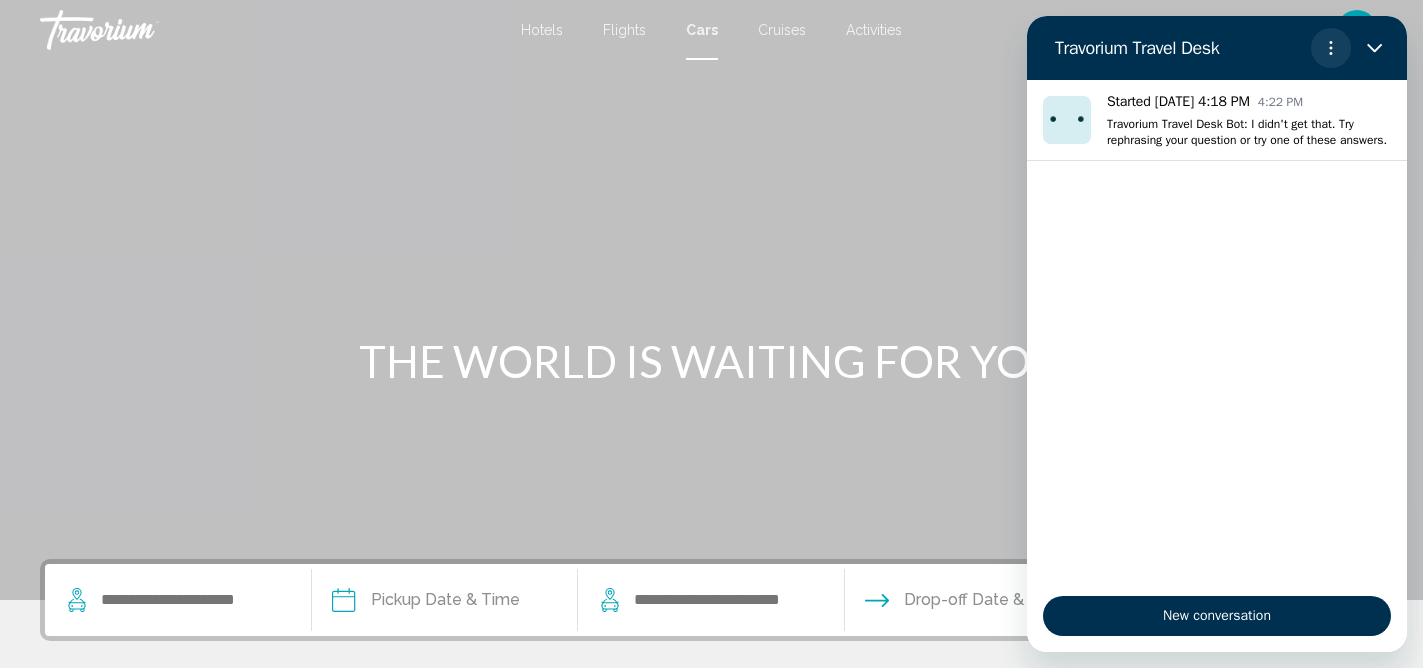 click 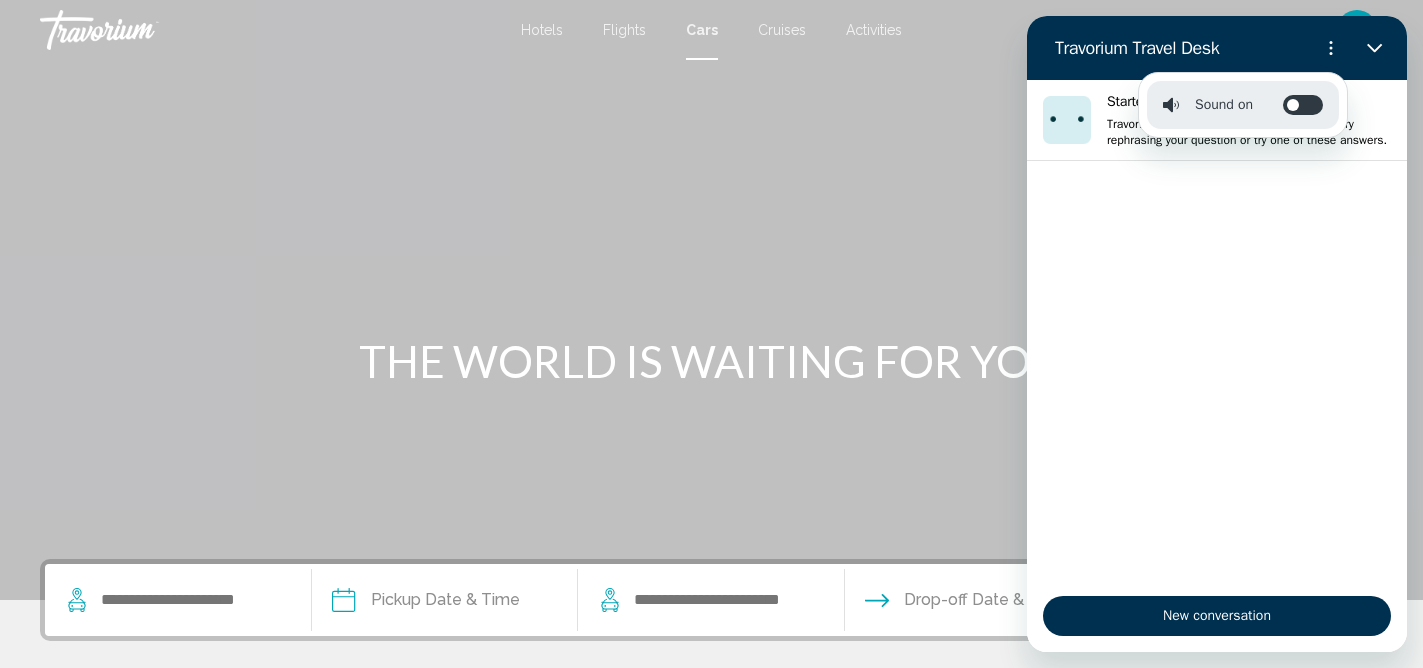 click at bounding box center (711, 300) 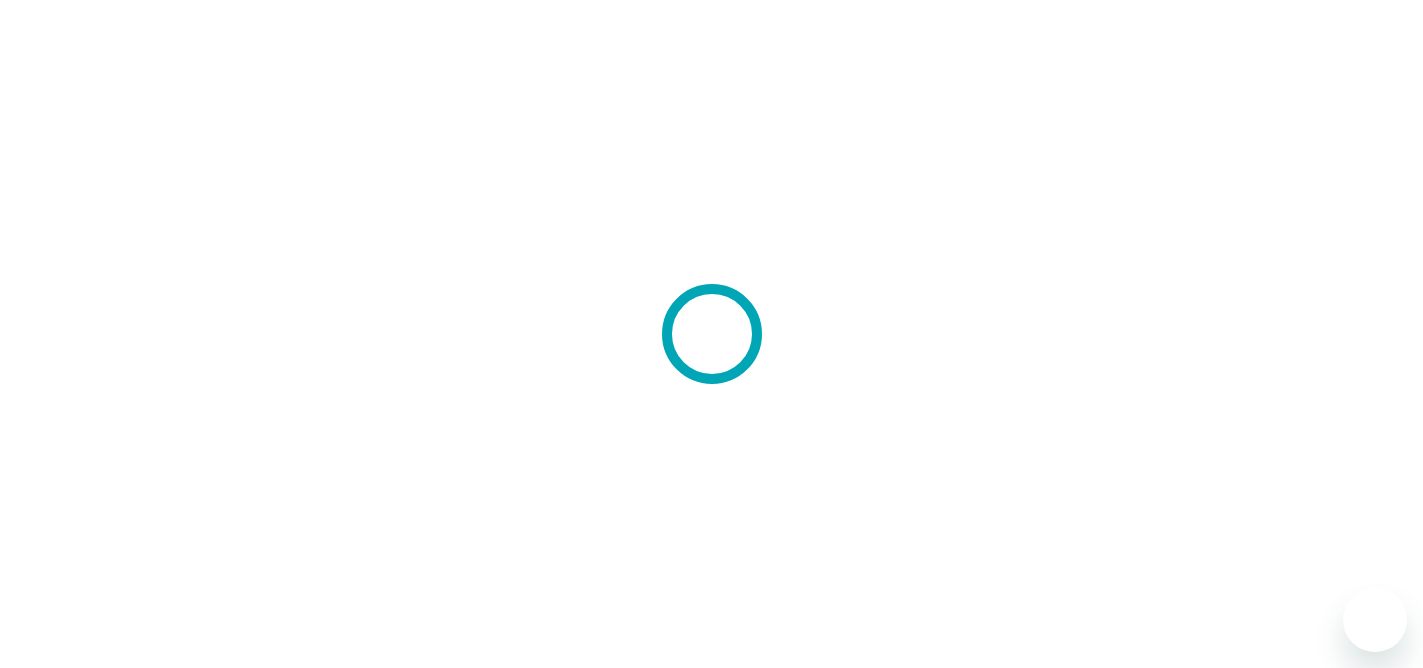 scroll, scrollTop: 0, scrollLeft: 0, axis: both 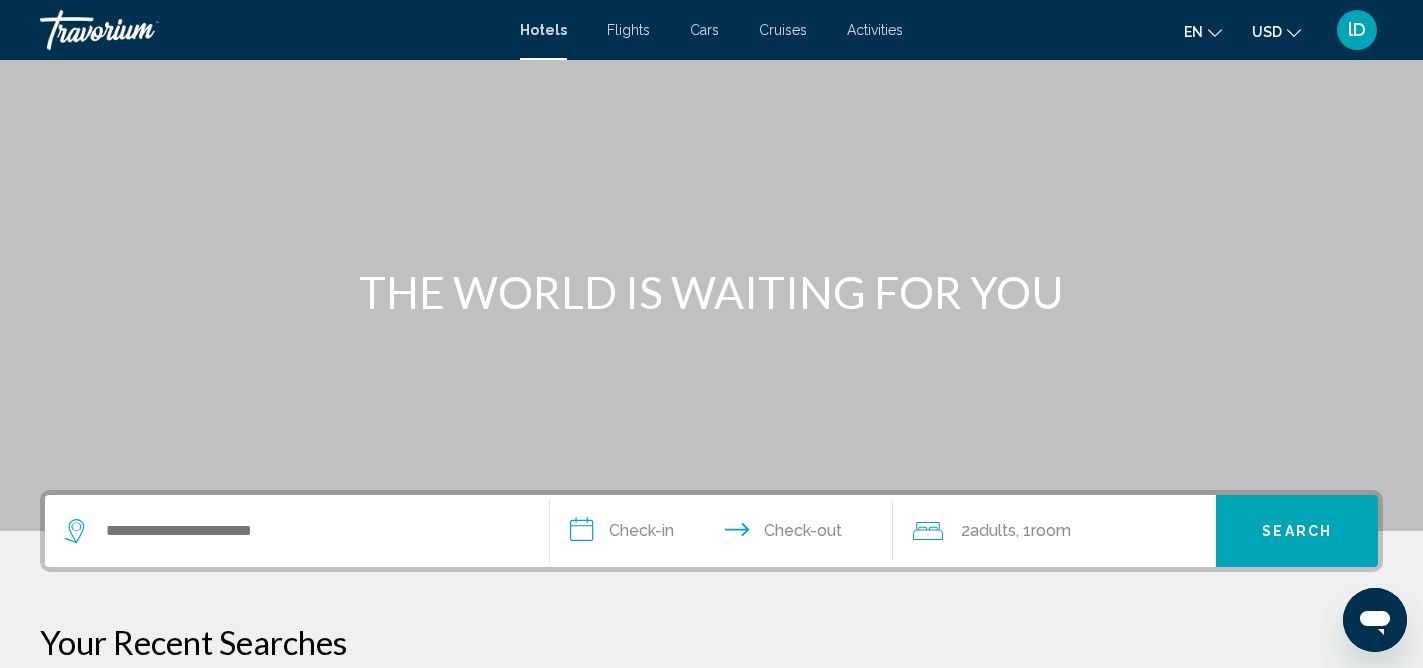 click on "Cars" at bounding box center (704, 30) 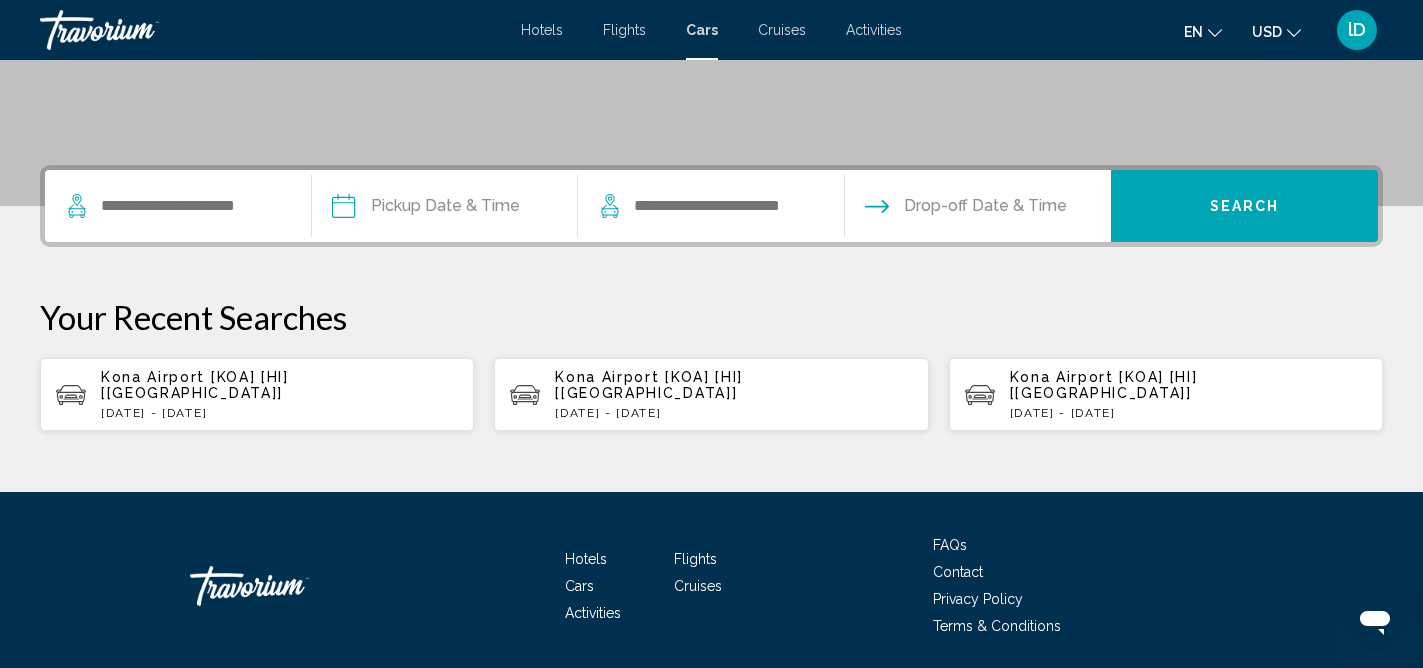 scroll, scrollTop: 396, scrollLeft: 0, axis: vertical 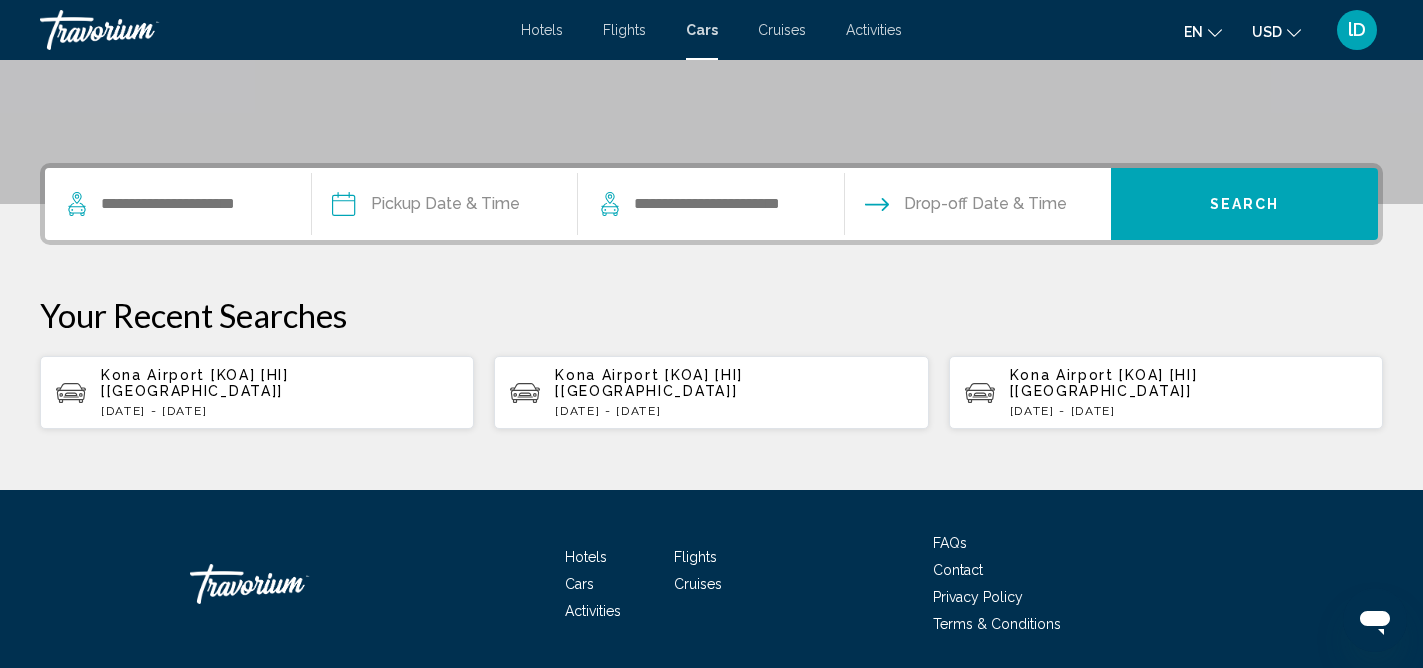 click at bounding box center [444, 207] 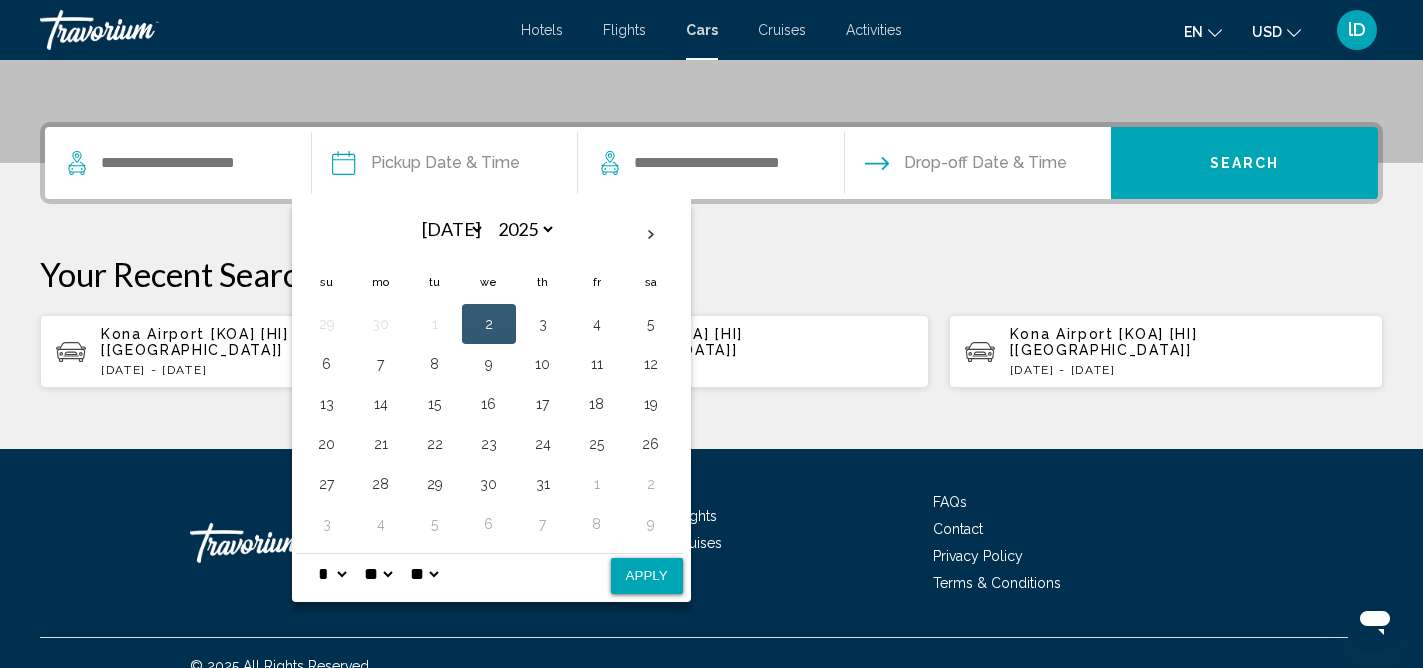 scroll, scrollTop: 447, scrollLeft: 0, axis: vertical 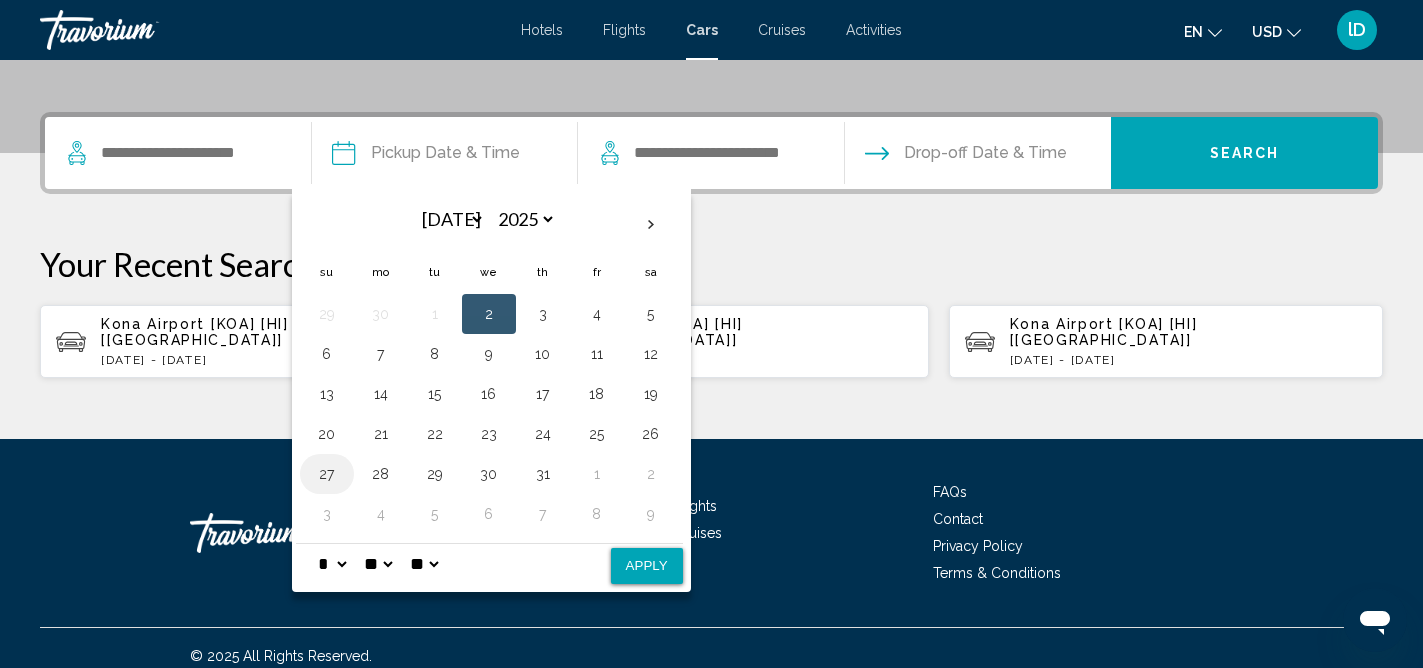 click on "27" at bounding box center [327, 474] 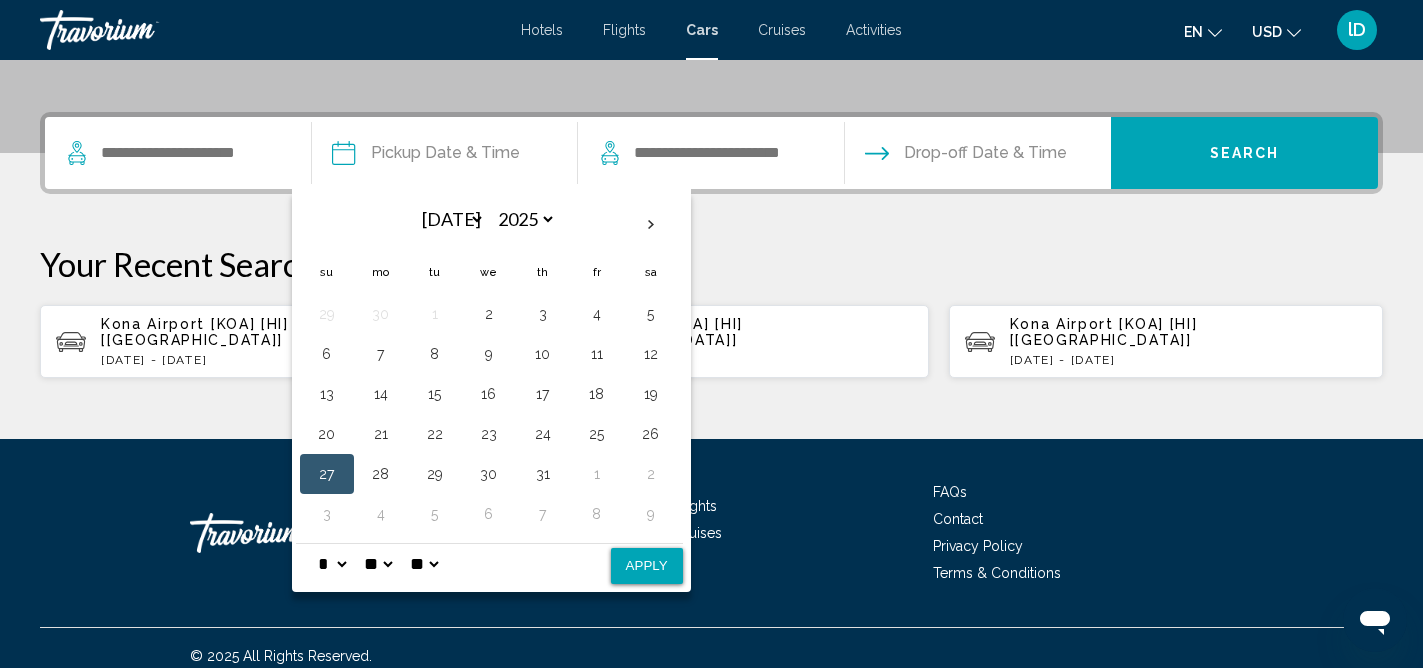 click on "* * * * * * * * * ** ** **" at bounding box center (332, 564) 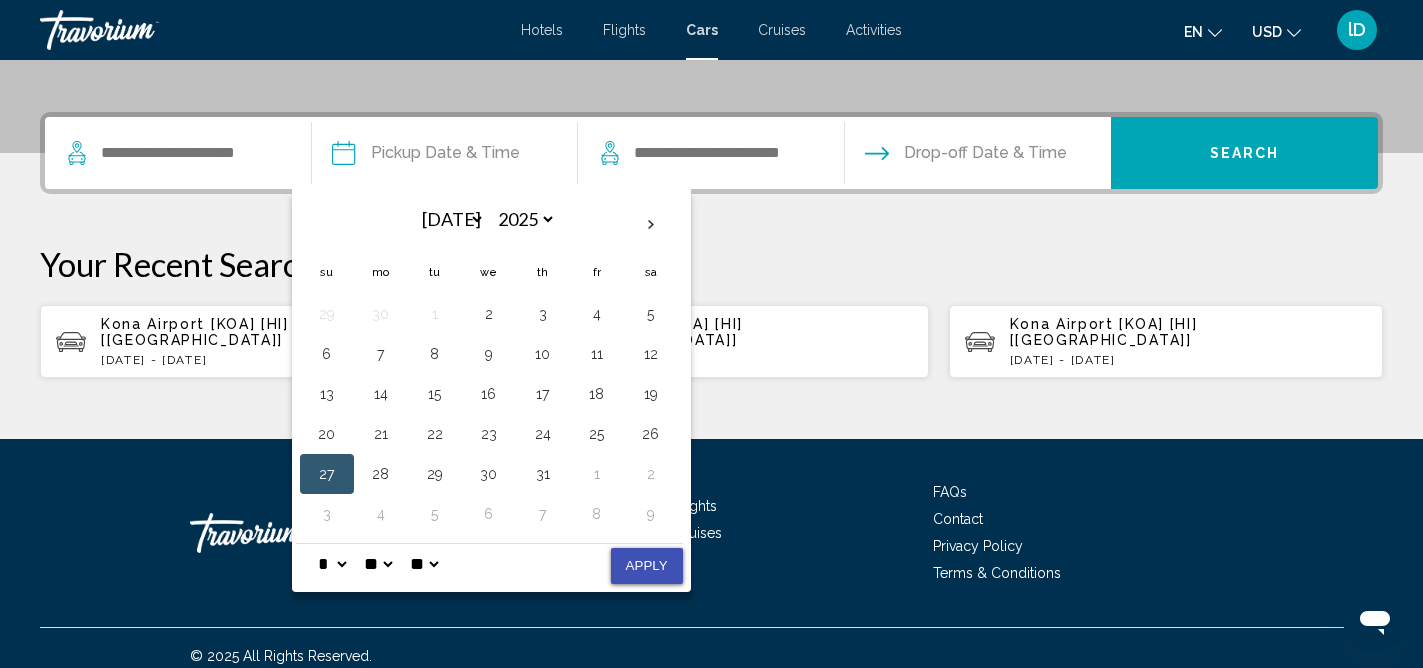 click on "Apply" at bounding box center [647, 566] 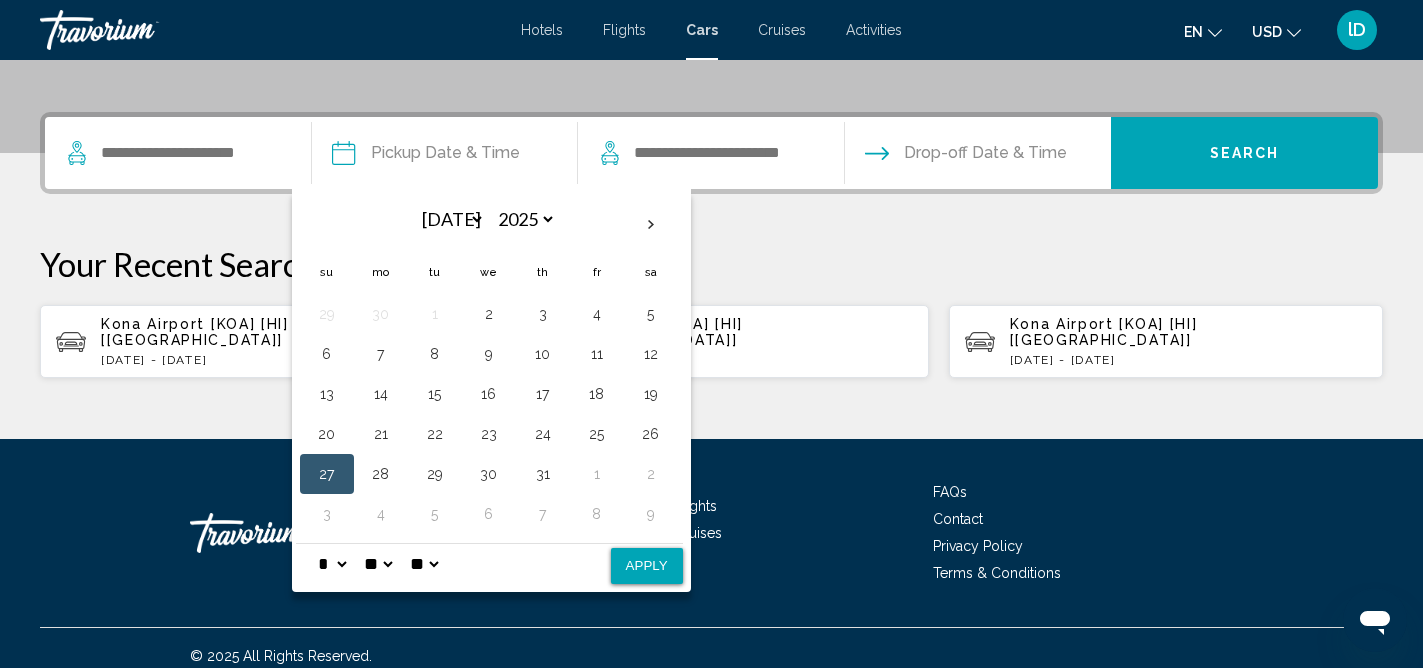 type on "**********" 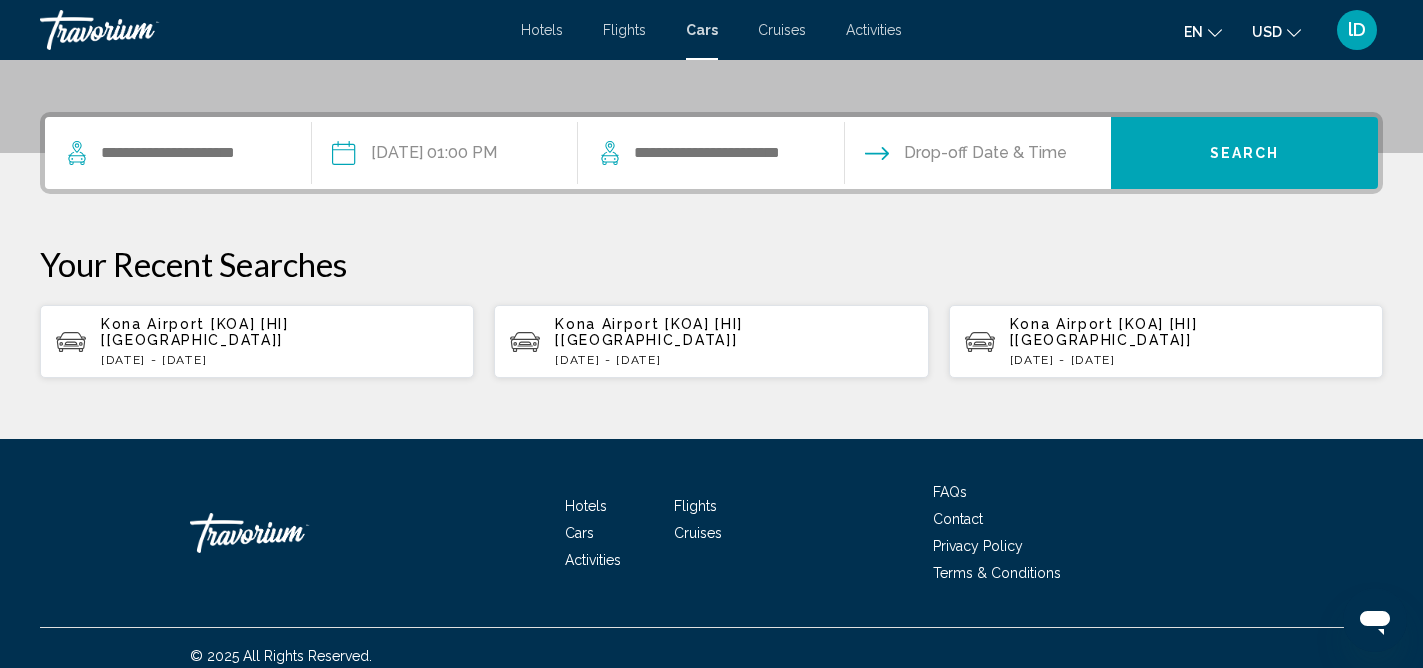 click on "Kona Airport [KOA] [HI] [[GEOGRAPHIC_DATA]]" at bounding box center (733, 332) 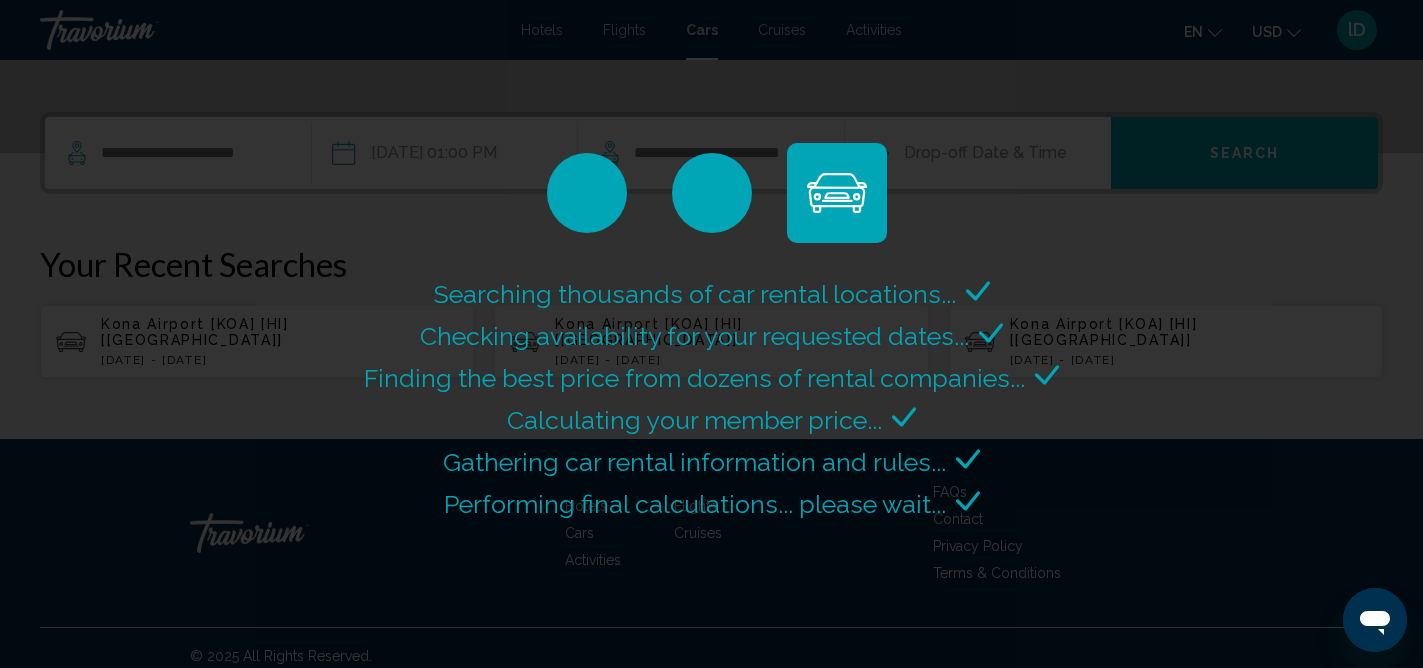 scroll, scrollTop: 0, scrollLeft: 0, axis: both 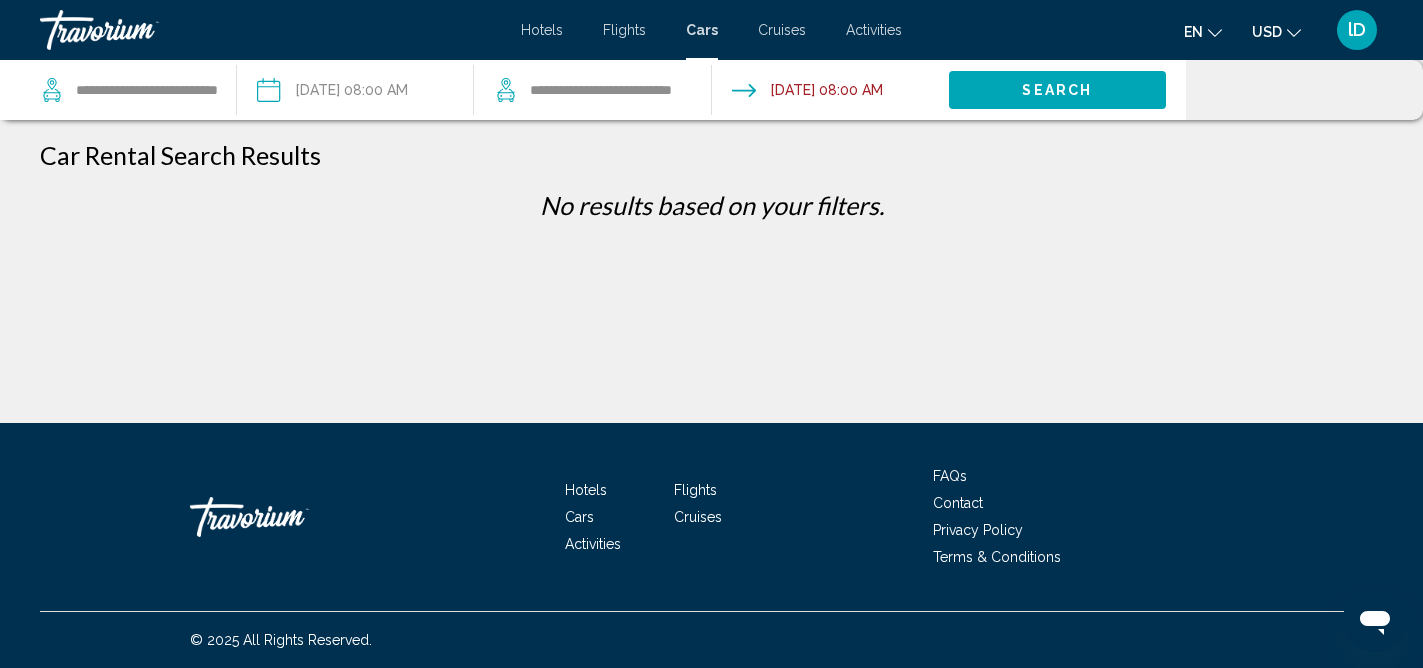 click at bounding box center [354, 93] 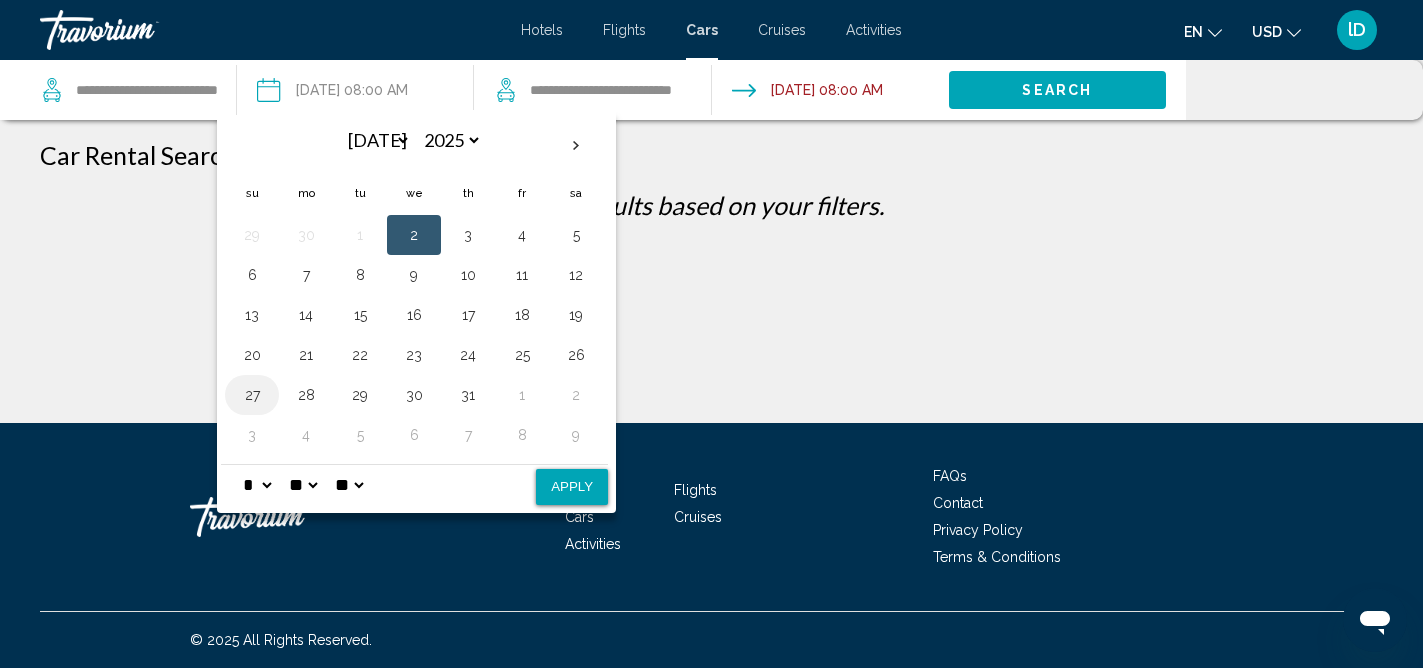 click on "27" at bounding box center (252, 395) 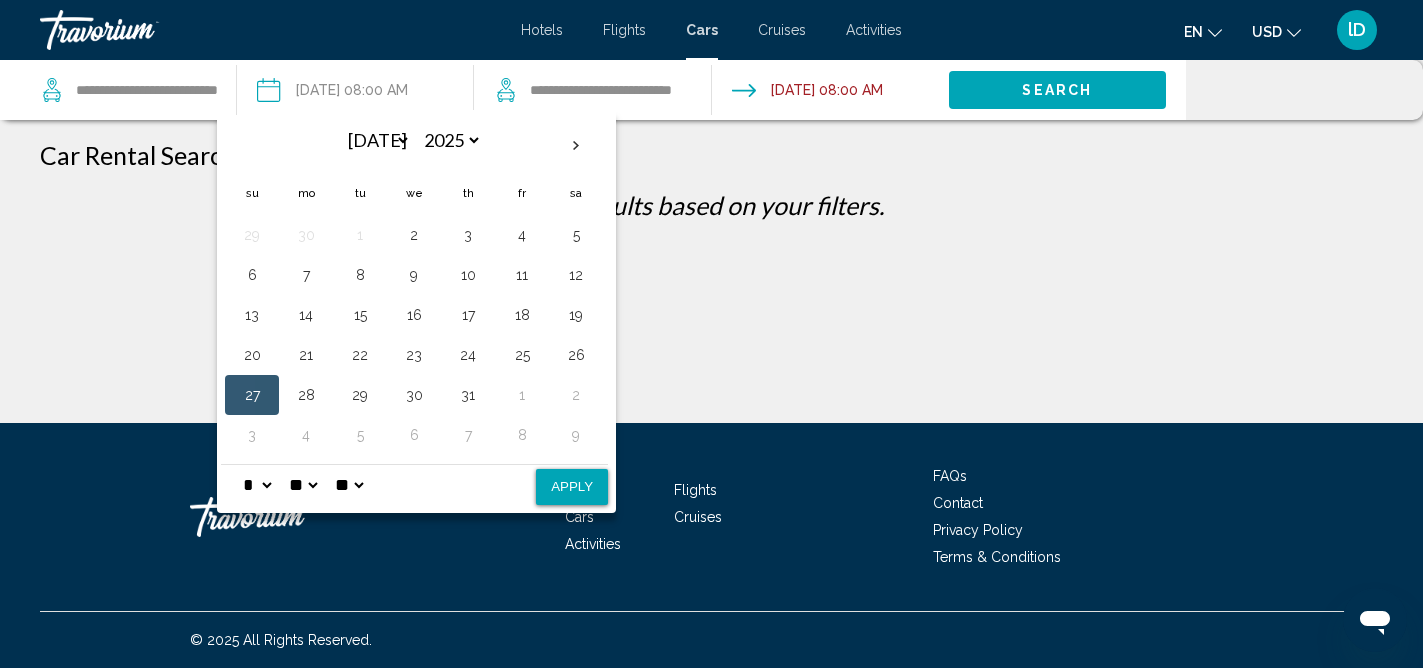 click on "27" at bounding box center [252, 395] 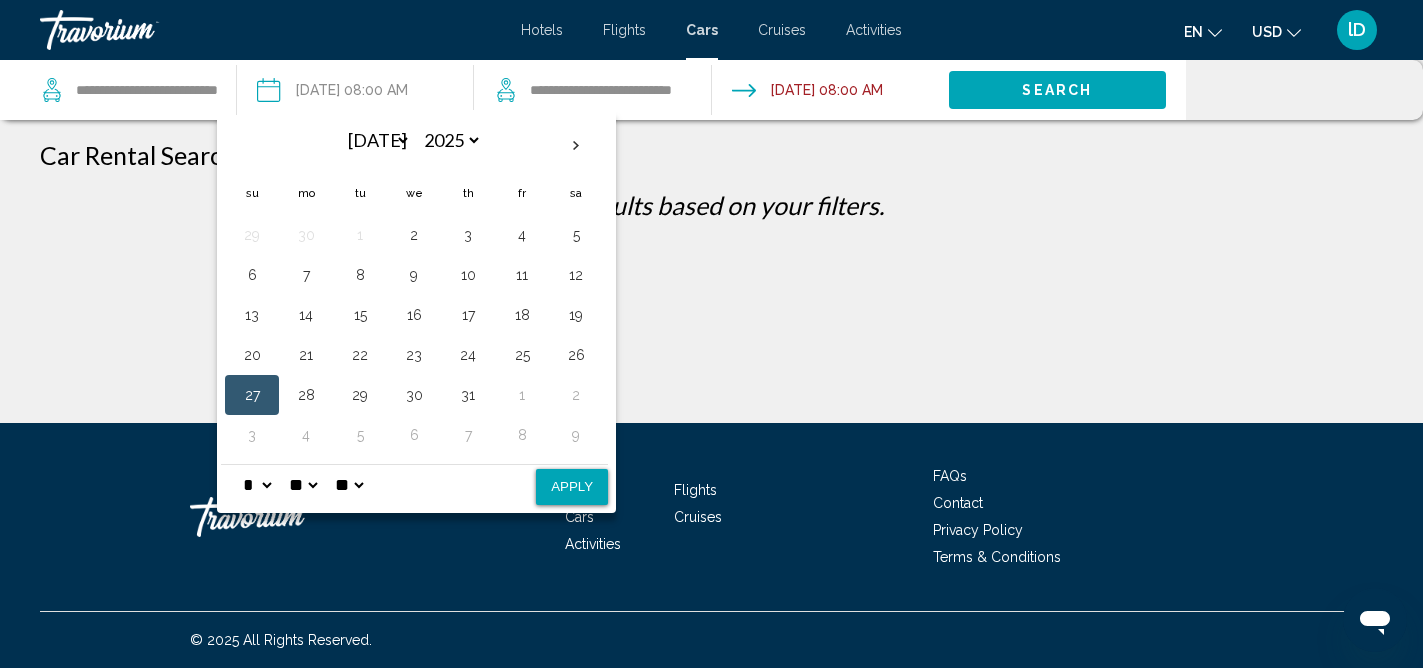 click on "* * * * * * * * * ** ** **" at bounding box center (257, 485) 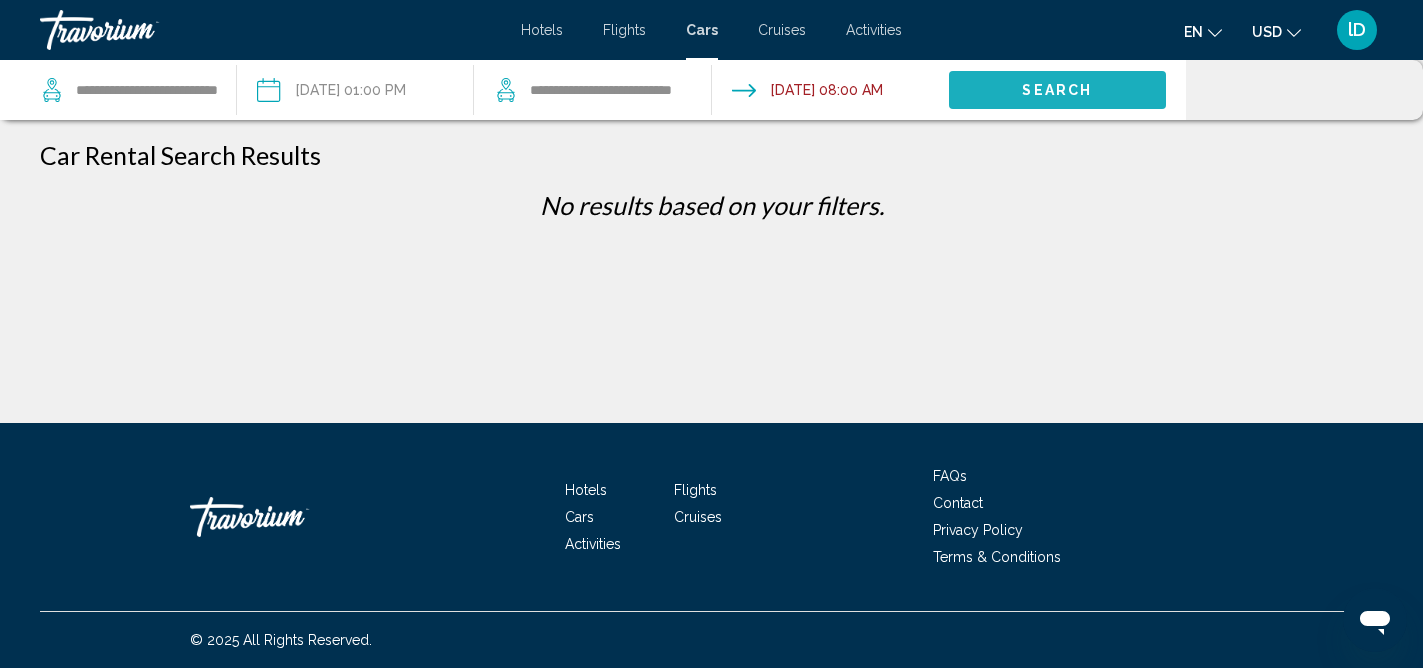 click on "Search" 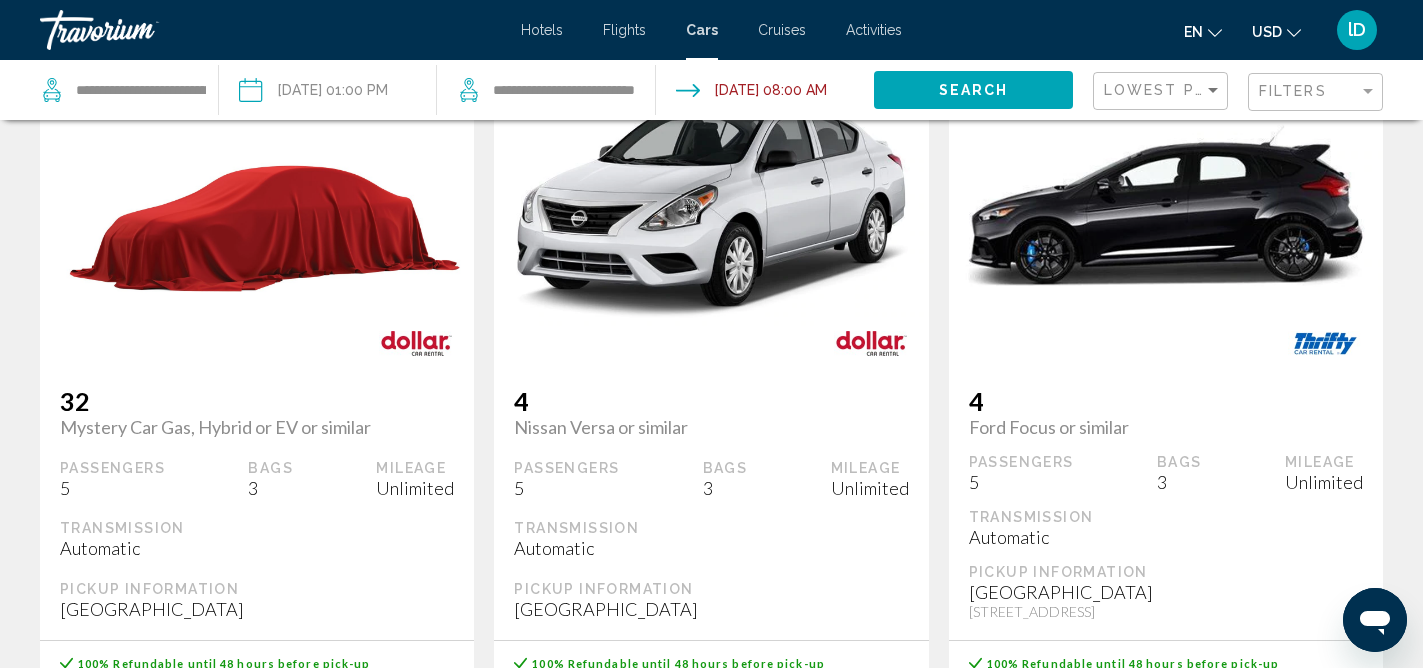 scroll, scrollTop: 0, scrollLeft: 0, axis: both 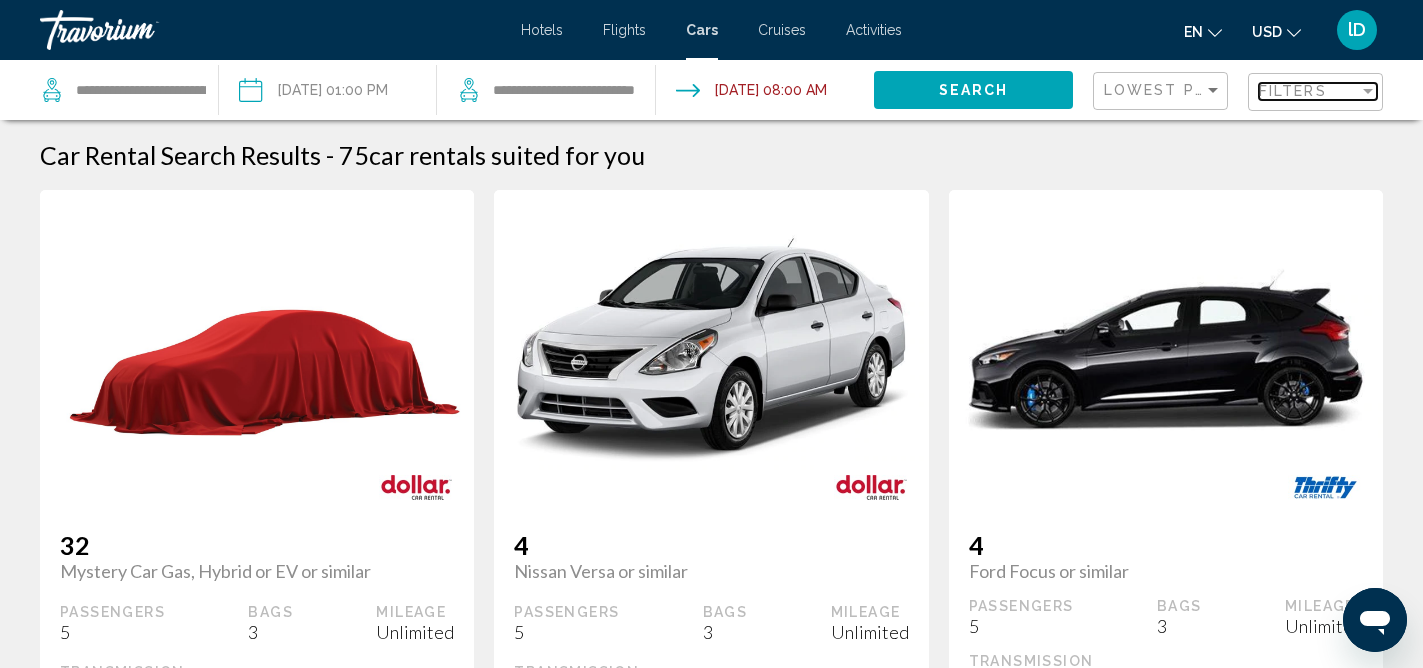 click at bounding box center [1368, 91] 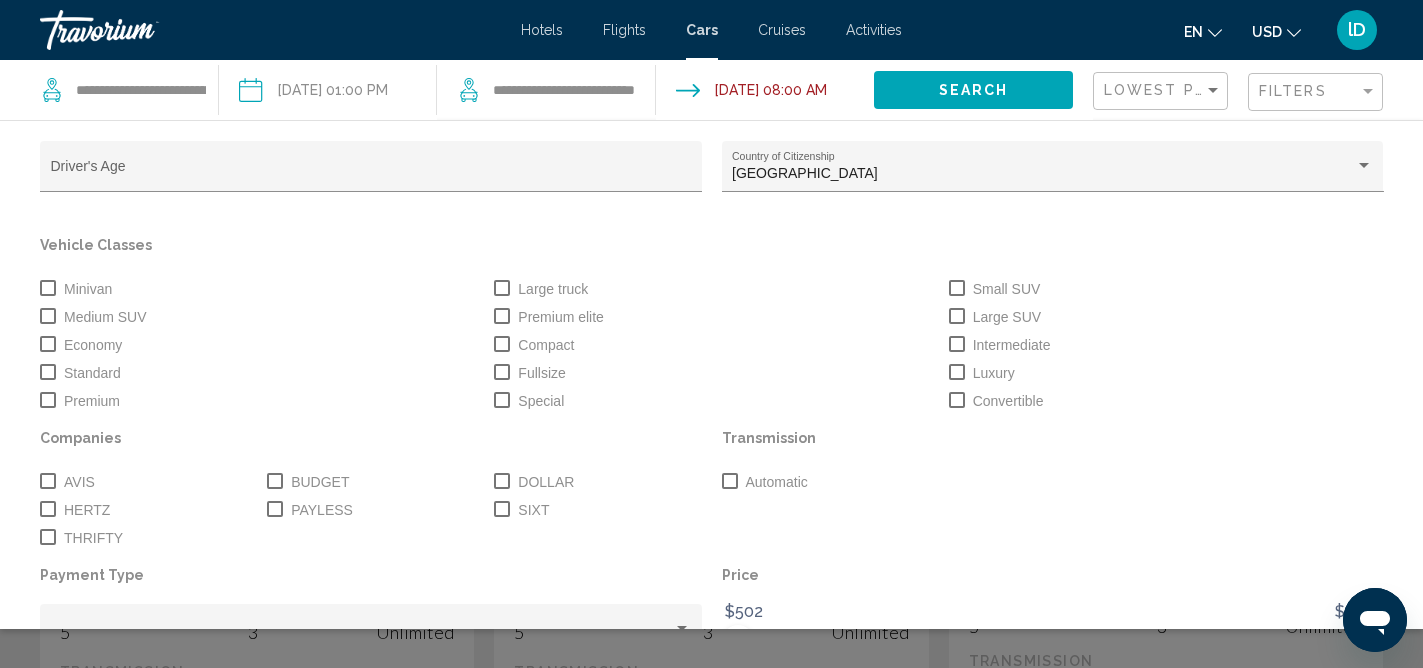 click at bounding box center [275, 481] 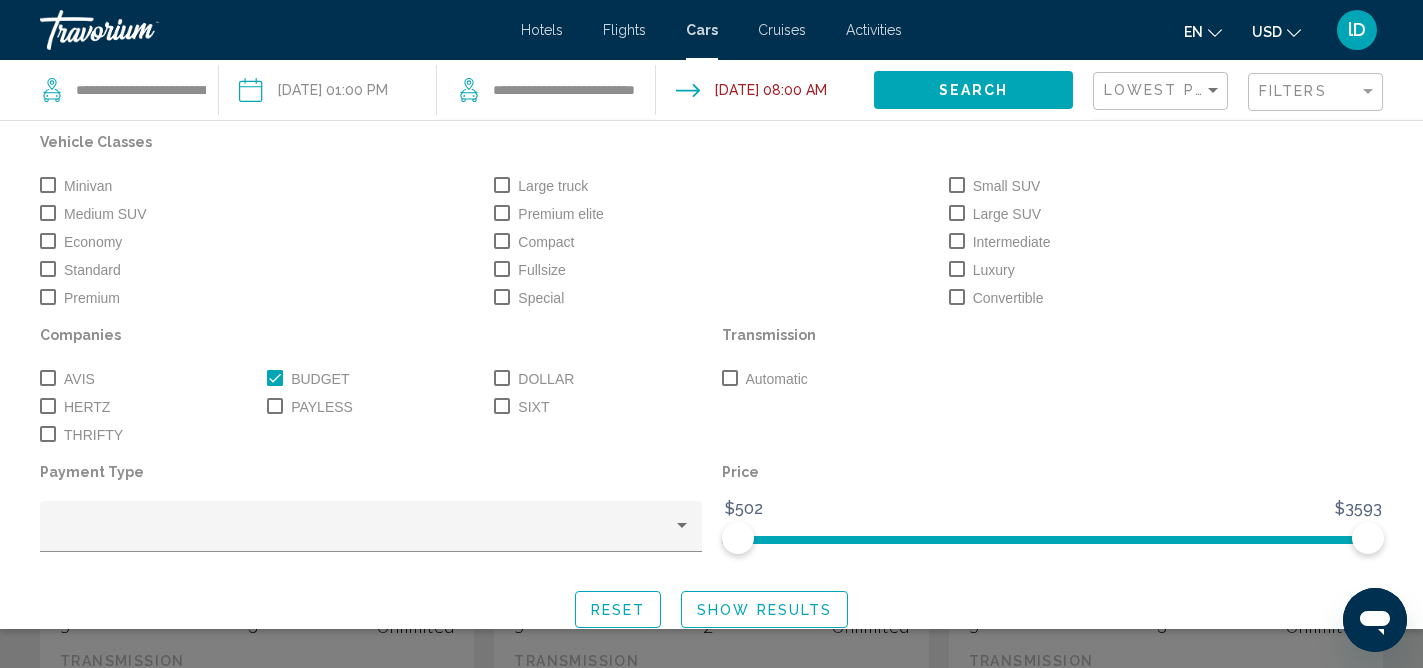 scroll, scrollTop: 127, scrollLeft: 0, axis: vertical 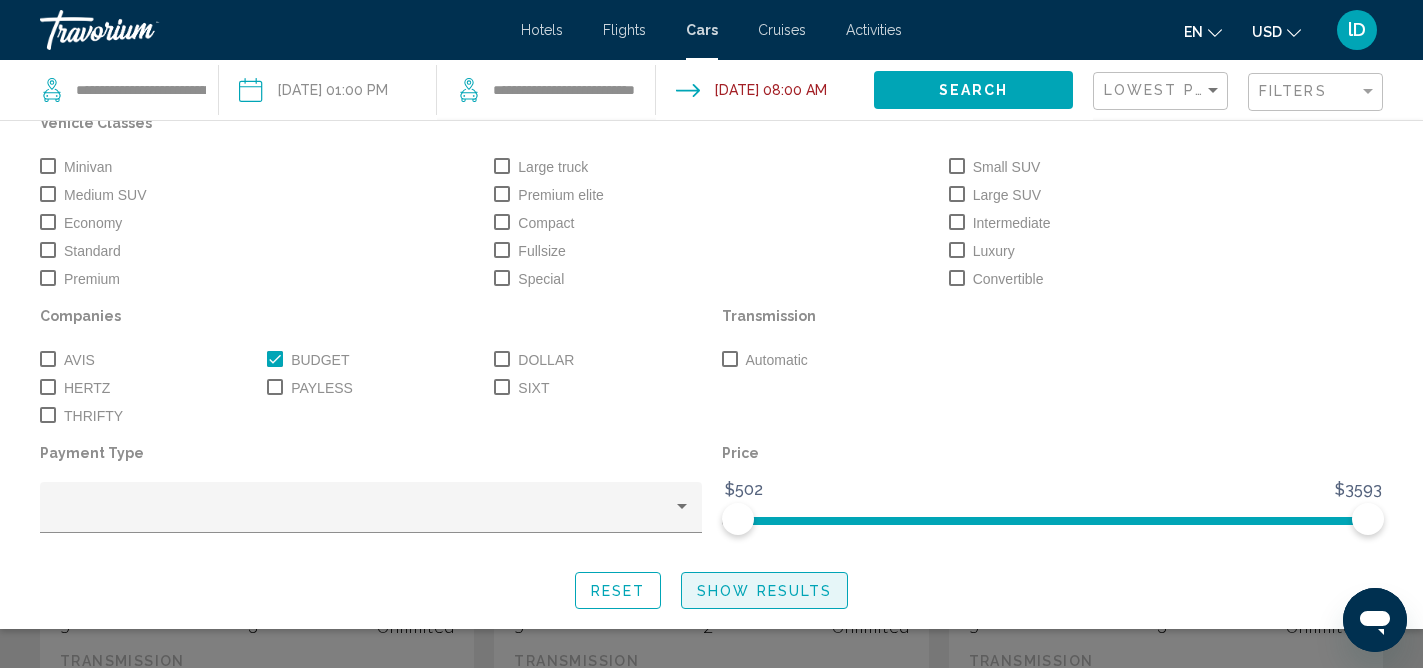 click on "Show Results" 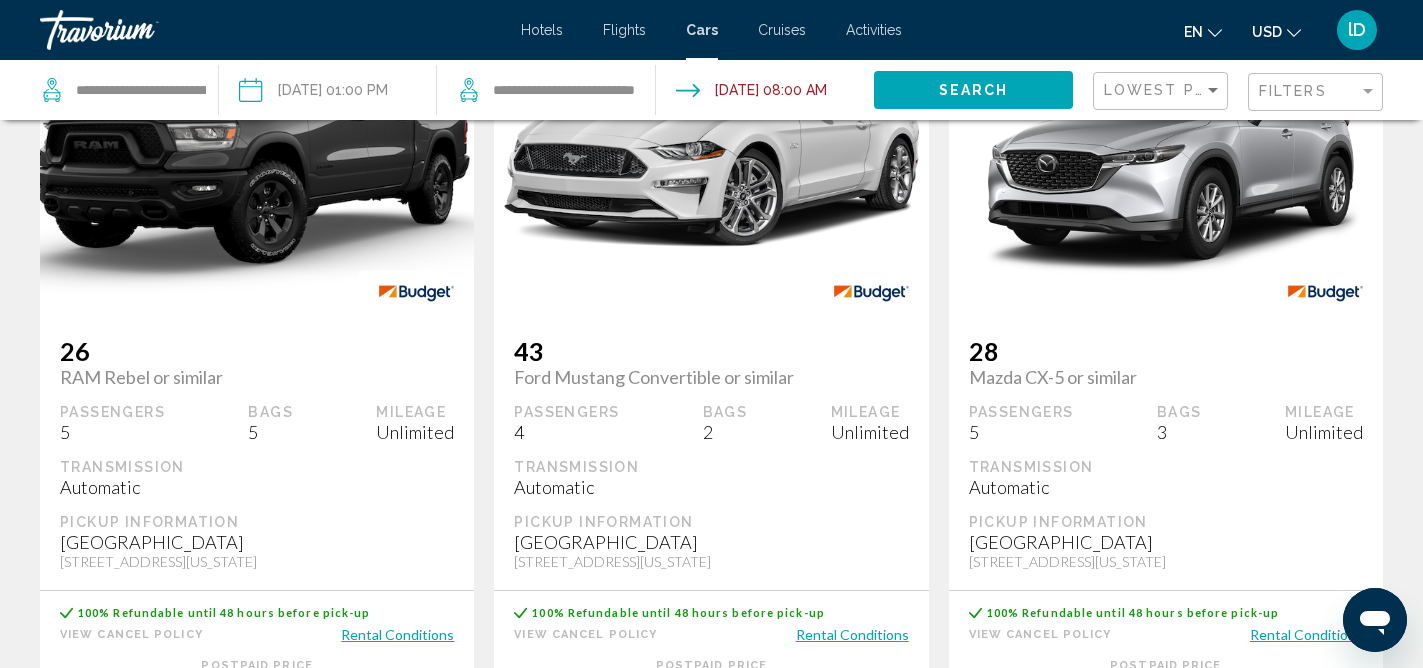 scroll, scrollTop: 1785, scrollLeft: 0, axis: vertical 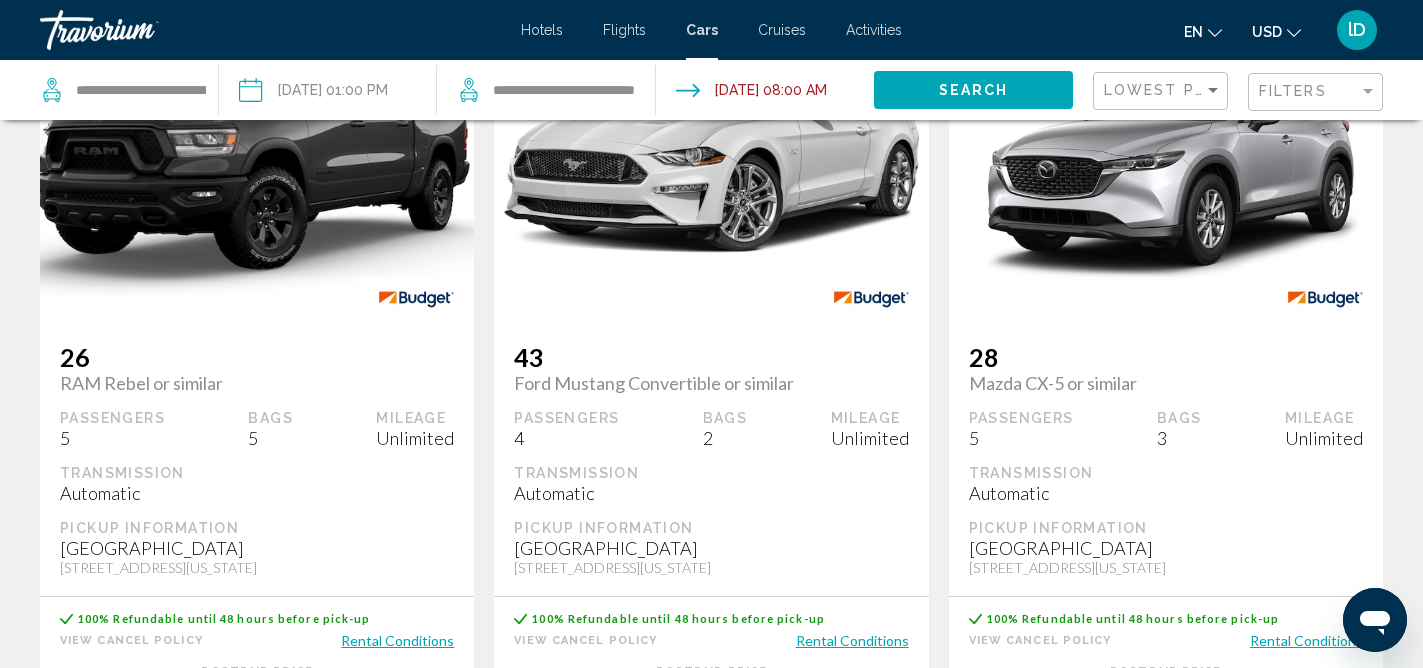 click on "USD" 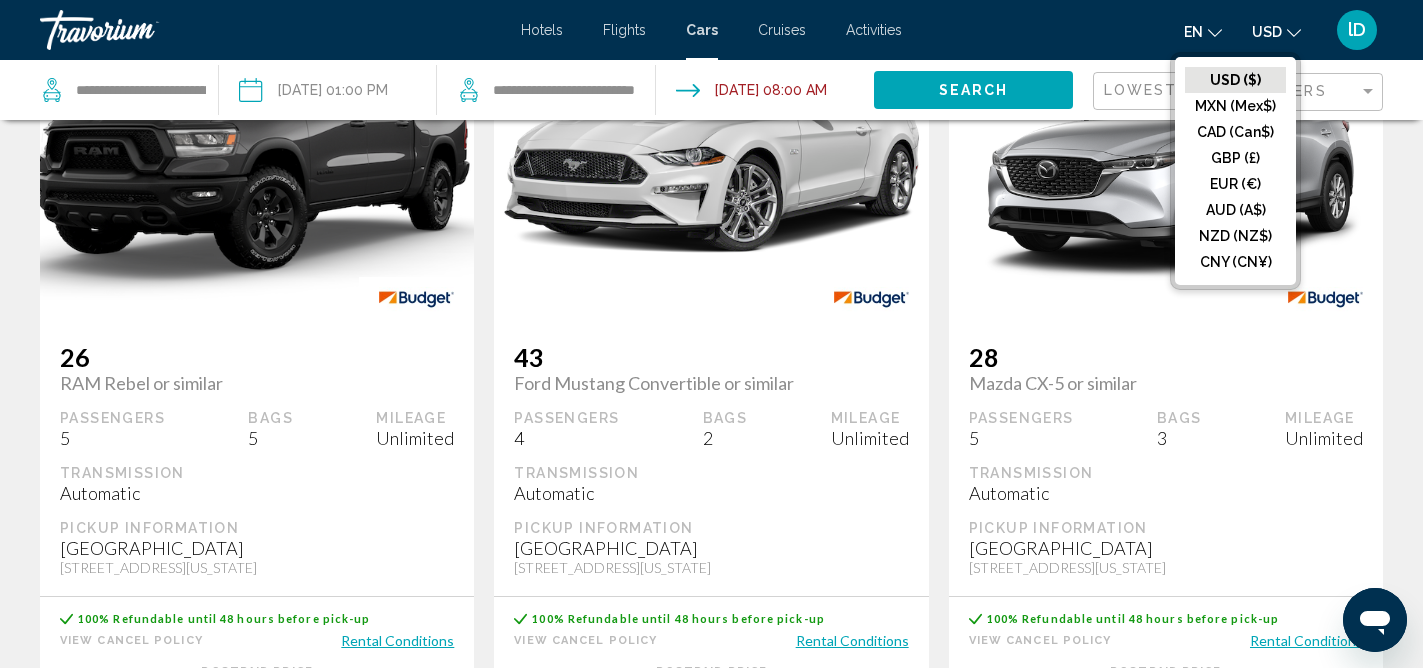 click on "USD" 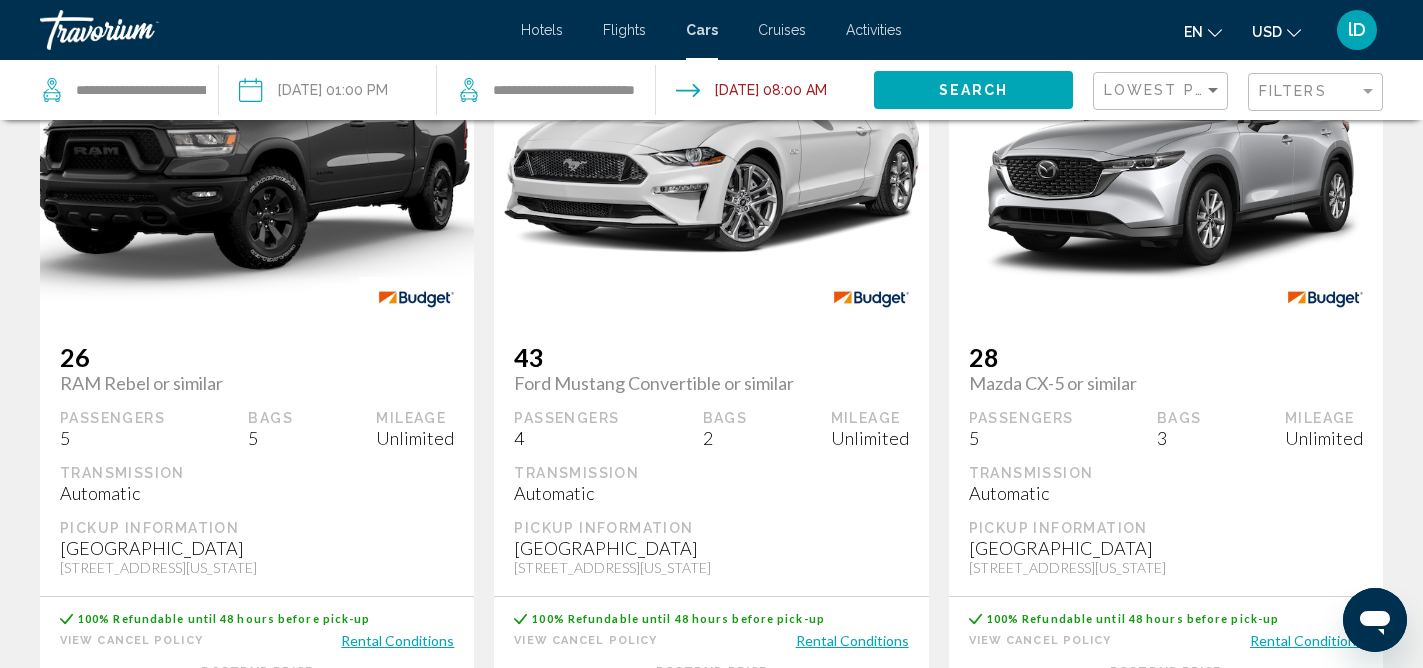 click on "lD" at bounding box center [1357, 30] 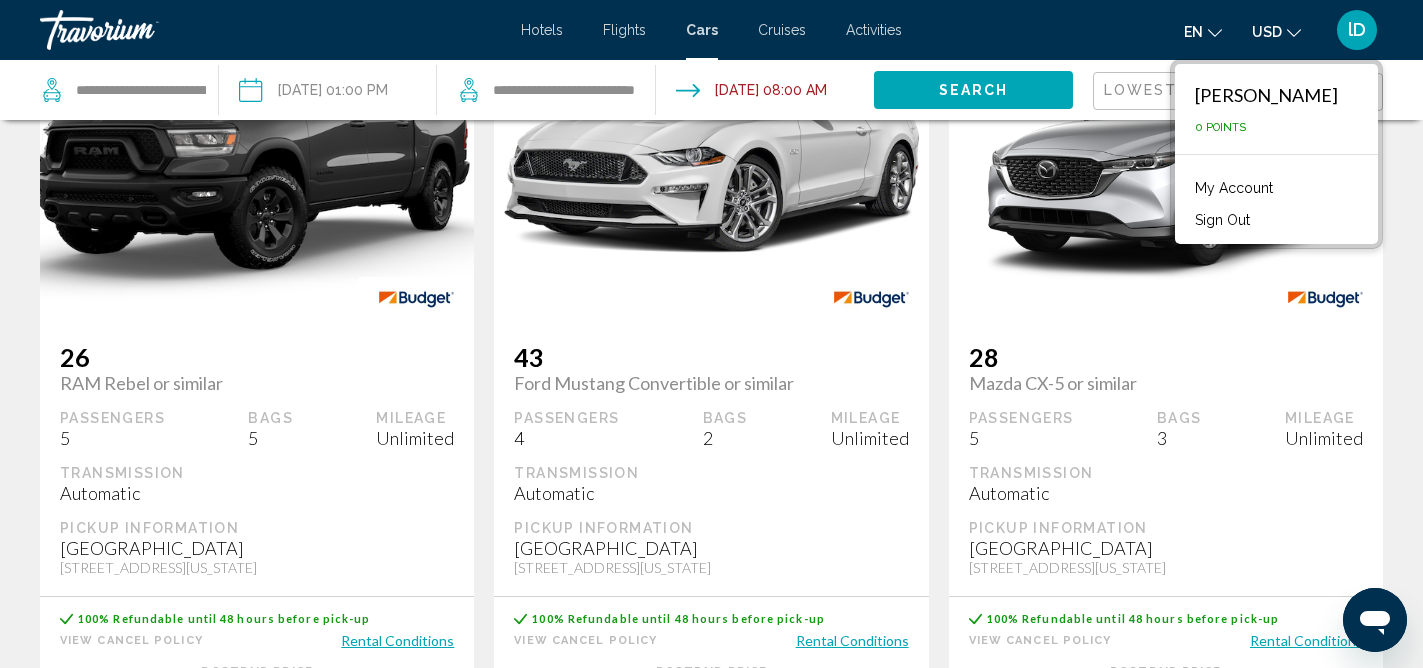 click on "lD" at bounding box center [1357, 30] 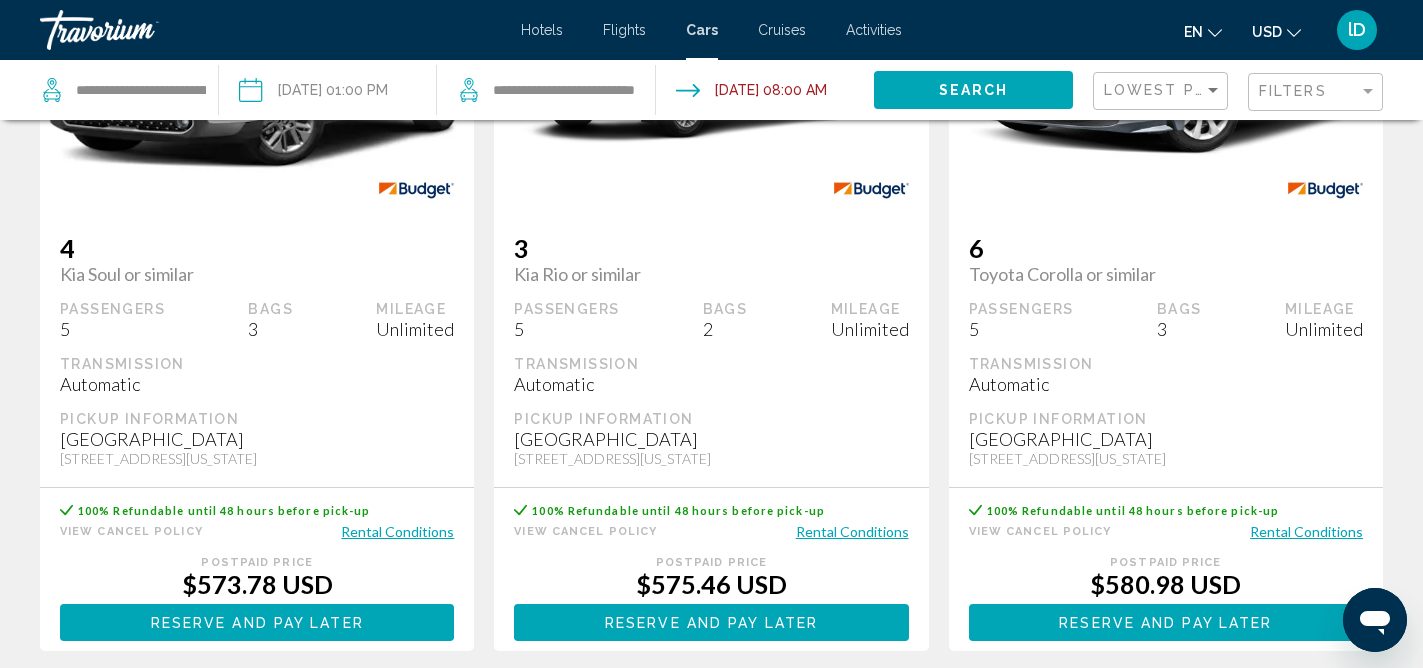 scroll, scrollTop: 0, scrollLeft: 0, axis: both 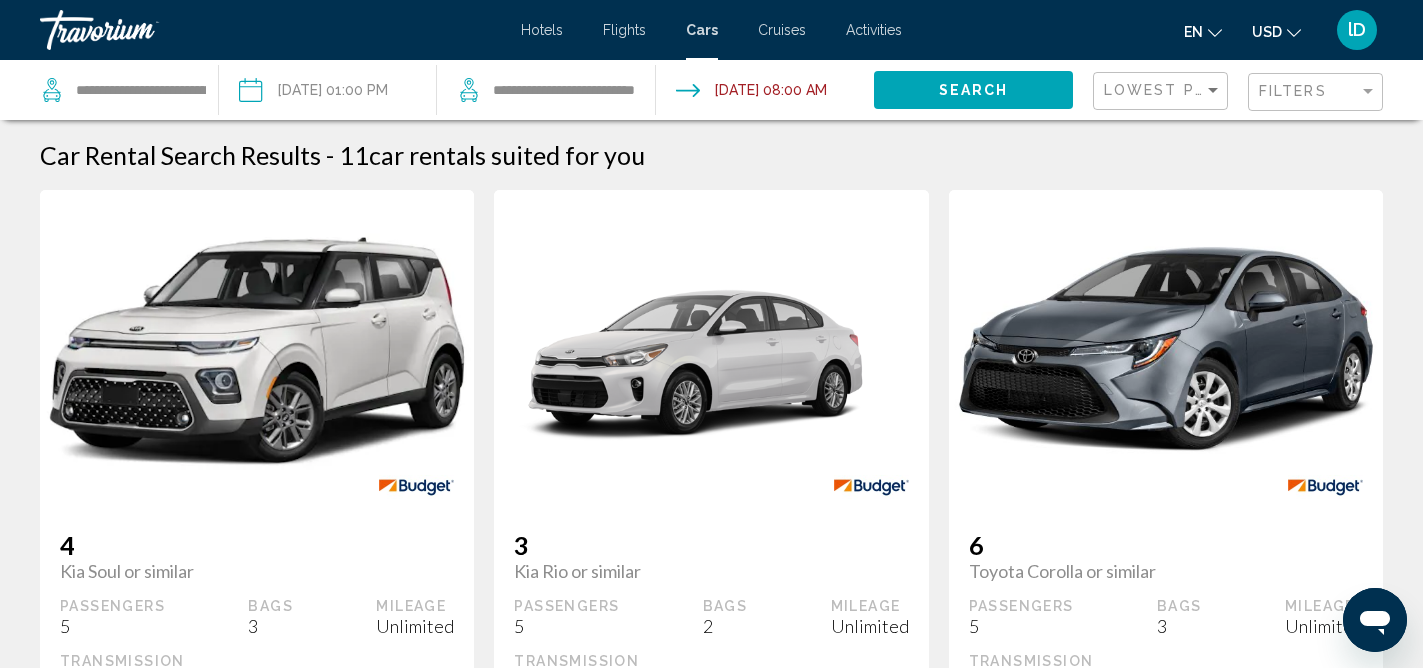 click 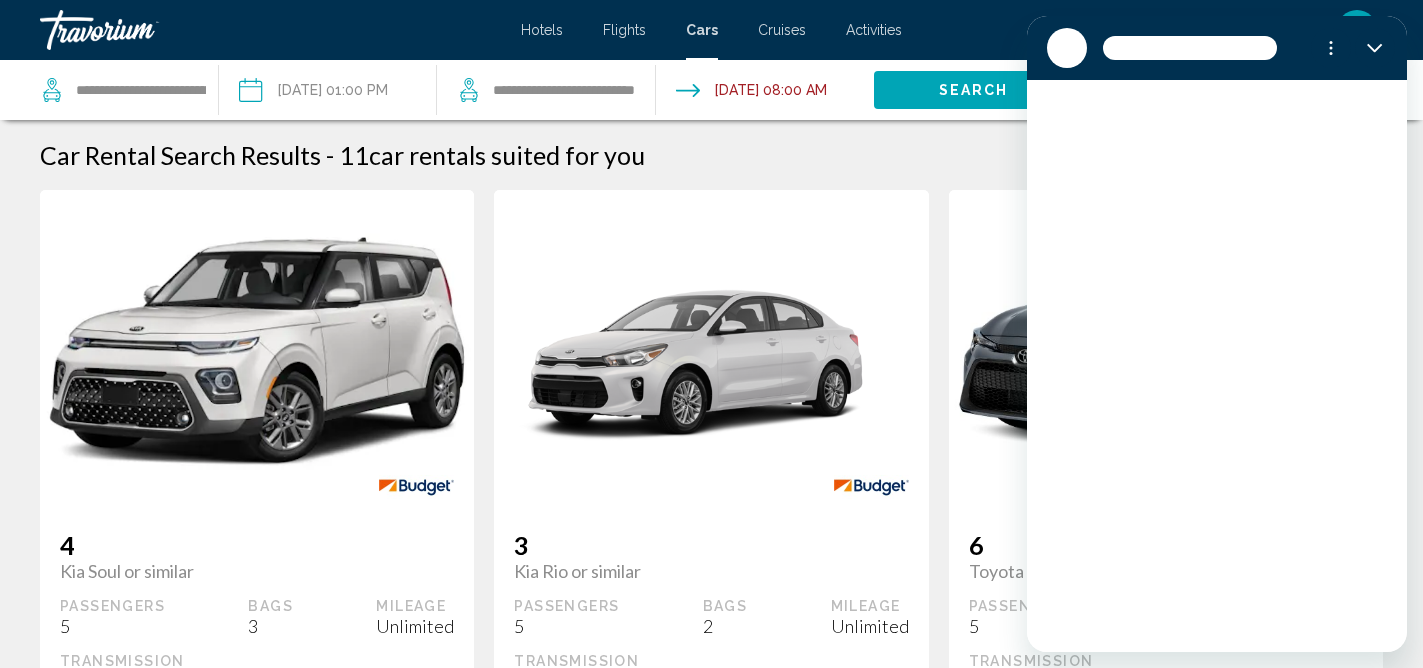 scroll, scrollTop: 0, scrollLeft: 0, axis: both 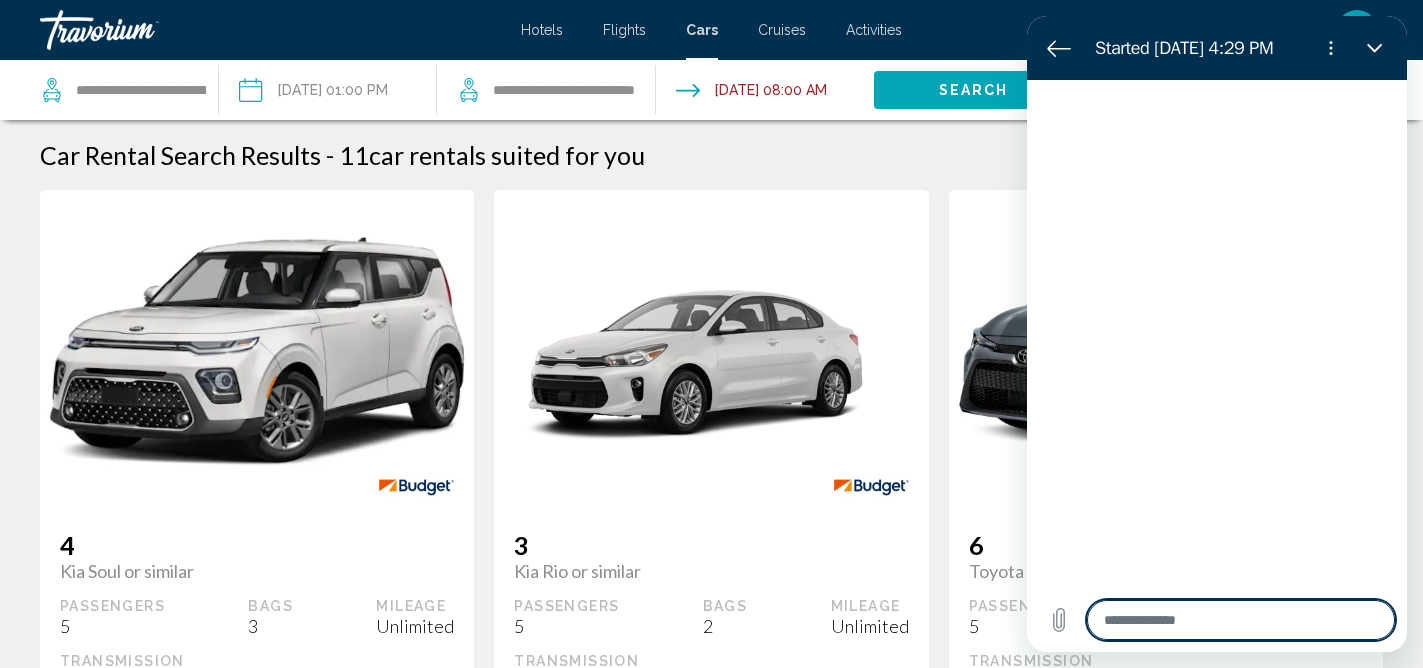 type on "*" 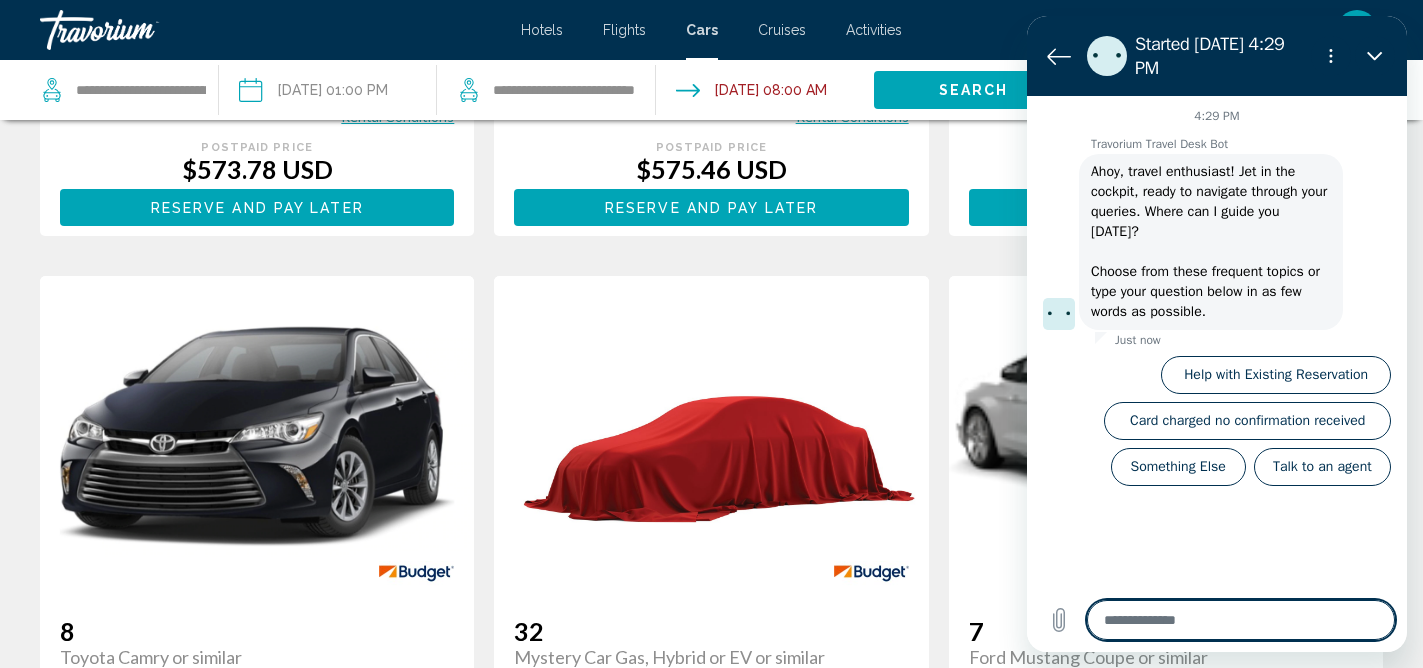 scroll, scrollTop: 0, scrollLeft: 0, axis: both 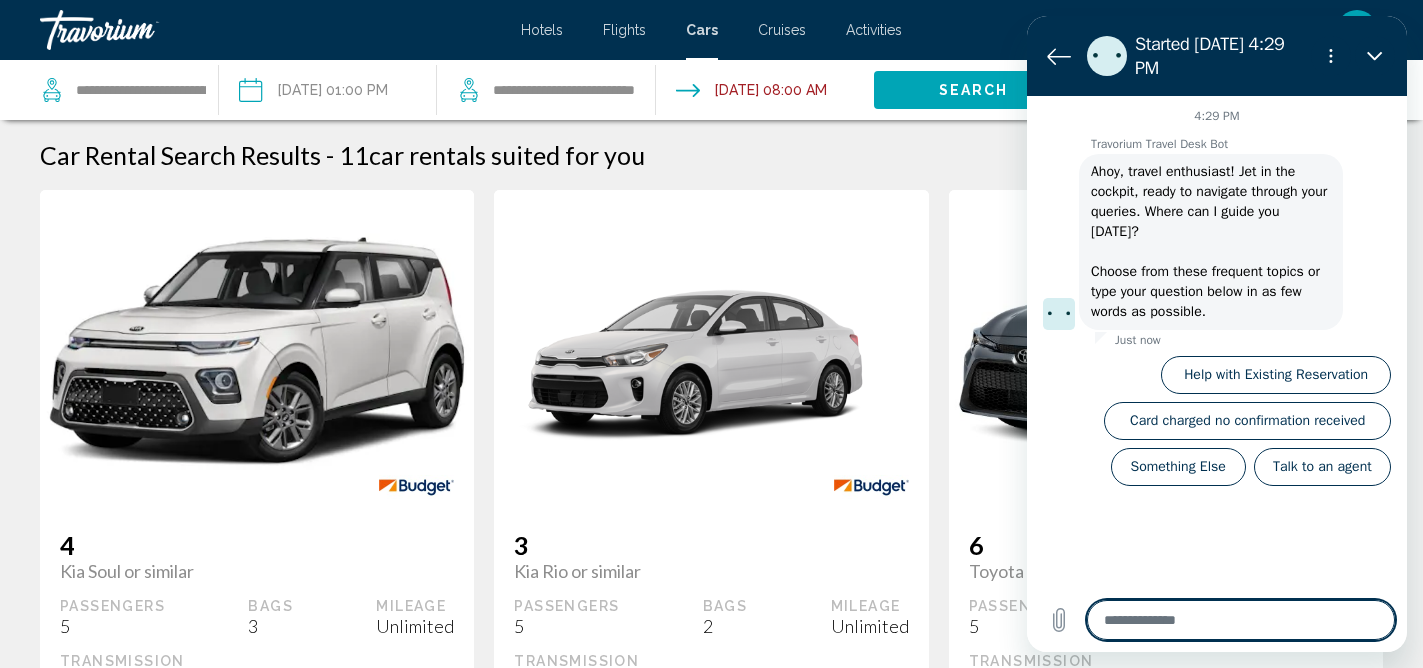 click on "lD" at bounding box center [1357, 30] 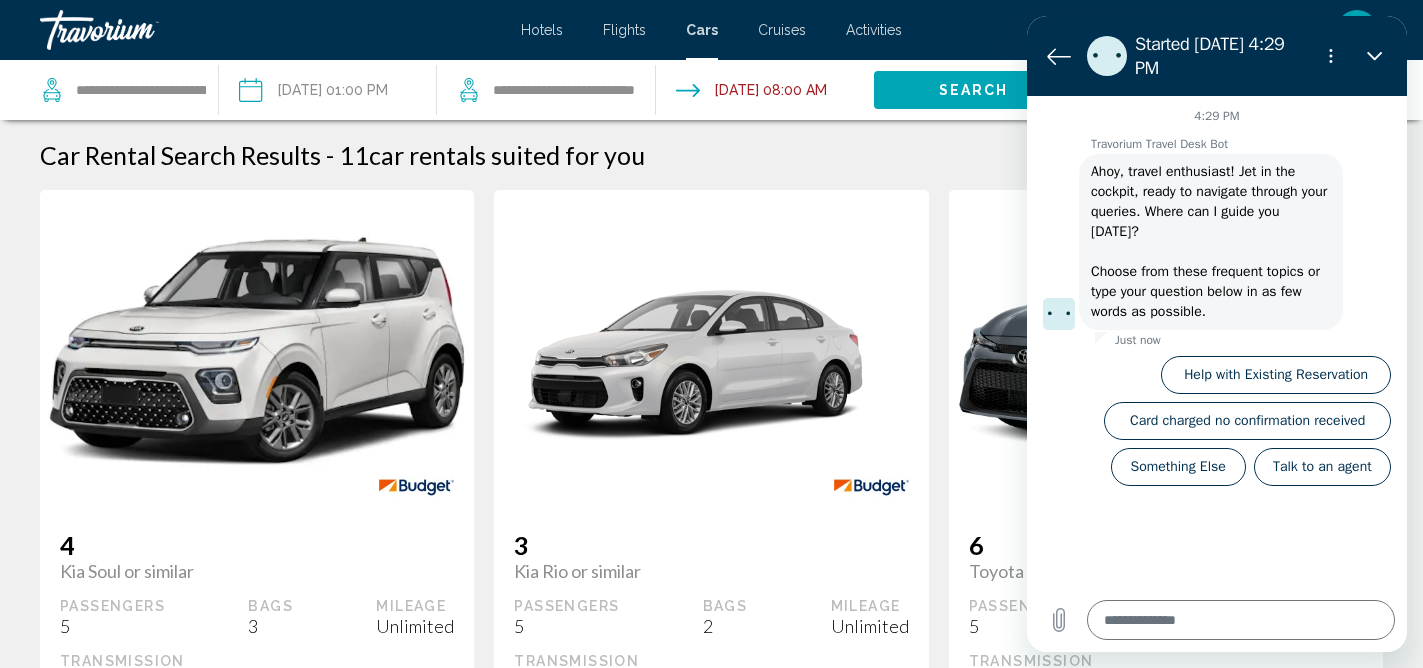click on "lD" at bounding box center [1357, 30] 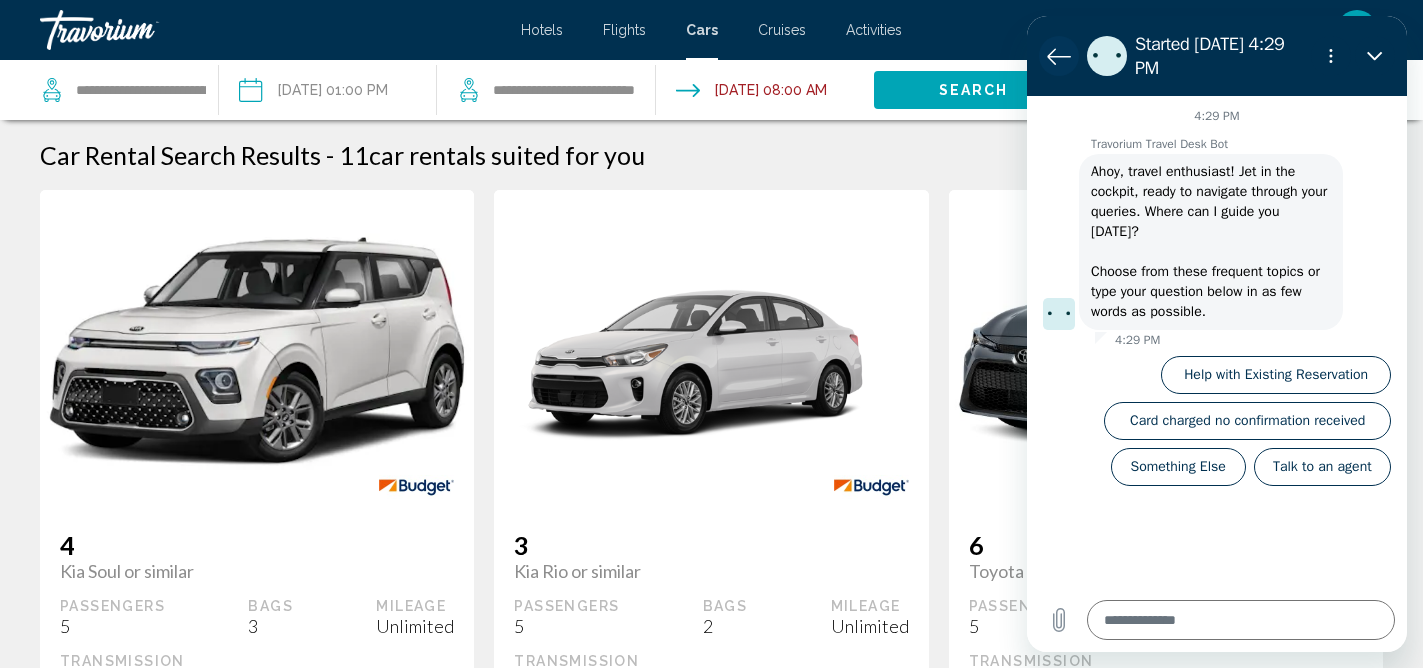 click 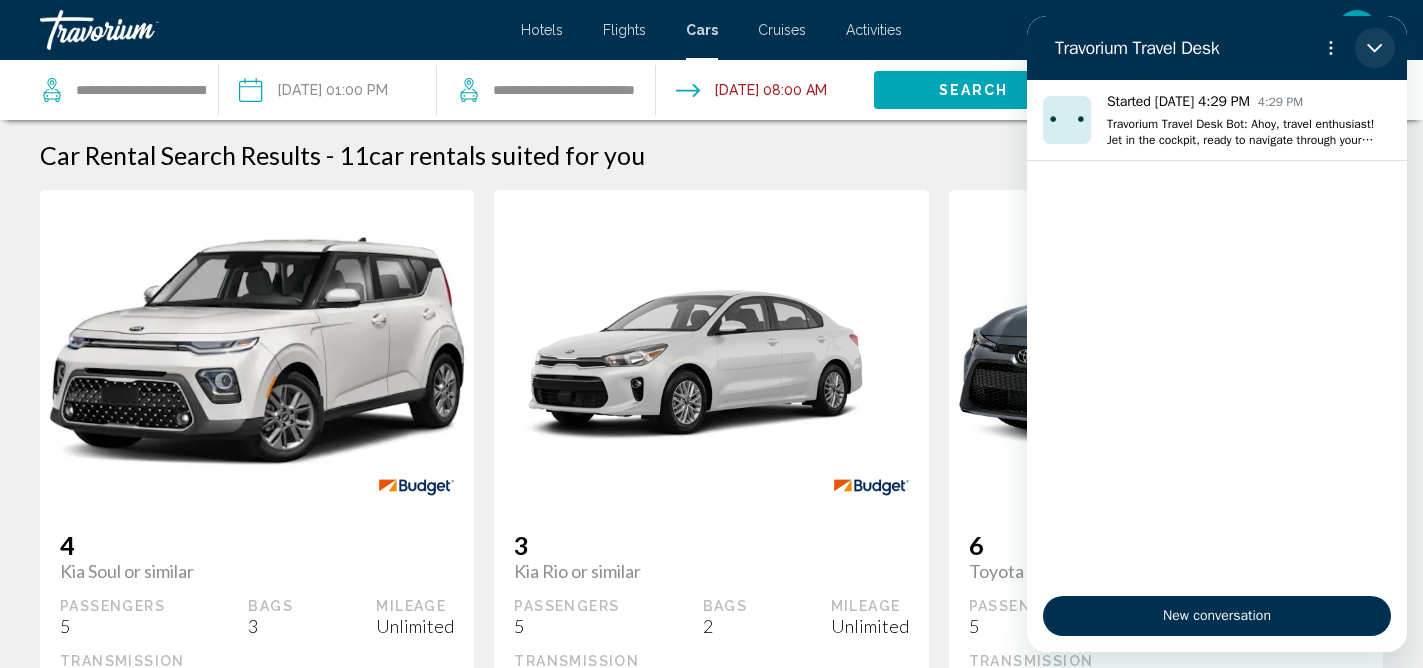 drag, startPoint x: 1377, startPoint y: 49, endPoint x: 2404, endPoint y: 65, distance: 1027.1246 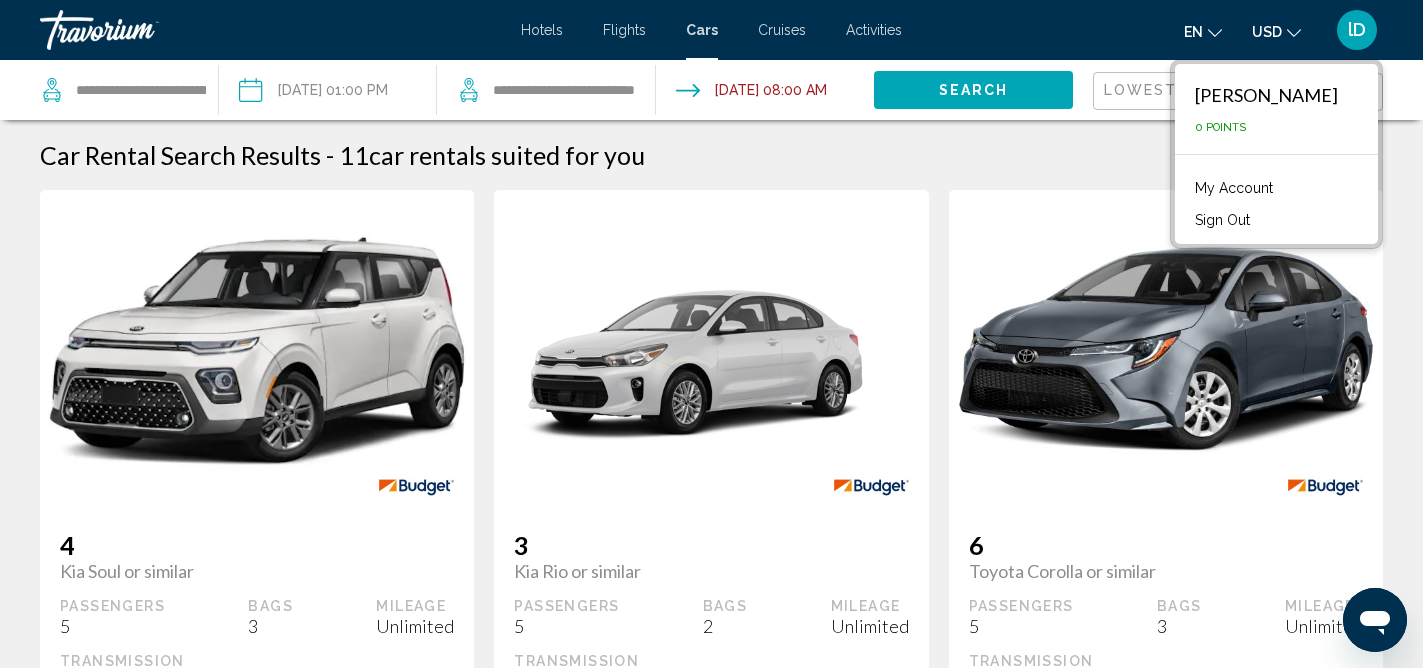 click at bounding box center (1166, 350) 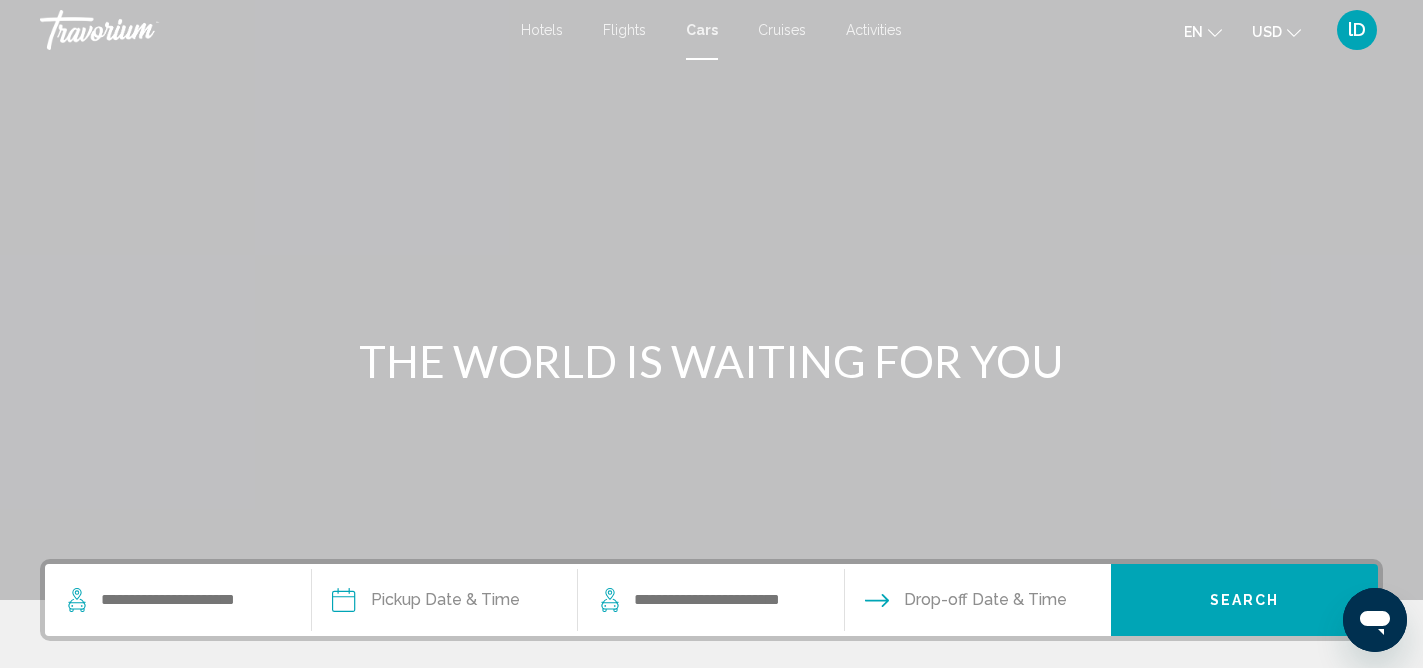 click 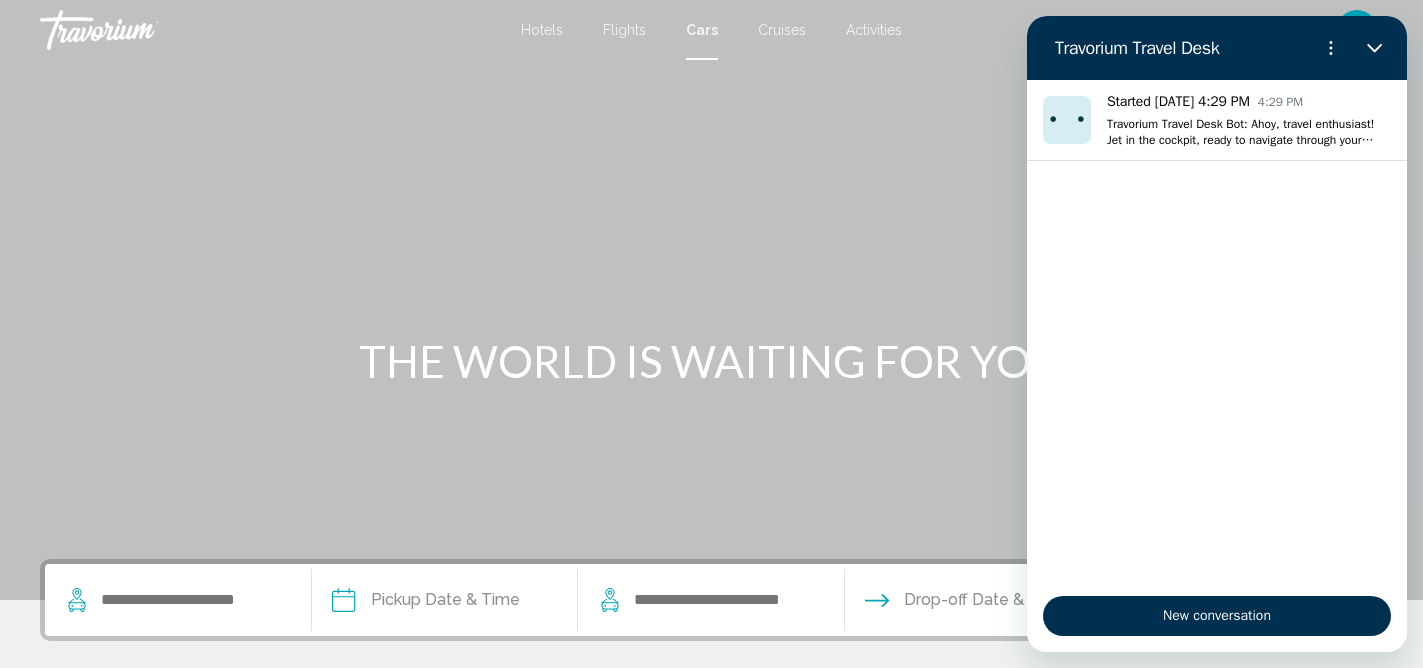 click on "Skip to main content Hotels Flights Cars Cruises Activities Hotels Flights Cars Cruises Activities en
English Español Français Italiano Português русский USD
USD ($) MXN (Mex$) CAD (Can$) GBP (£) EUR (€) AUD (A$) NZD (NZ$) CNY (CN¥) lD Login THE WORLD IS WAITING FOR YOU
Pickup Date & Time  [DATE]  *** *** *** *** *** *** *** *** *** *** *** ***   2025  **** **** **** **** **** **** Su Mo Tu We Th Fr Sa 29 30 1 2 3 4 5 6 7 8 9 10 11 12 13 14 15 16 17 18 19 20 21 22 23 24 25 26 27 28 29 30 31 1 2 3 4 5 6 7 8 9 * * * * * * * * * ** ** ** ** ** **  Apply
Drop-off Date & Time Search Your Recent Searches
[GEOGRAPHIC_DATA] [KOA] [HI] [US]  [DATE] - [DATE]  Cars" at bounding box center [711, 334] 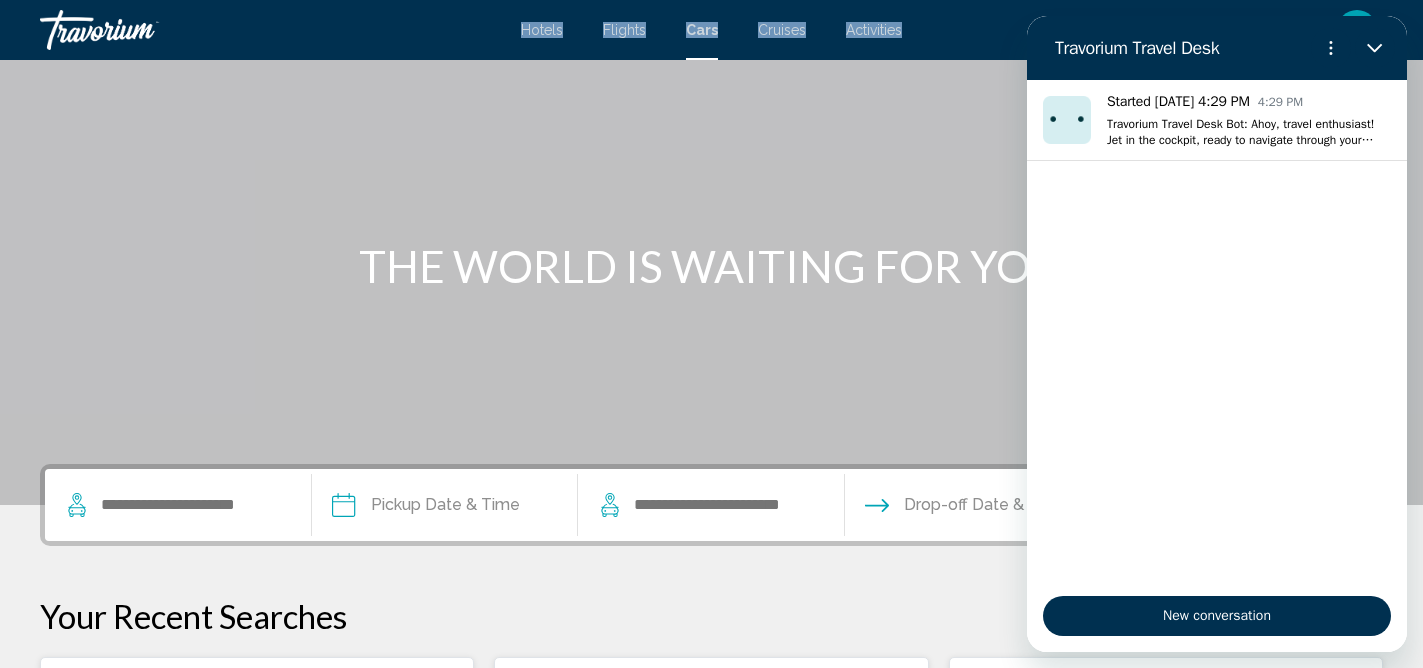 scroll, scrollTop: 98, scrollLeft: 0, axis: vertical 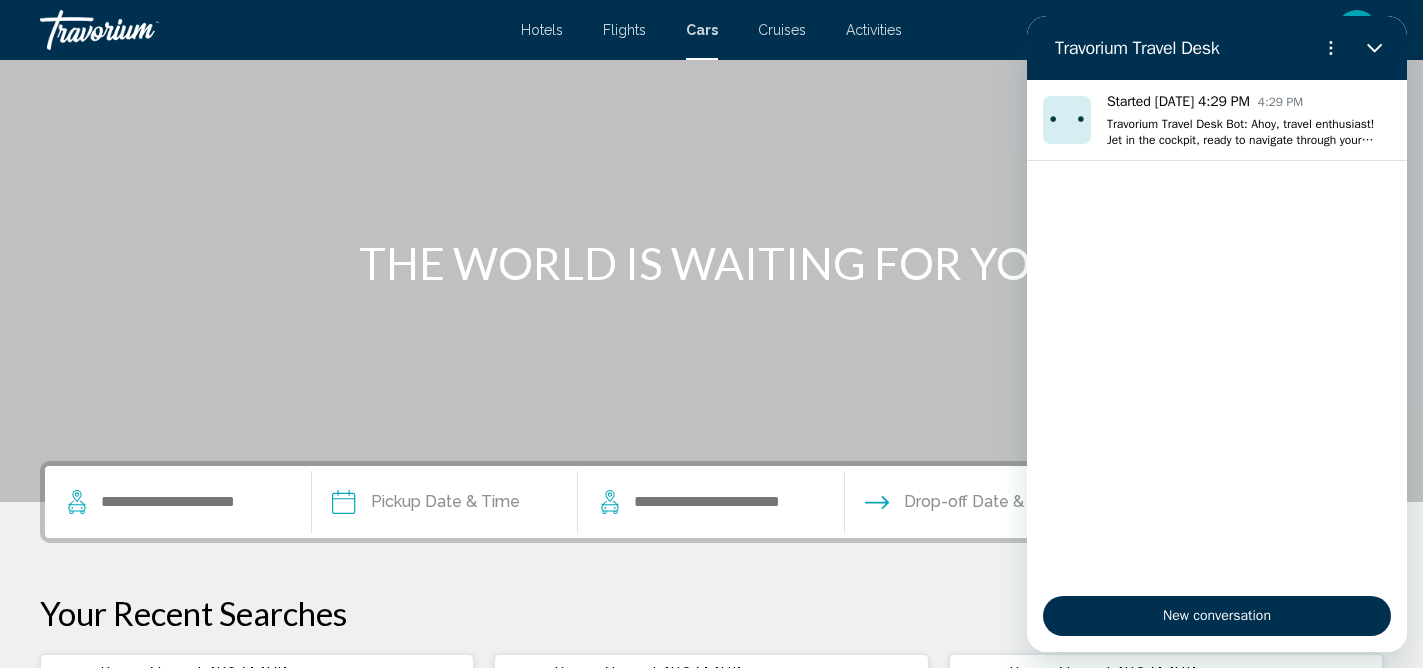 drag, startPoint x: 162, startPoint y: 371, endPoint x: 173, endPoint y: 161, distance: 210.2879 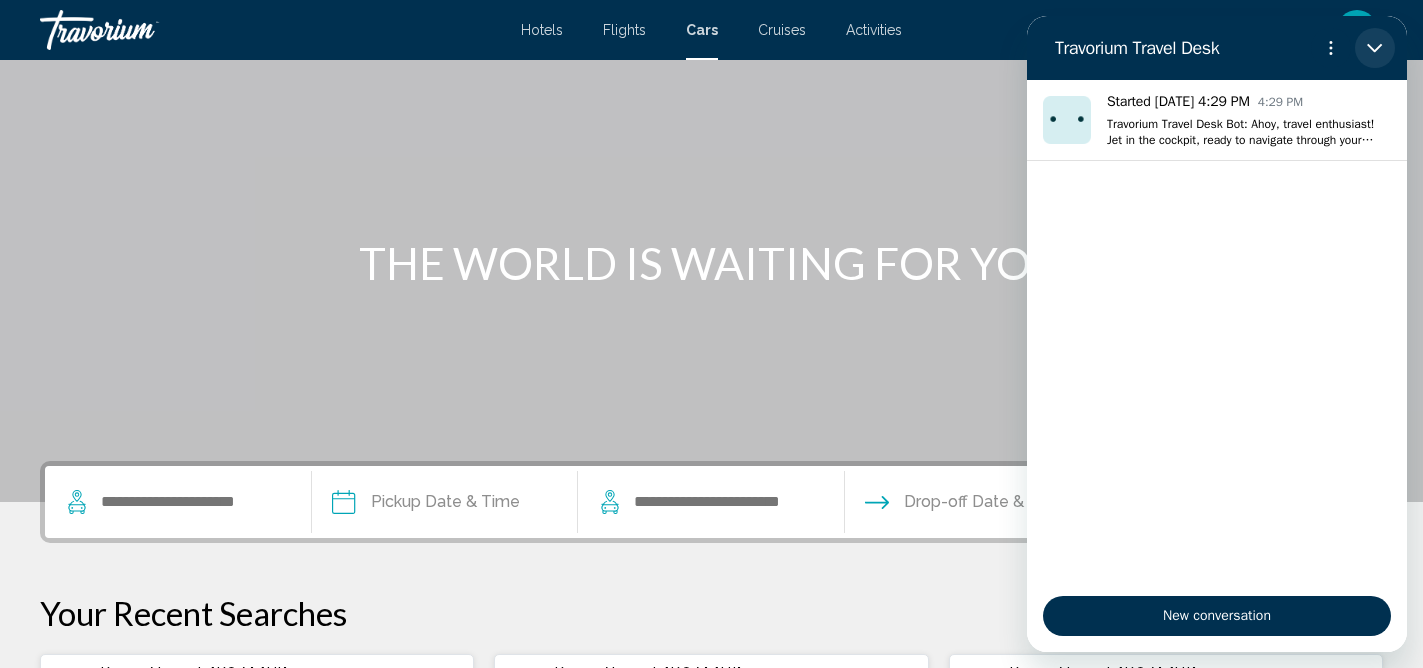 click 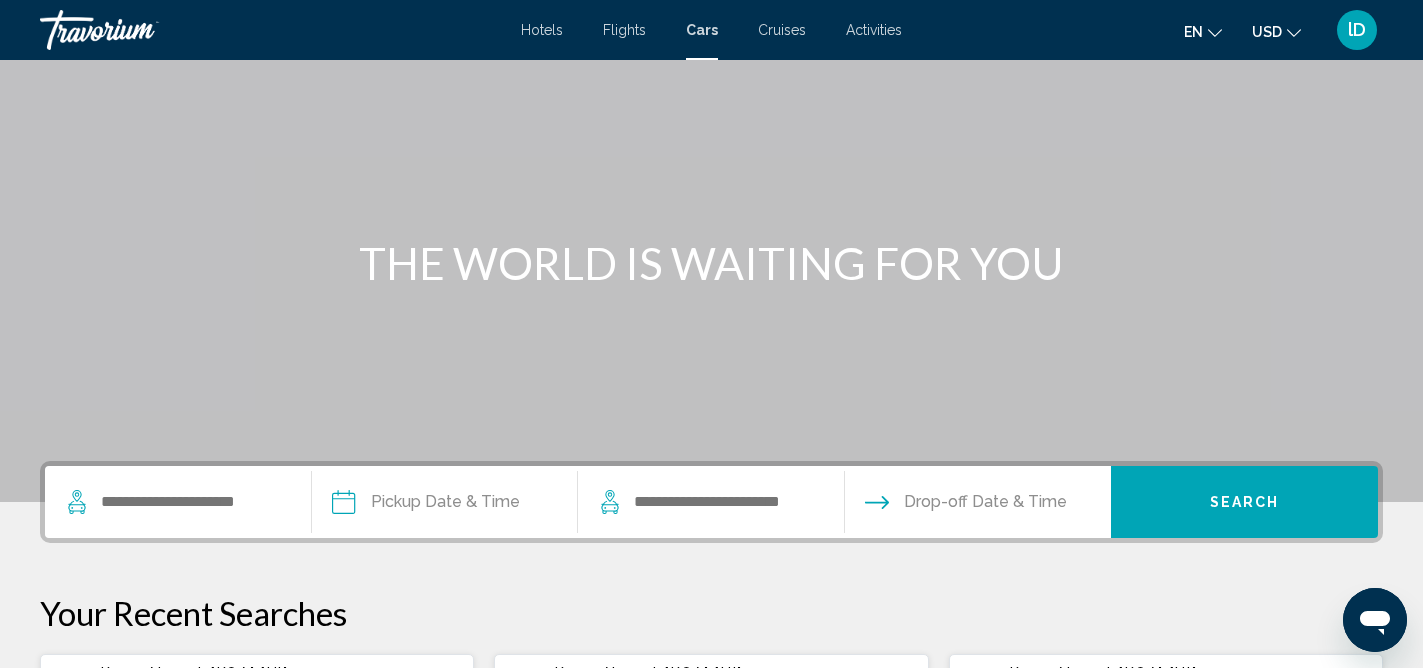 scroll, scrollTop: 0, scrollLeft: 0, axis: both 